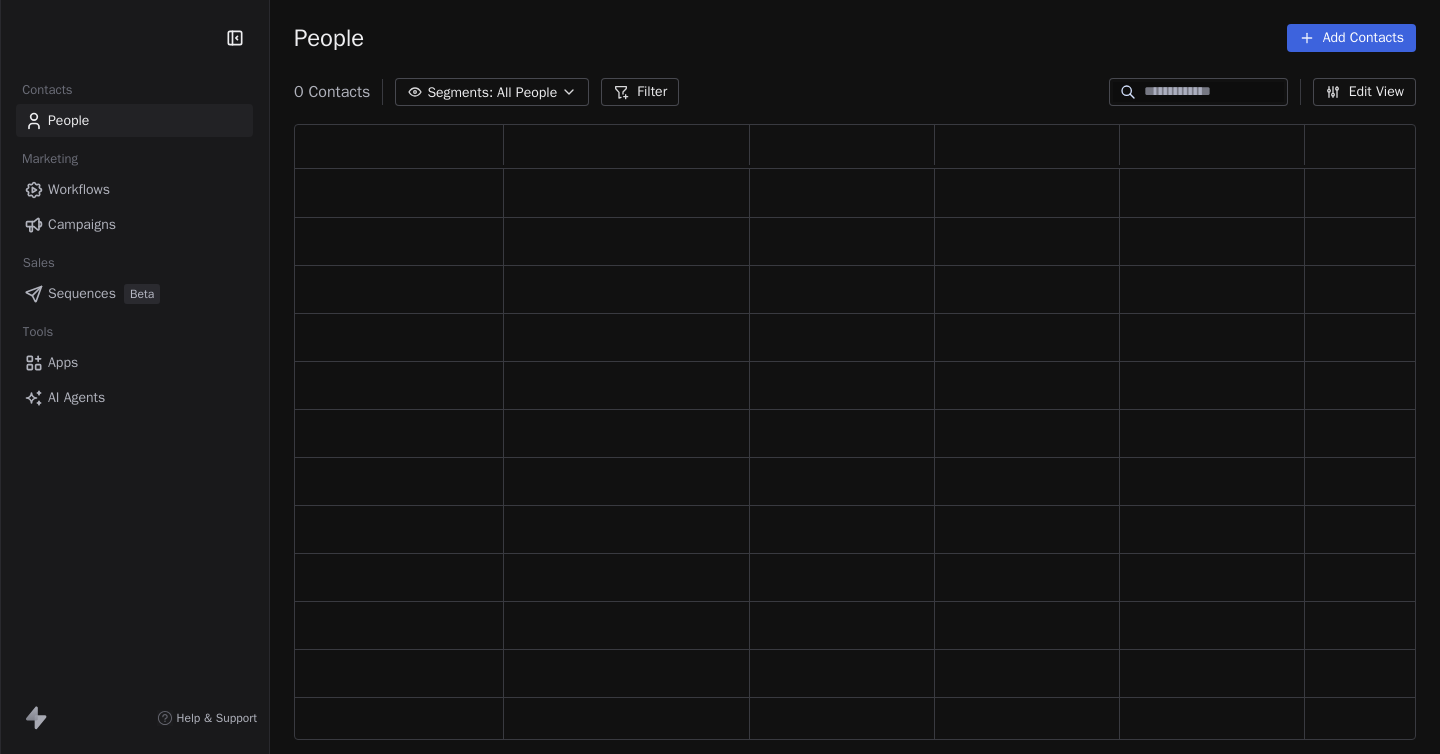 scroll, scrollTop: 0, scrollLeft: 0, axis: both 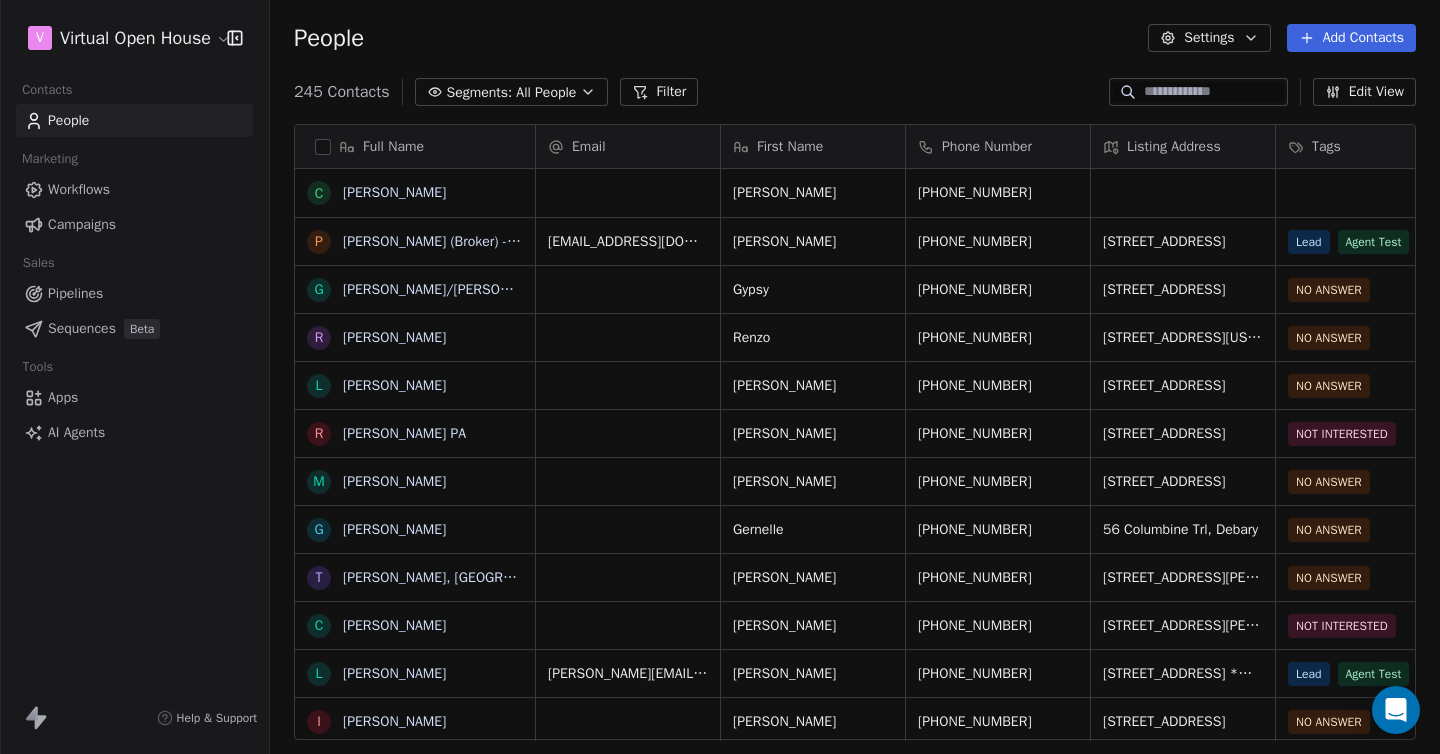 click on "Pipelines" at bounding box center [75, 293] 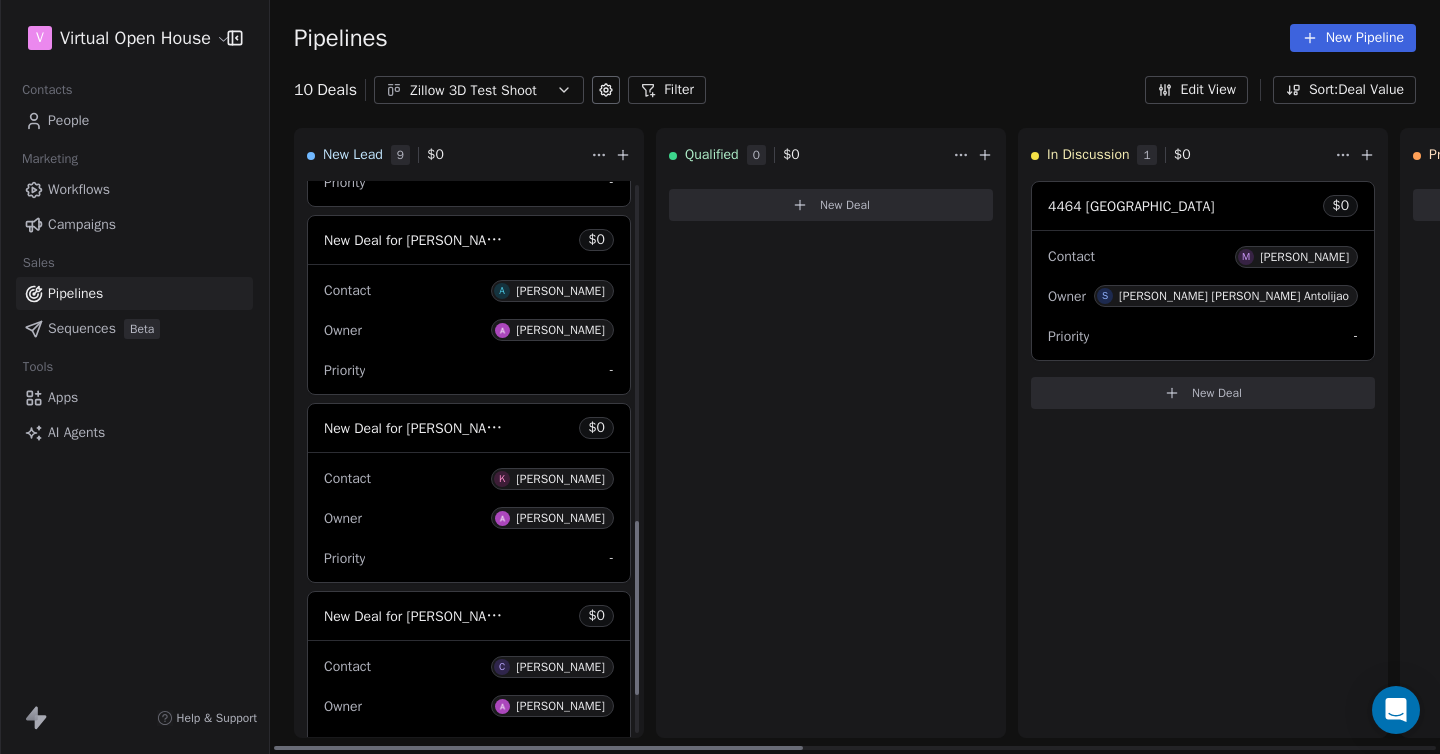 scroll, scrollTop: 1196, scrollLeft: 0, axis: vertical 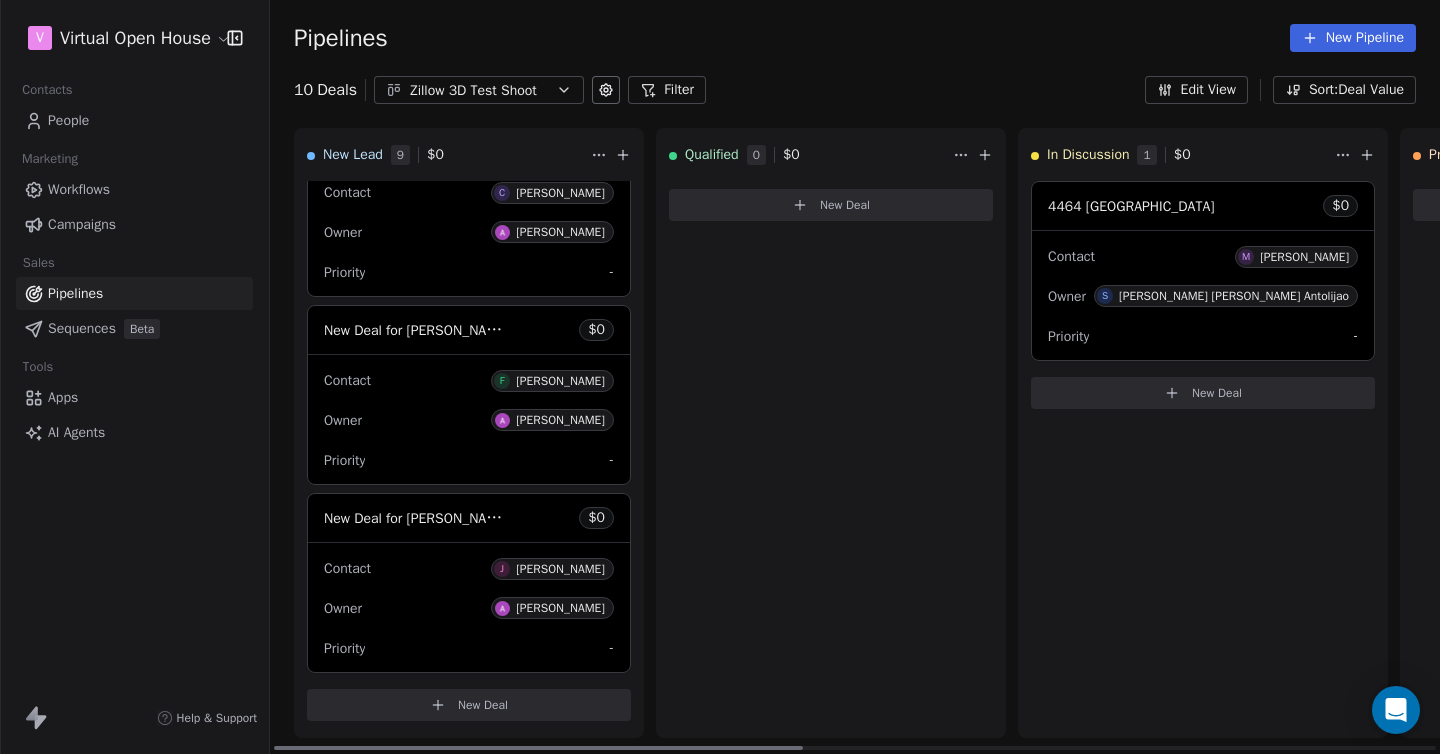 click on "Contact [PERSON_NAME] Owner [PERSON_NAME] Priority -" at bounding box center (469, 607) 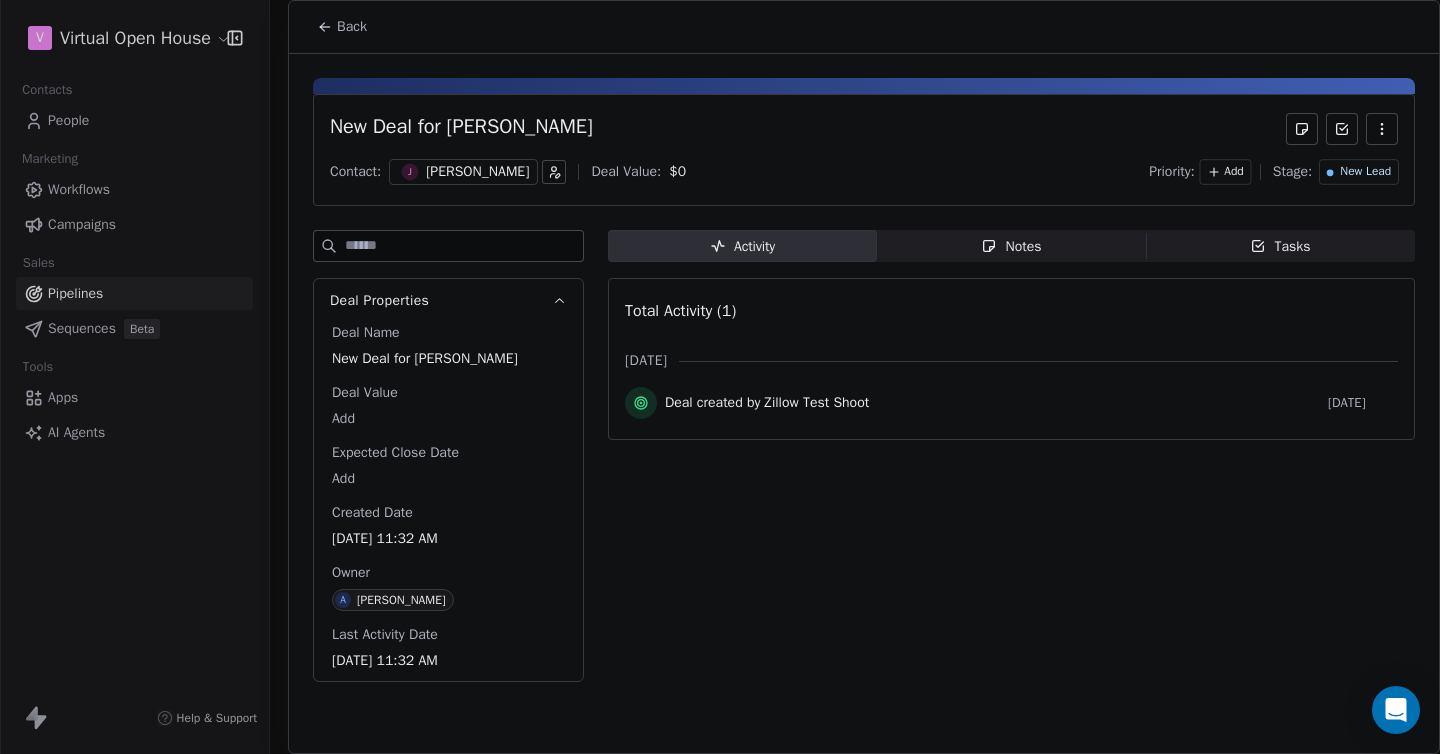 click on "Back" at bounding box center [352, 27] 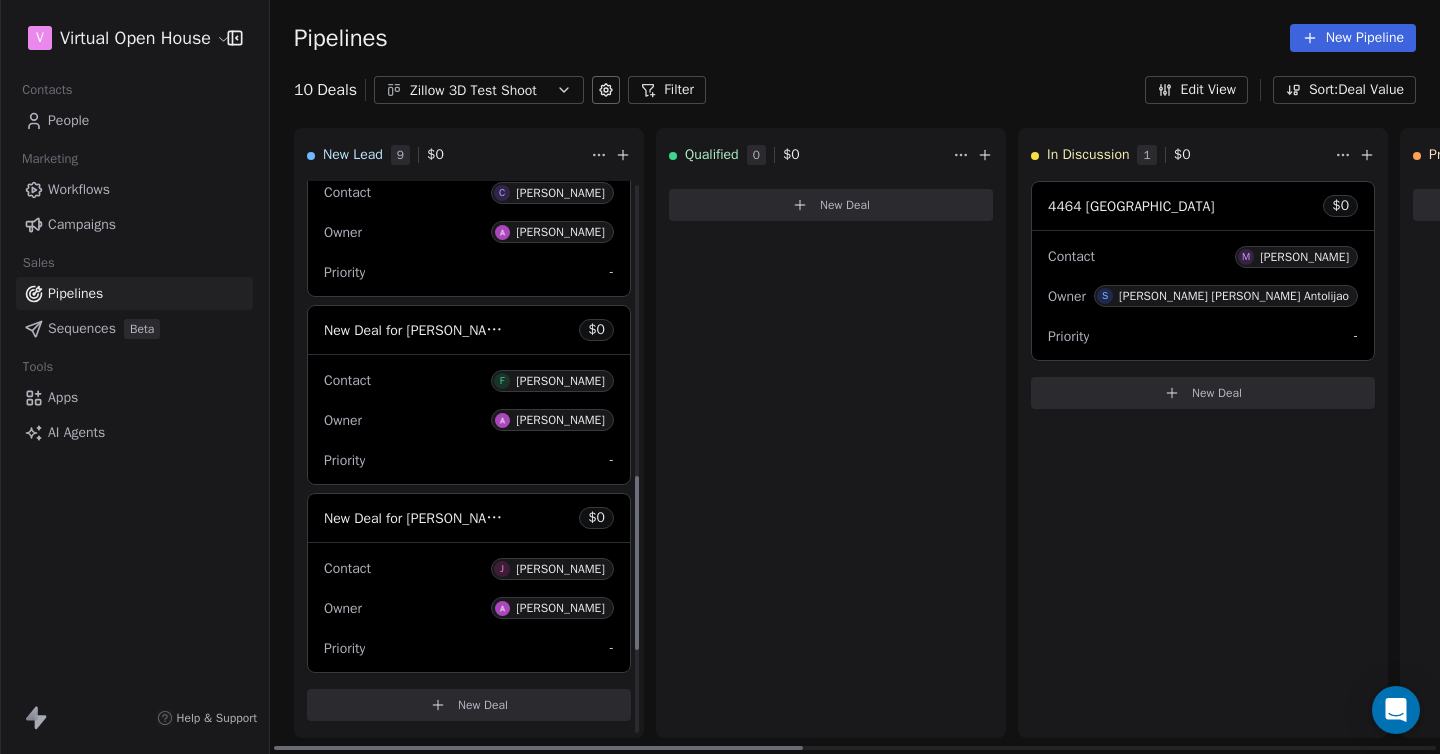 scroll, scrollTop: 0, scrollLeft: 0, axis: both 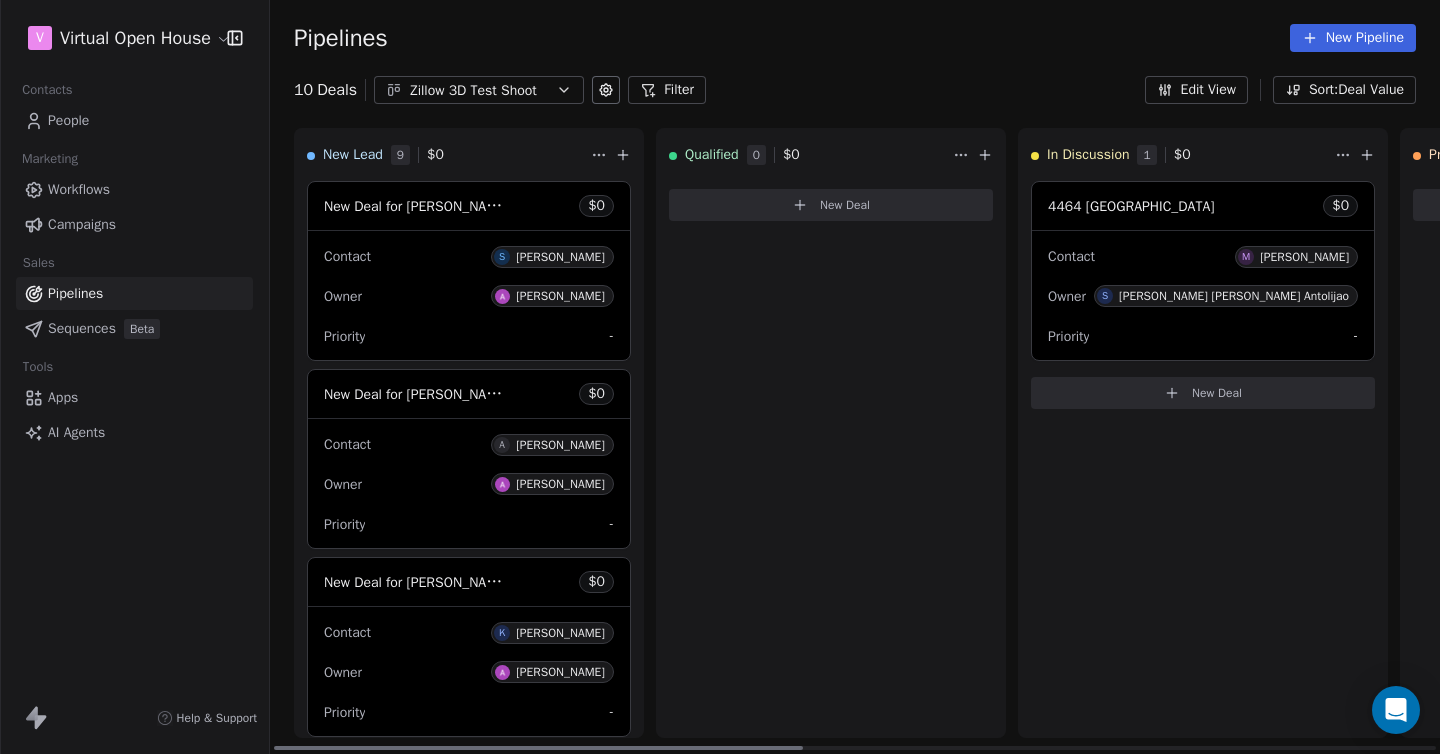 click on "Contact S [PERSON_NAME] Owner [PERSON_NAME] Priority -" at bounding box center [469, 295] 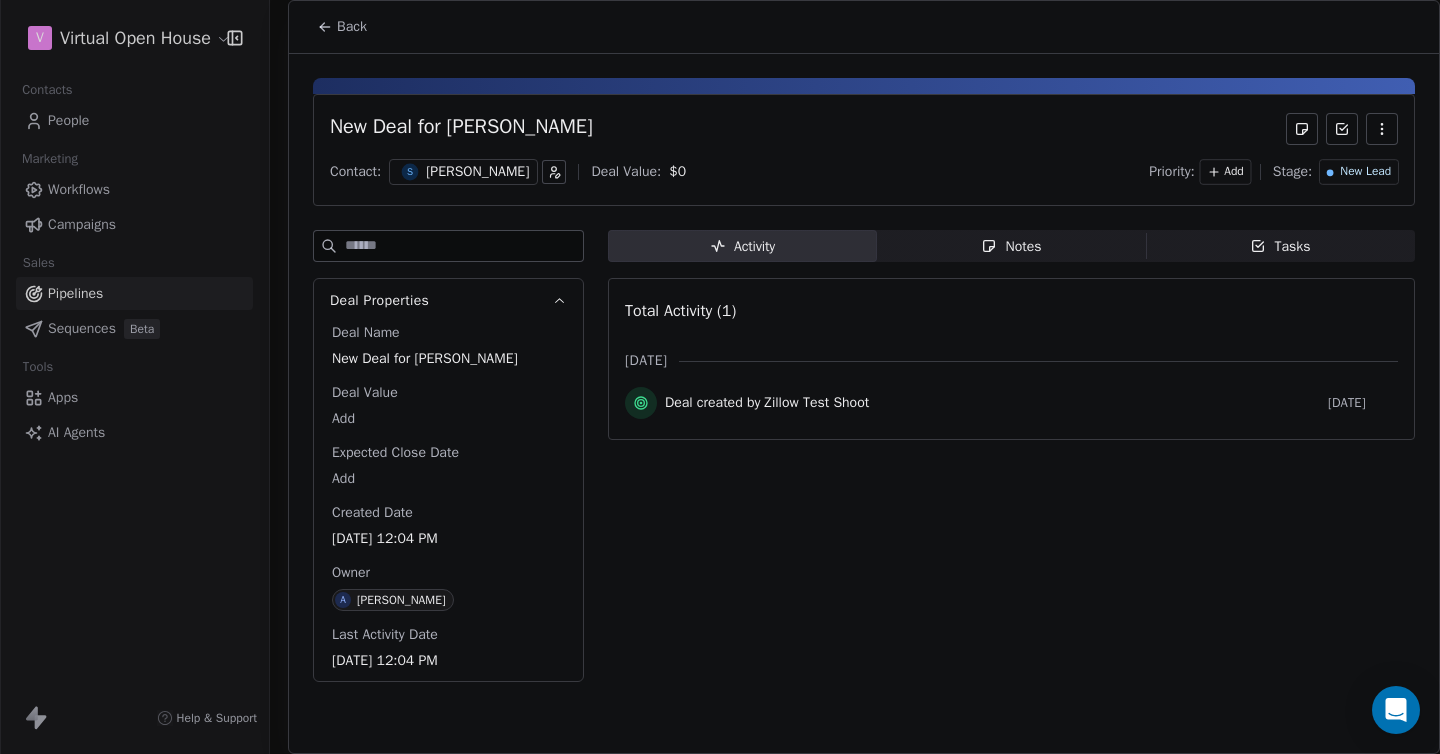 click on "Back" at bounding box center [342, 27] 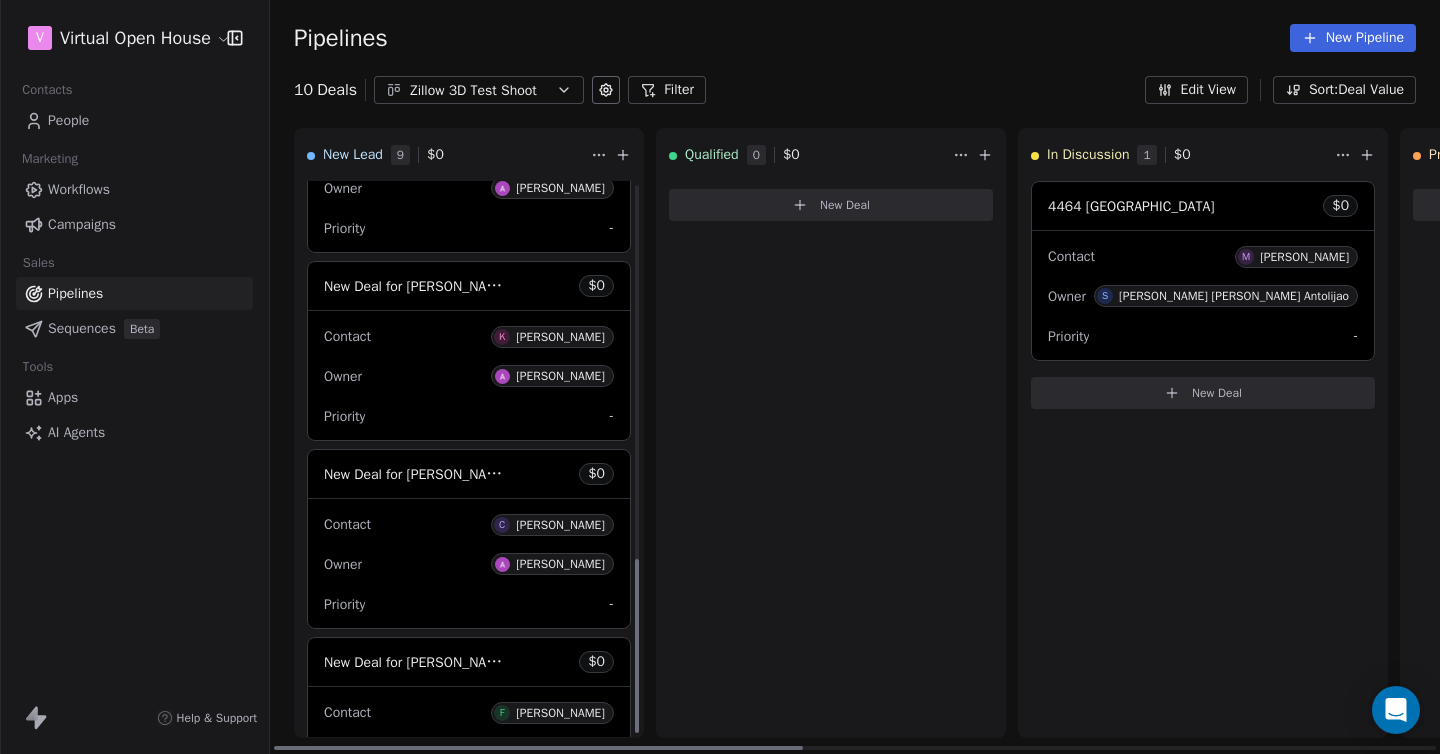 scroll, scrollTop: 1196, scrollLeft: 0, axis: vertical 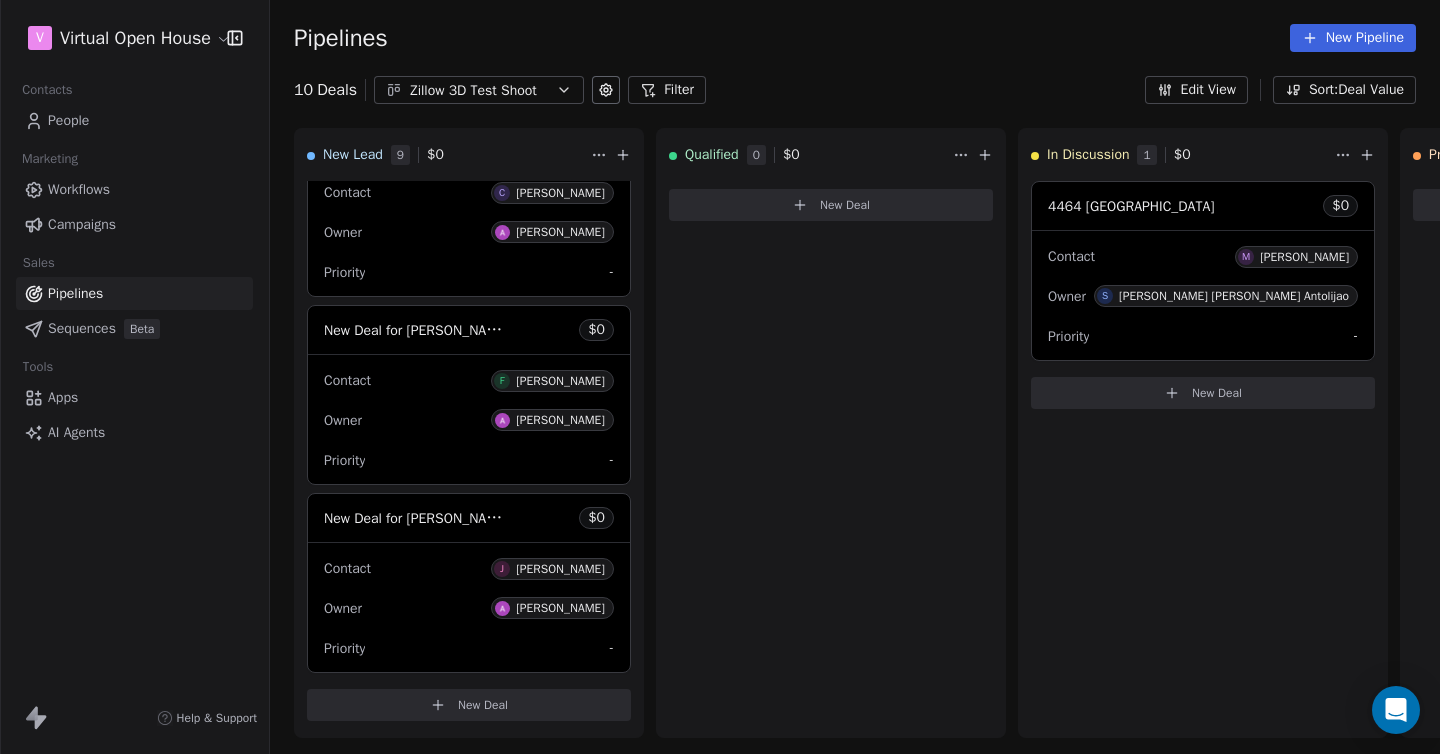 click on "Workflows" at bounding box center (79, 189) 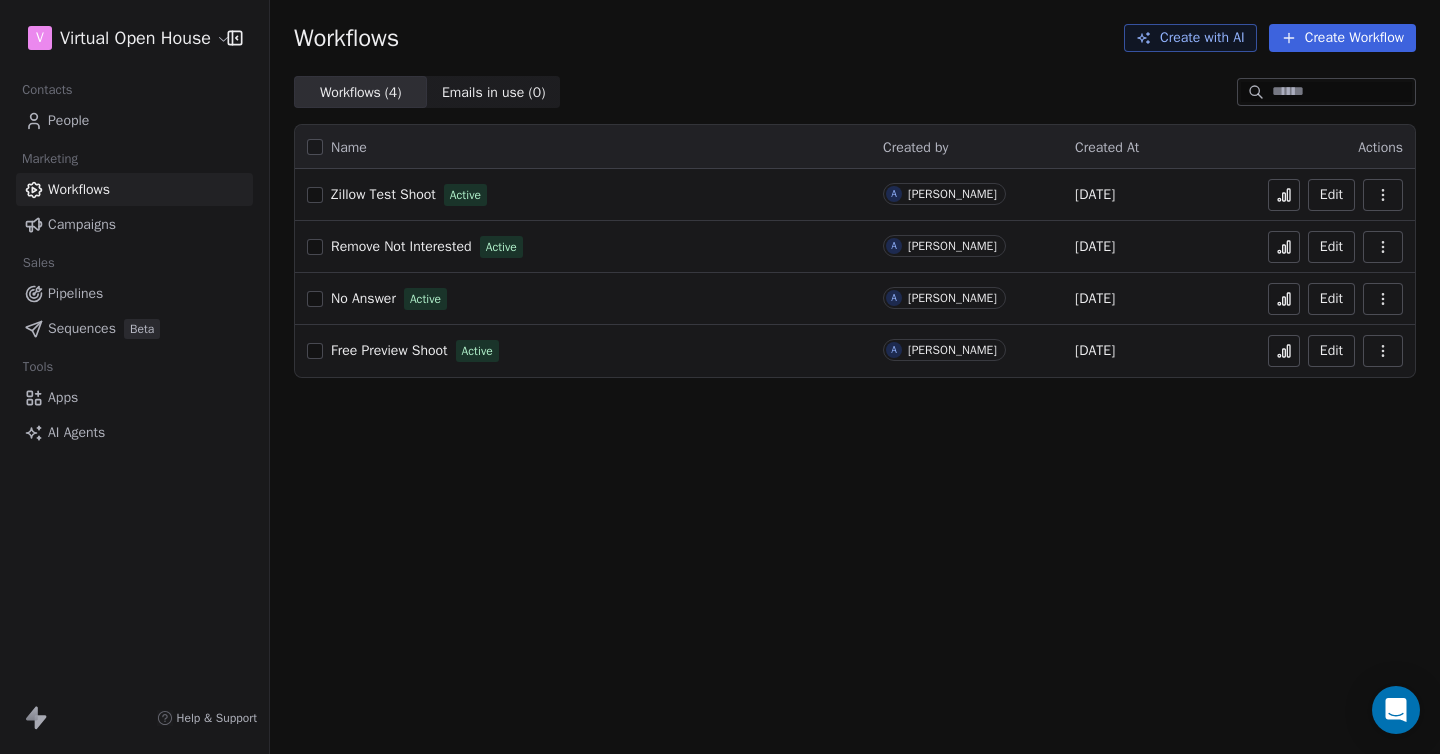 click on "Edit" at bounding box center (1331, 195) 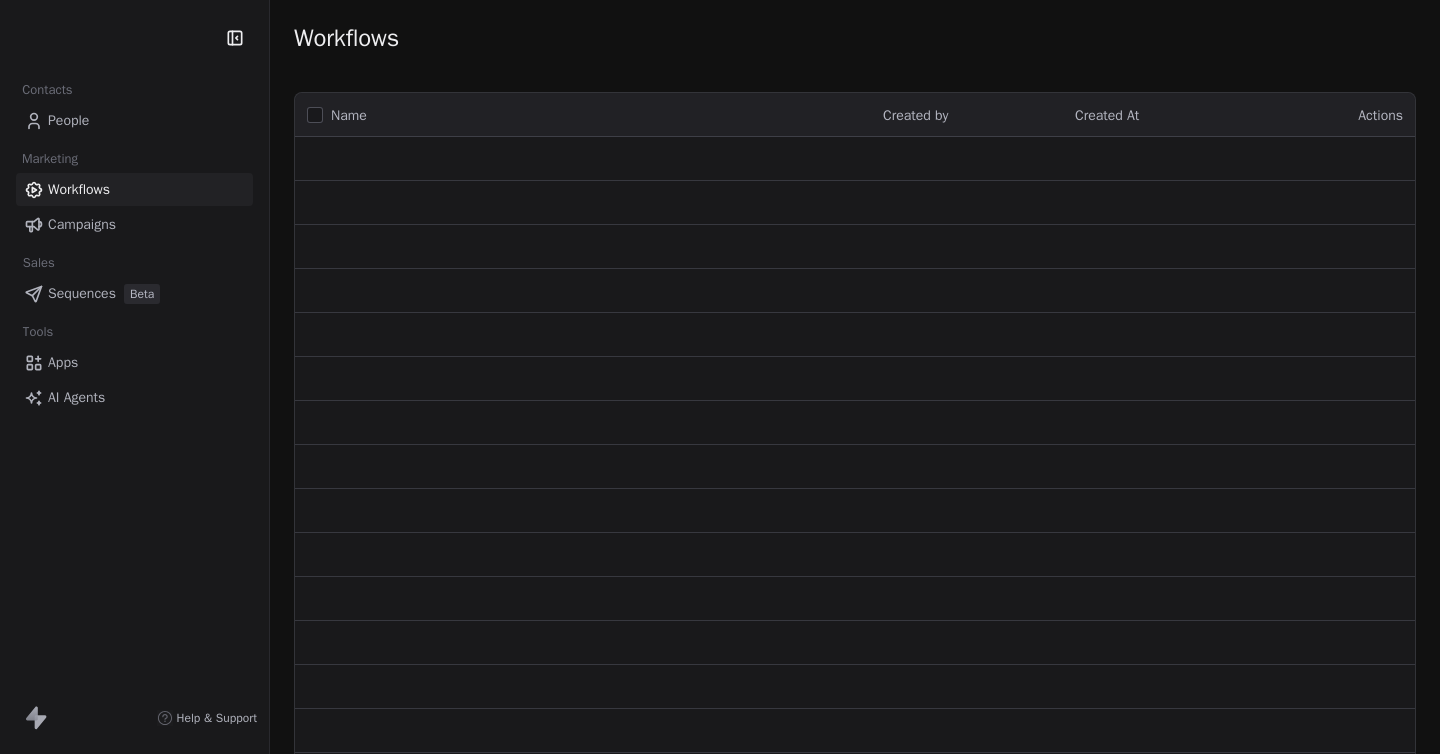 scroll, scrollTop: 0, scrollLeft: 0, axis: both 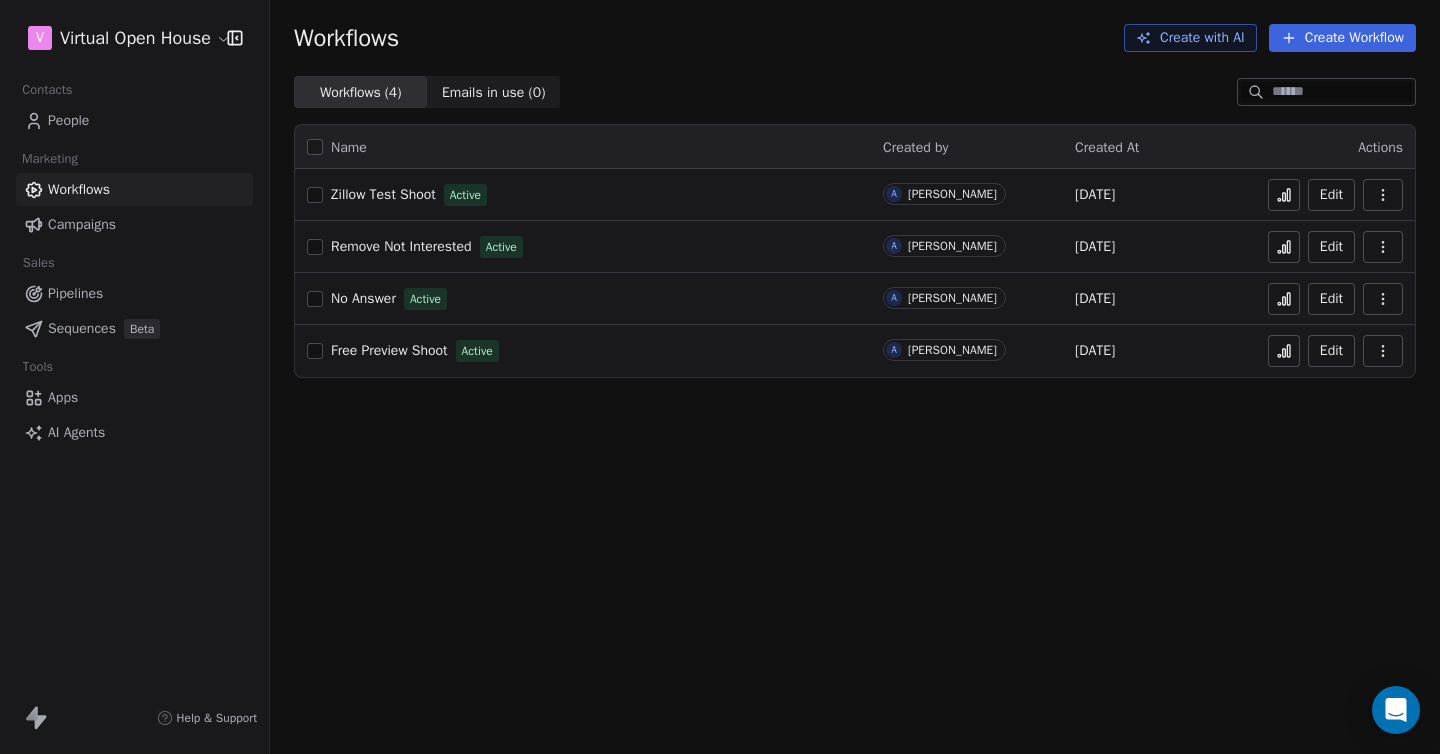click 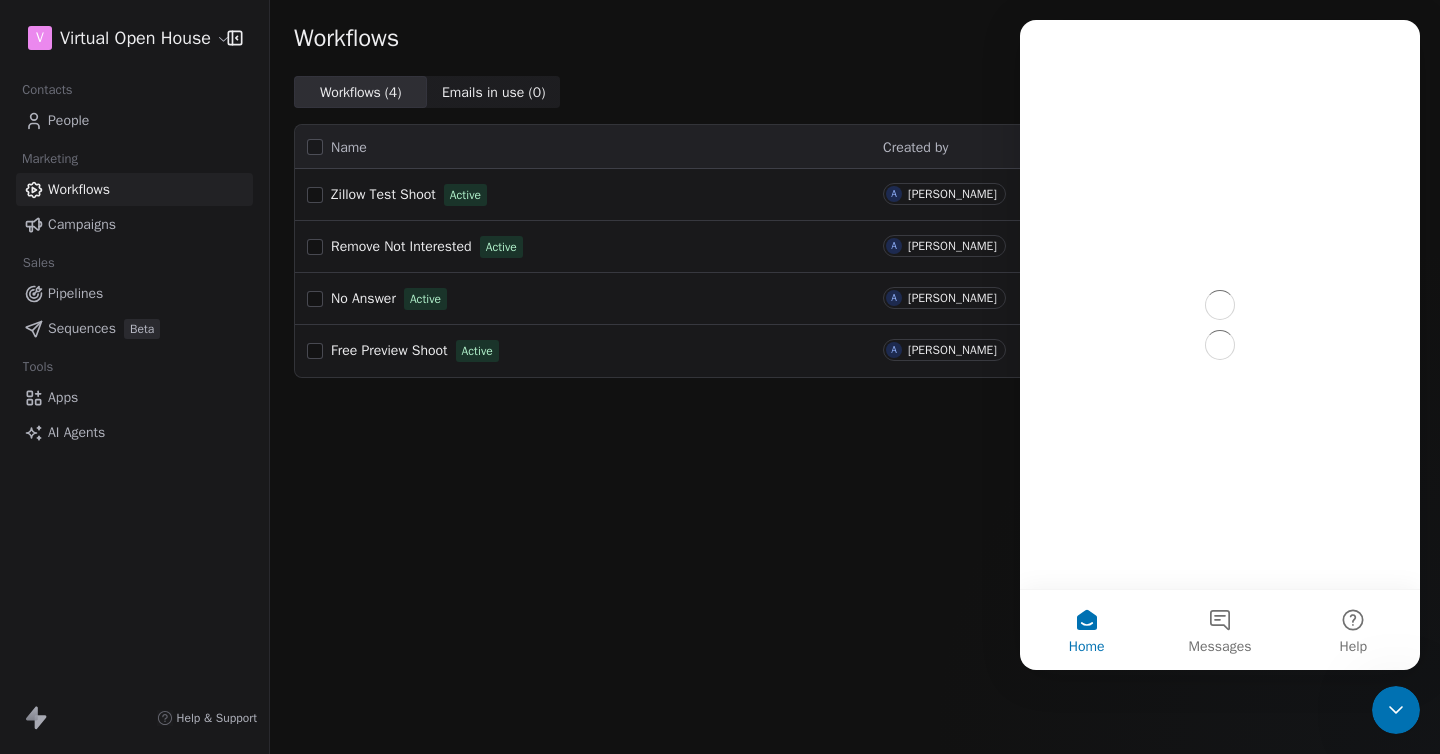 scroll, scrollTop: 0, scrollLeft: 0, axis: both 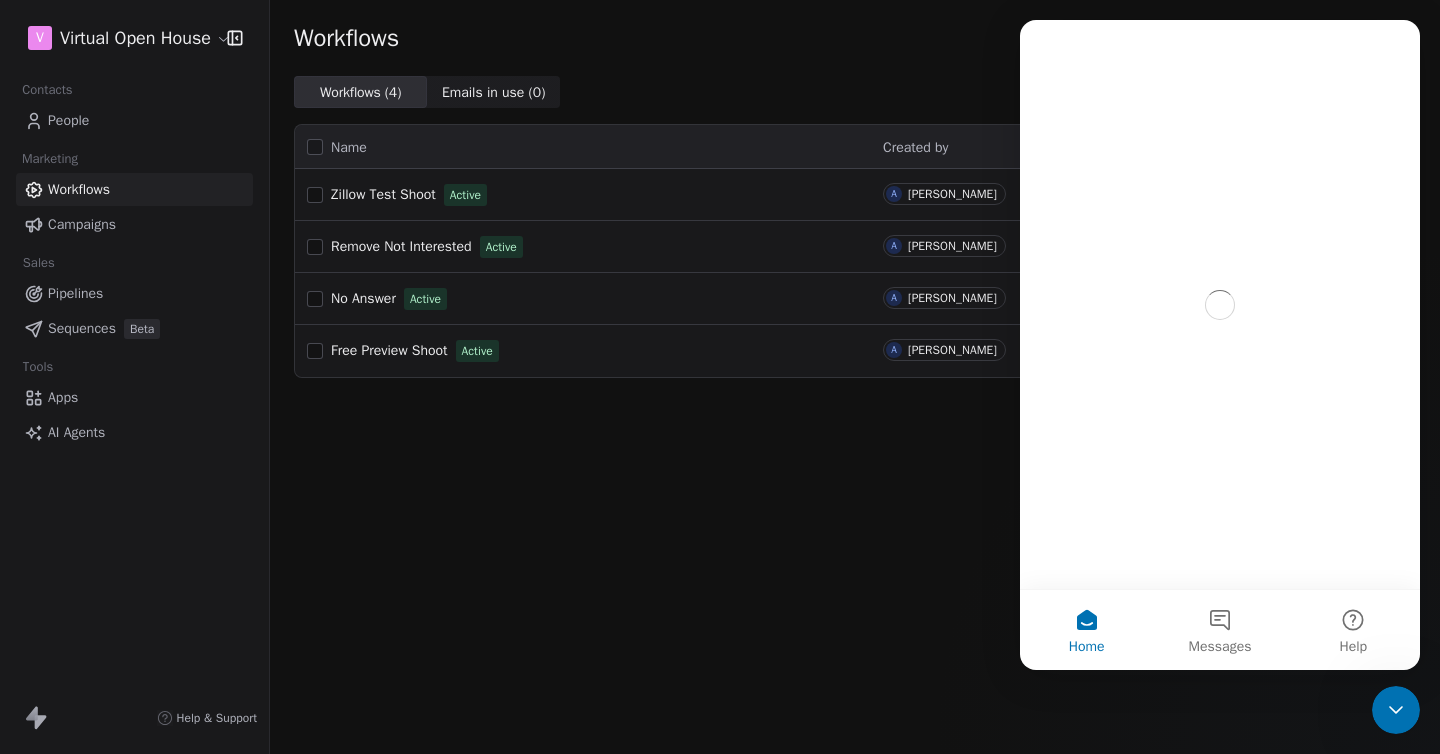 click on "V Virtual Open House Contacts People Marketing Workflows Campaigns Sales Pipelines Sequences Beta Tools Apps AI Agents Help & Support" at bounding box center [134, 377] 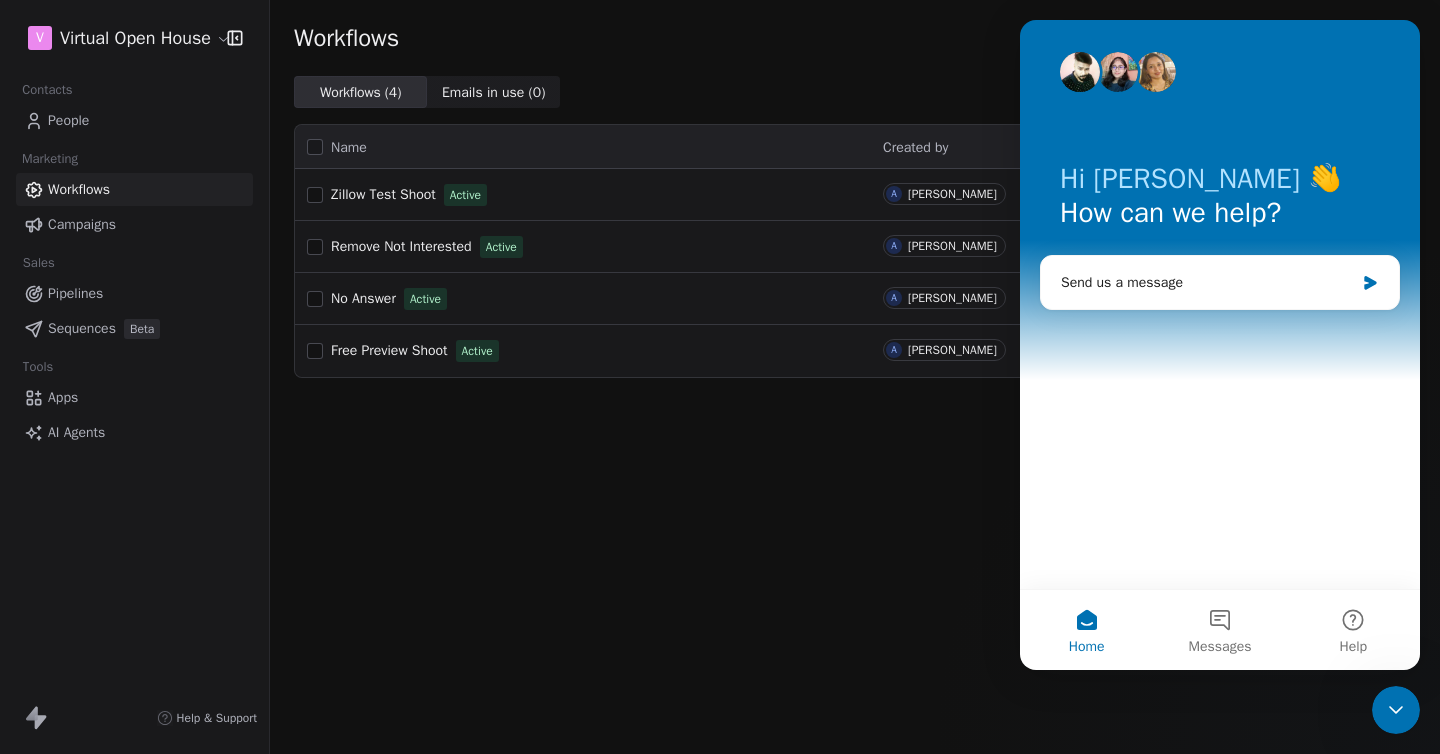 click on "Apps" at bounding box center [63, 397] 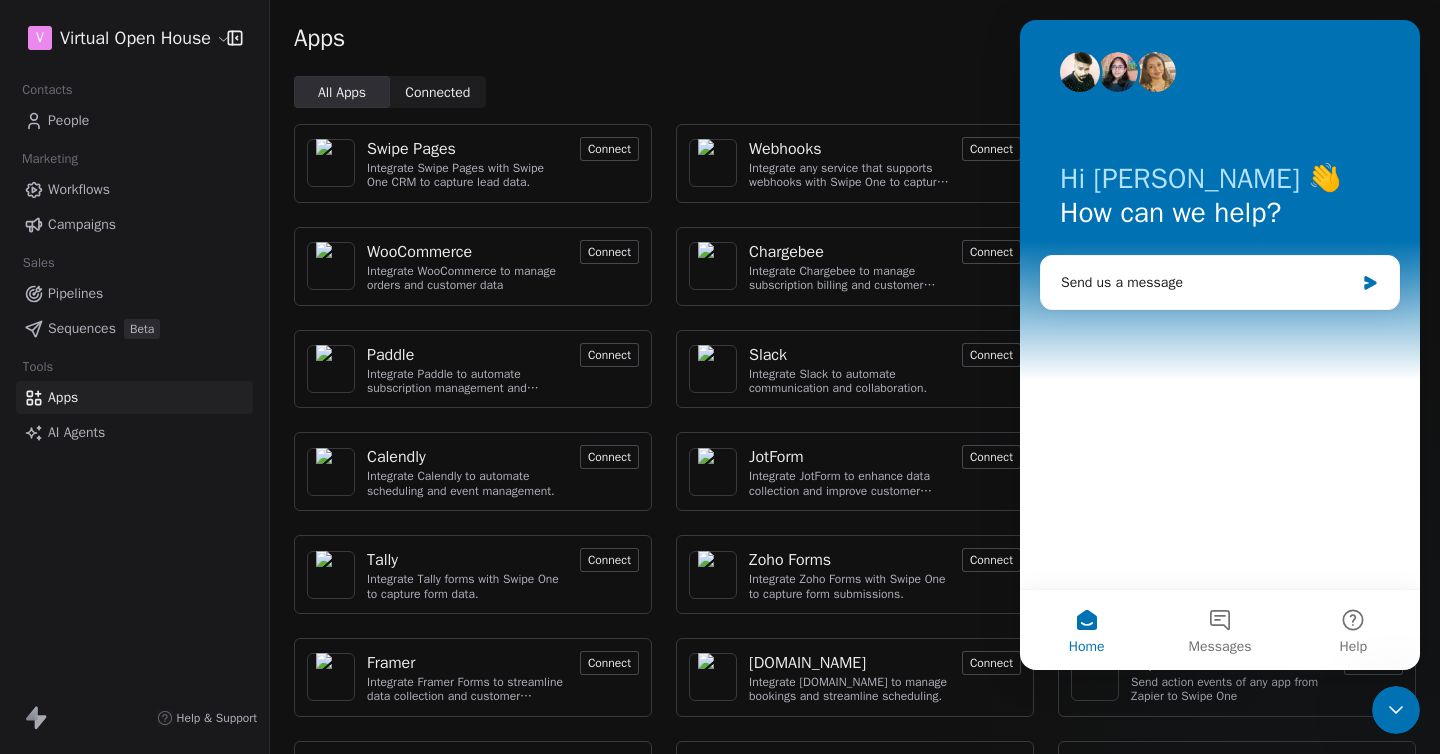 click 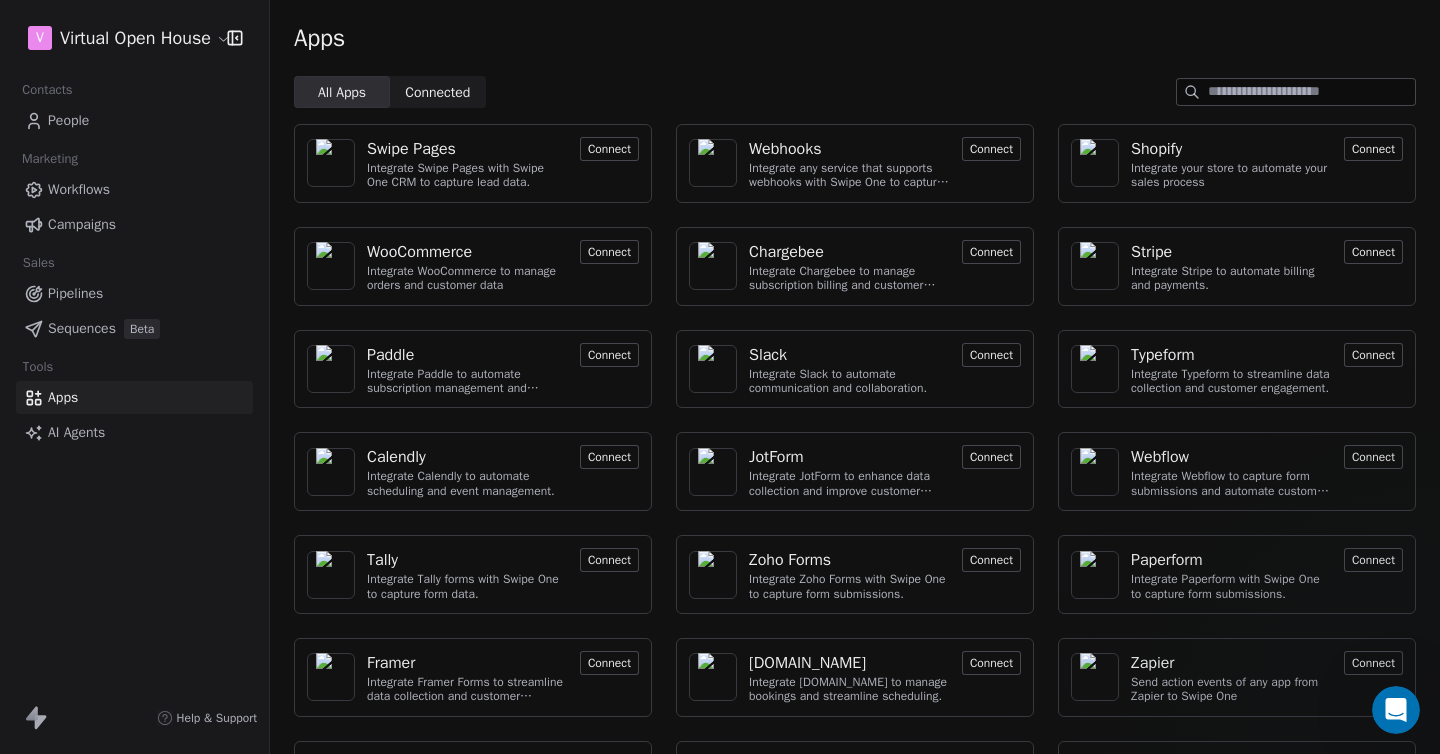 scroll, scrollTop: 0, scrollLeft: 0, axis: both 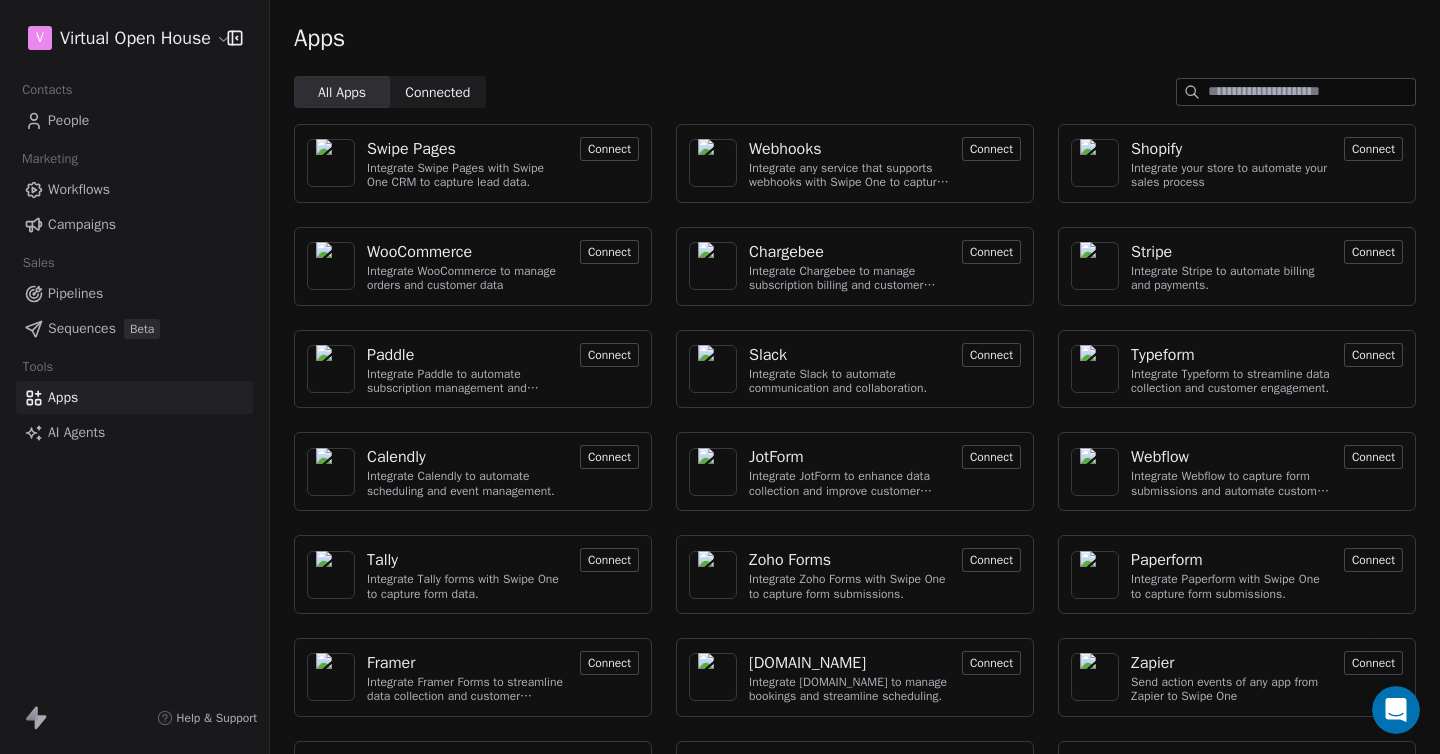 click on "V Virtual Open House Contacts People Marketing Workflows Campaigns Sales Pipelines Sequences Beta Tools Apps AI Agents Help & Support Apps All Apps All Apps Connected Connected Swipe Pages Integrate Swipe Pages with Swipe One CRM to capture lead data. Connect Webhooks Integrate any service that supports webhooks with Swipe One to capture and automate data workflows. Connect Shopify Integrate your store to automate your sales process Connect WooCommerce Integrate WooCommerce to manage orders and customer data Connect Chargebee Integrate Chargebee to manage subscription billing and customer data. Connect Stripe Integrate Stripe to automate billing and payments. Connect Paddle Integrate Paddle to automate subscription management and customer engagement. Connect Slack Integrate Slack to automate communication and collaboration. Connect Typeform Integrate Typeform to streamline data collection and customer engagement. Connect Calendly Integrate Calendly to automate scheduling and event management. Connect Tally" at bounding box center [720, 377] 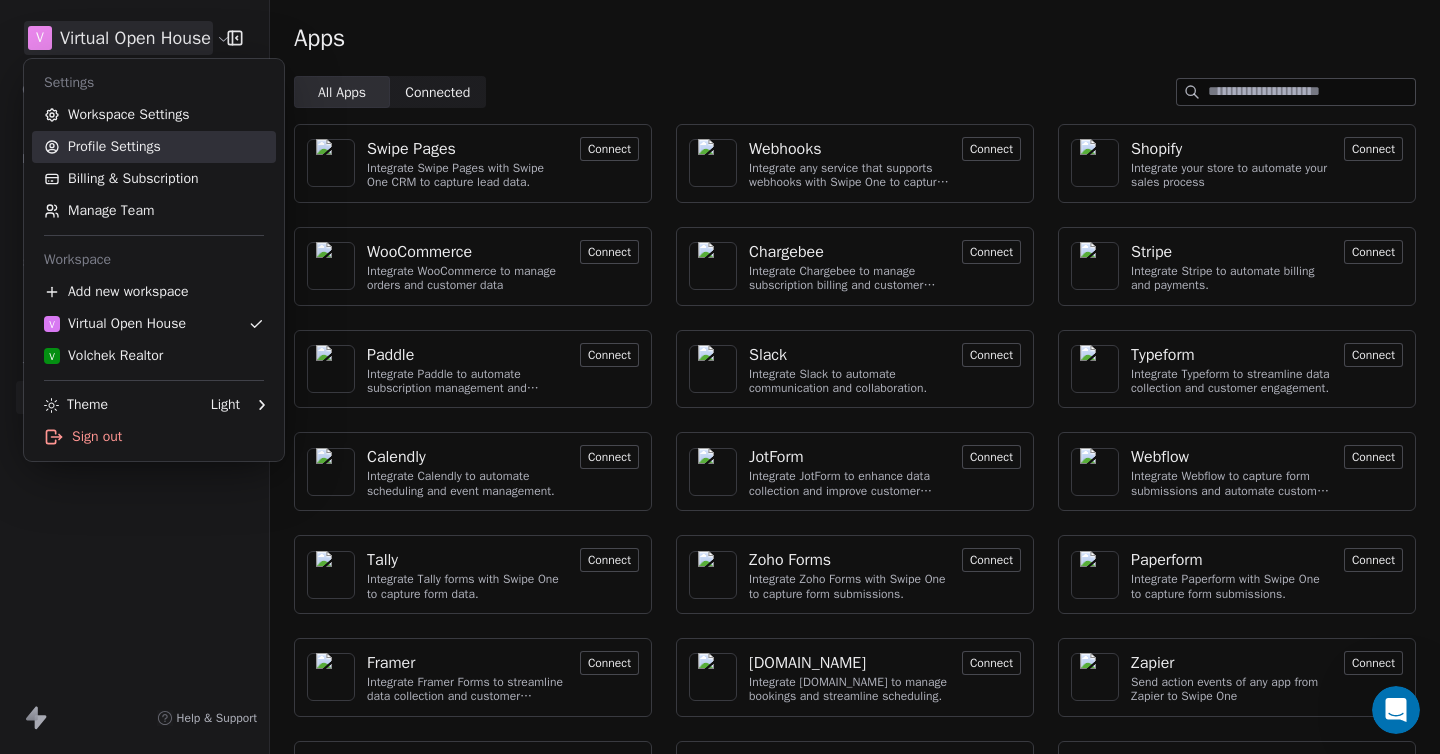 click on "Profile Settings" at bounding box center (154, 147) 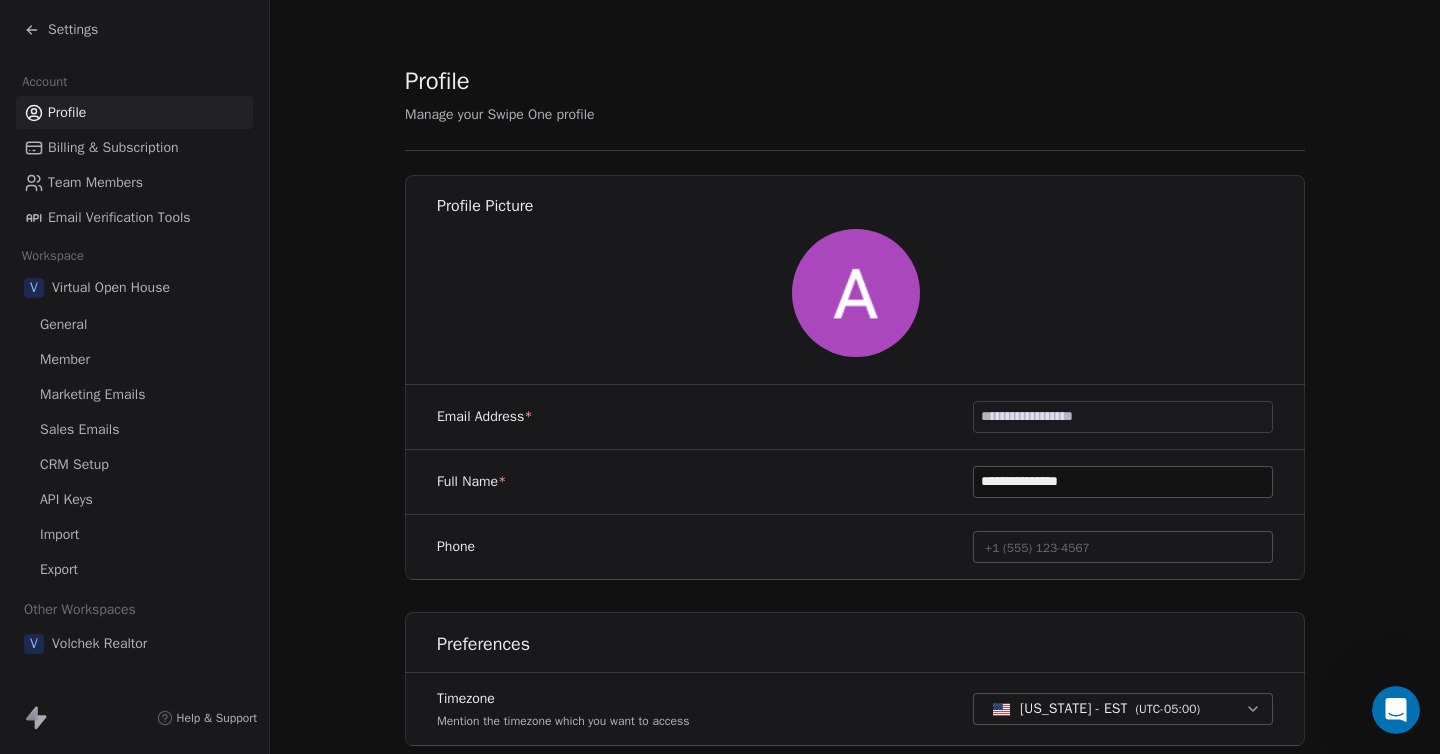 click on "Email Verification Tools" at bounding box center (119, 217) 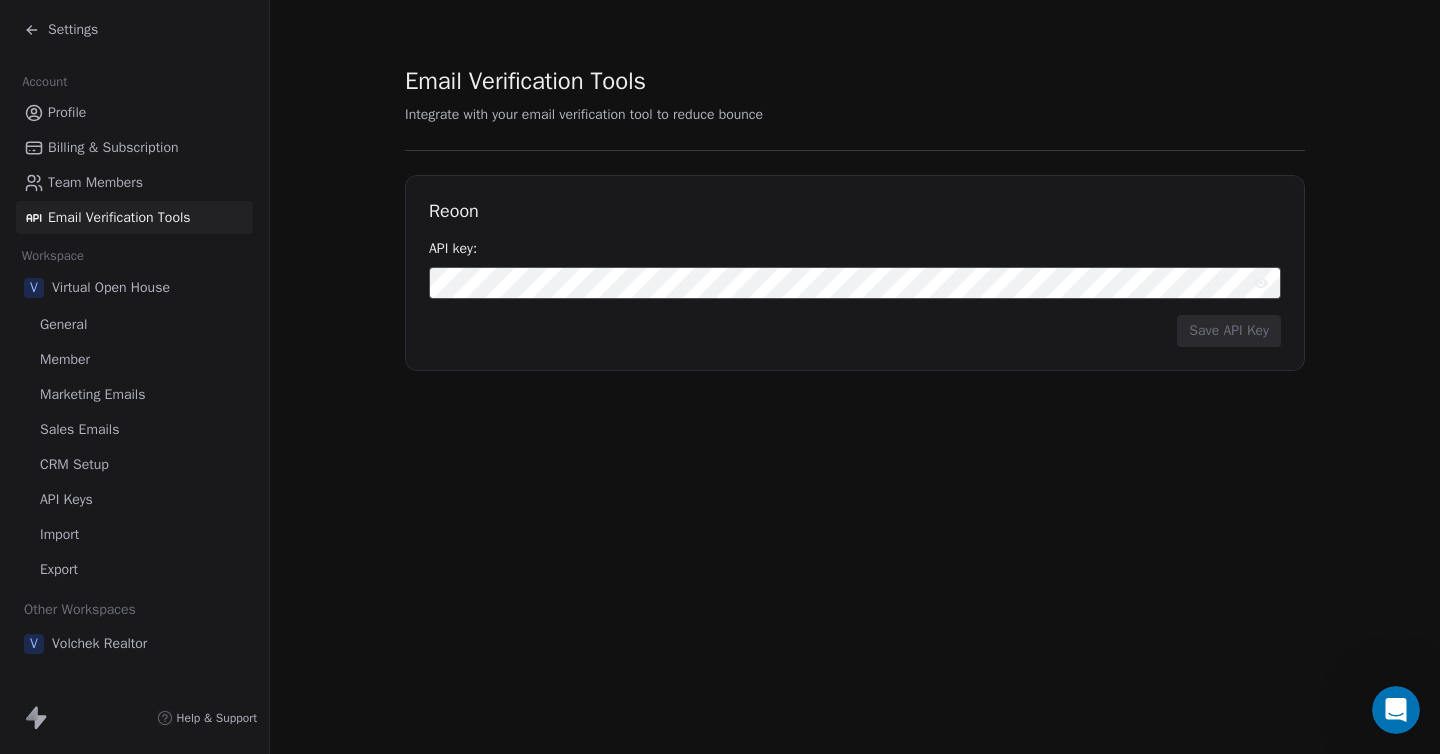 click on "Marketing Emails" at bounding box center (92, 394) 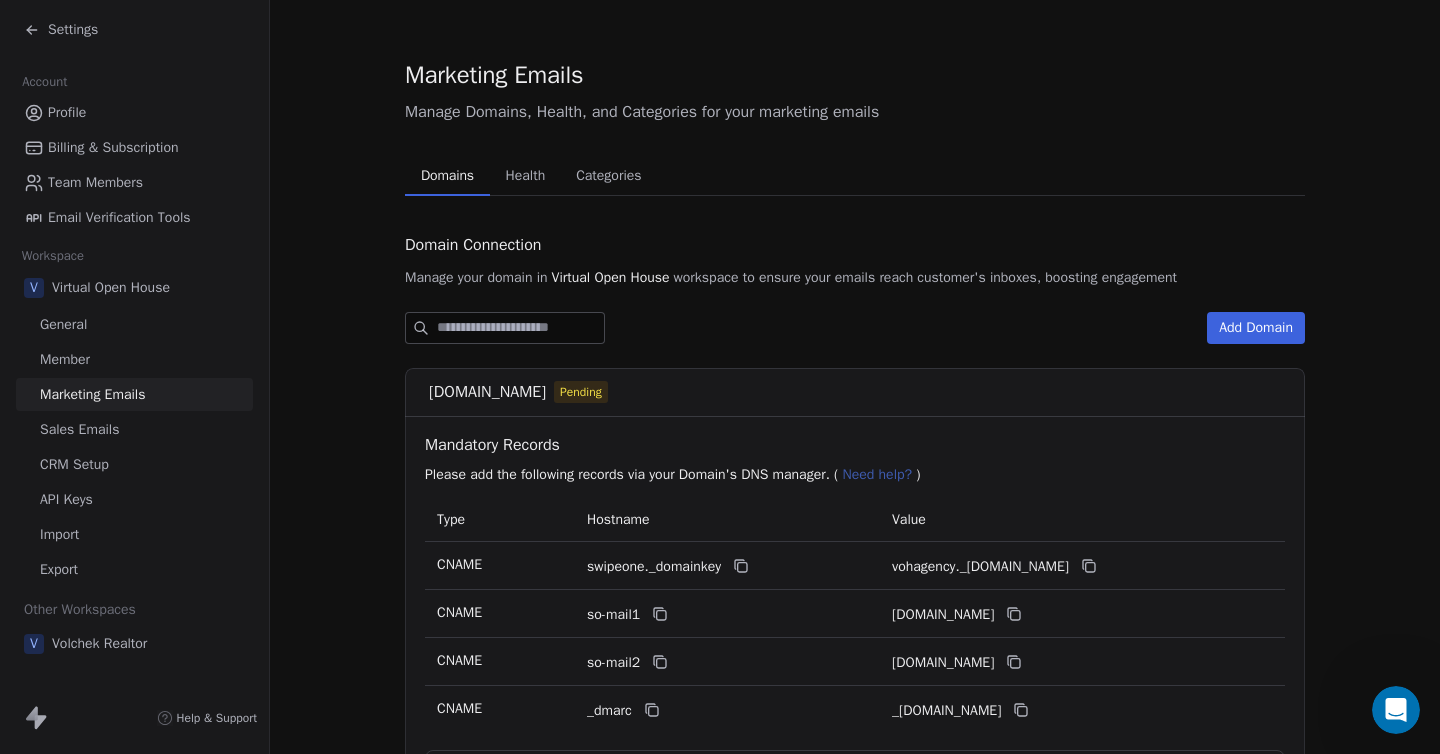 scroll, scrollTop: 0, scrollLeft: 0, axis: both 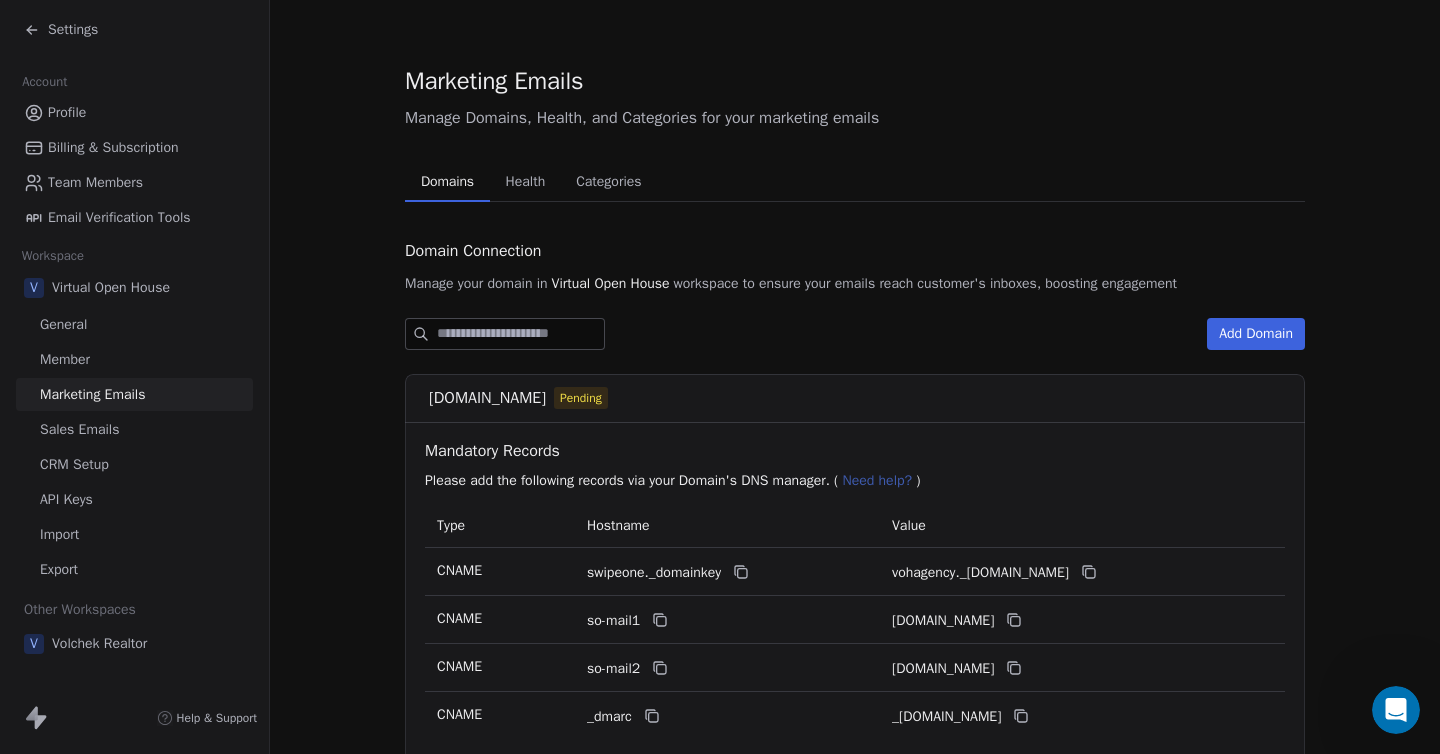 click on "Health" at bounding box center (526, 182) 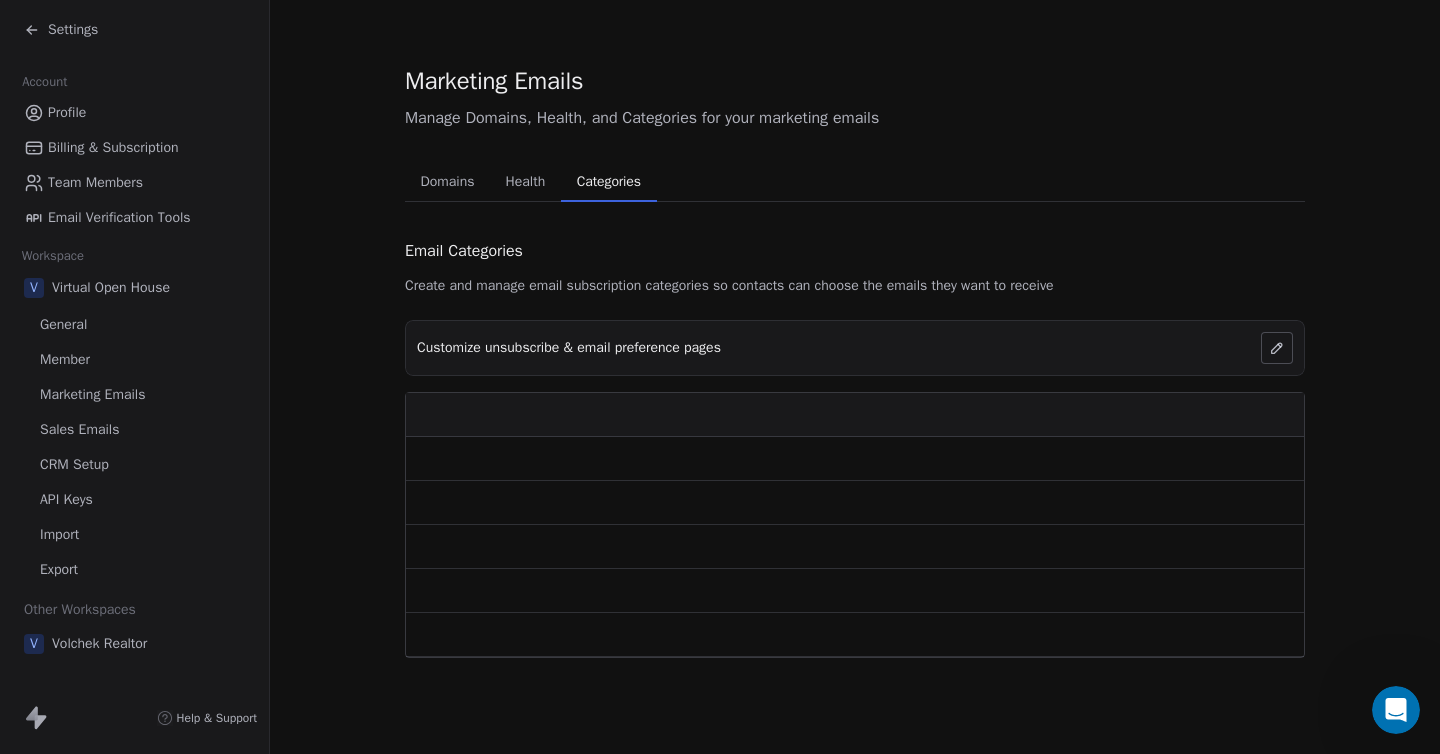 click on "Categories" at bounding box center (609, 182) 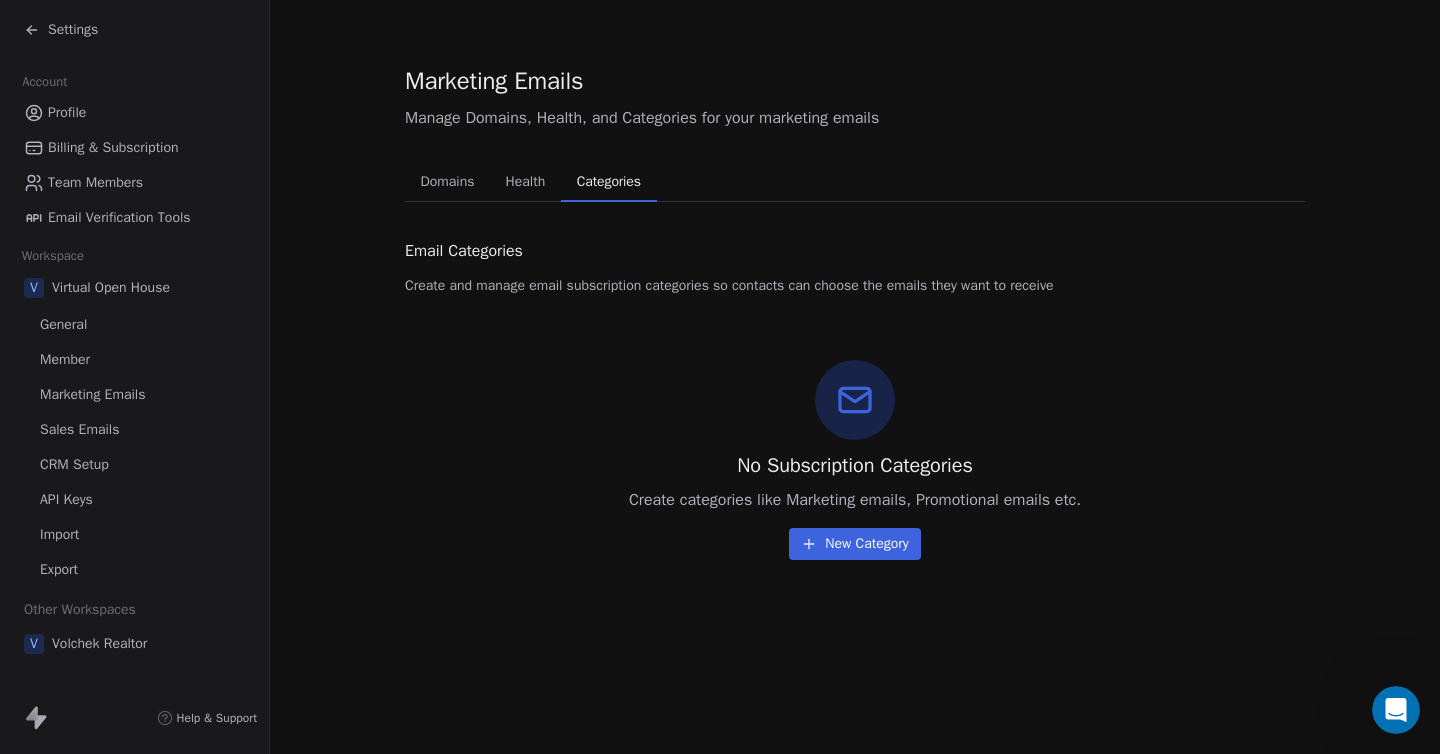 click on "Domains" at bounding box center (448, 182) 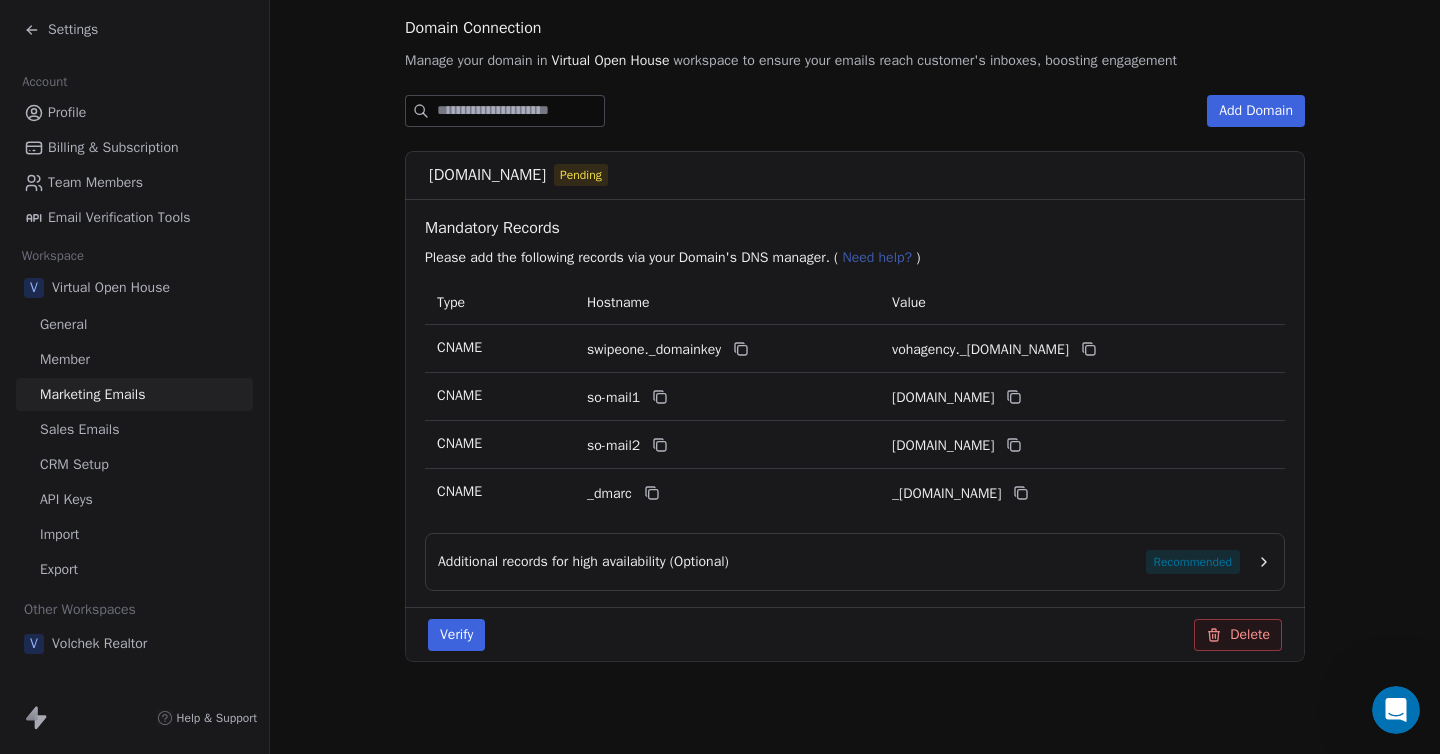 scroll, scrollTop: 227, scrollLeft: 0, axis: vertical 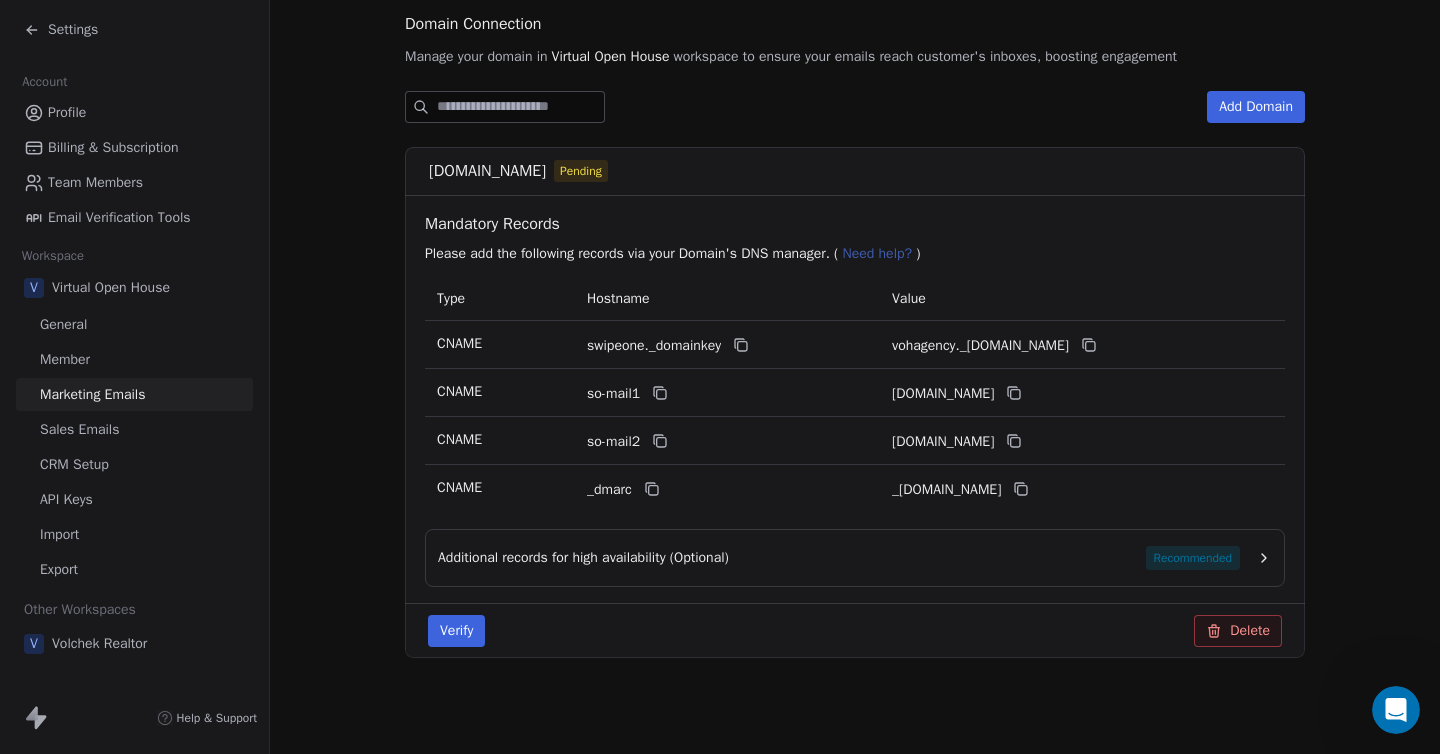 type 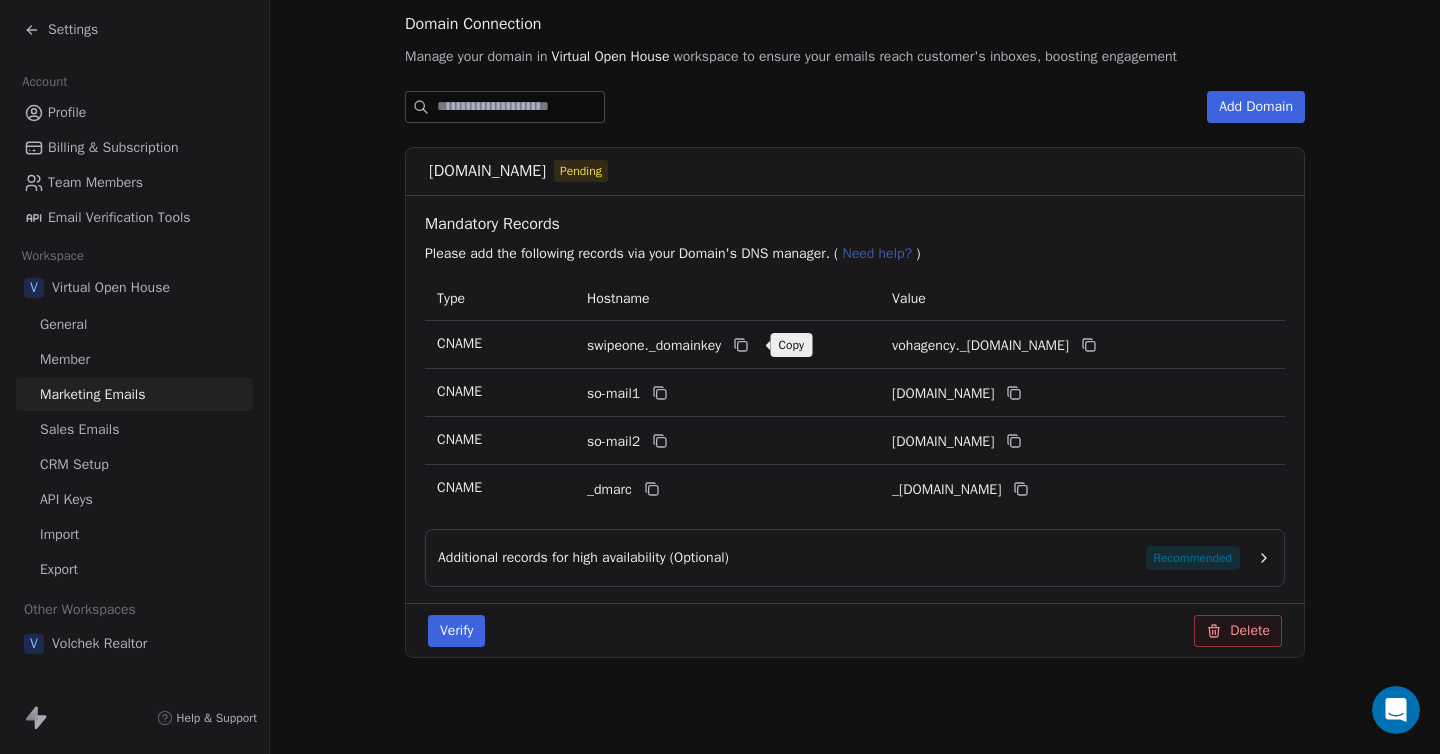 click 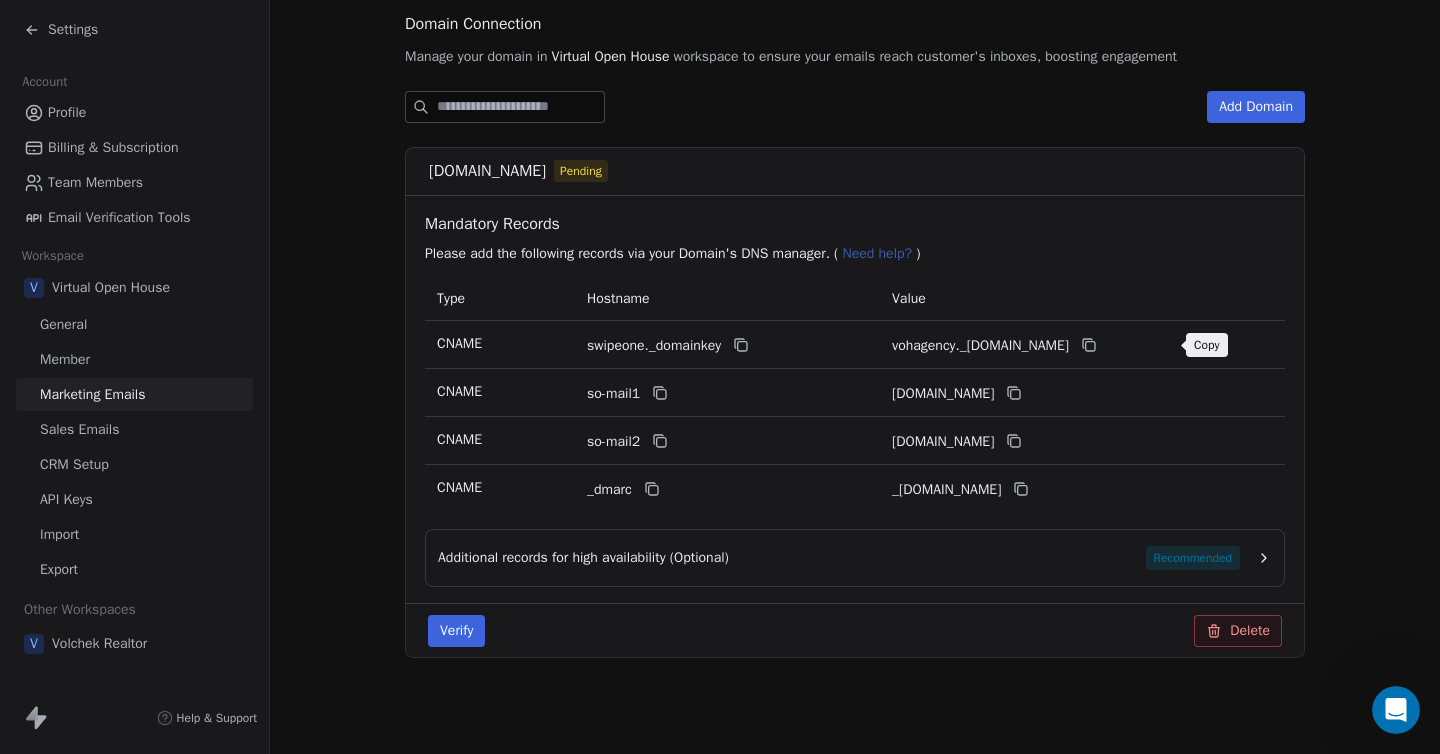 click 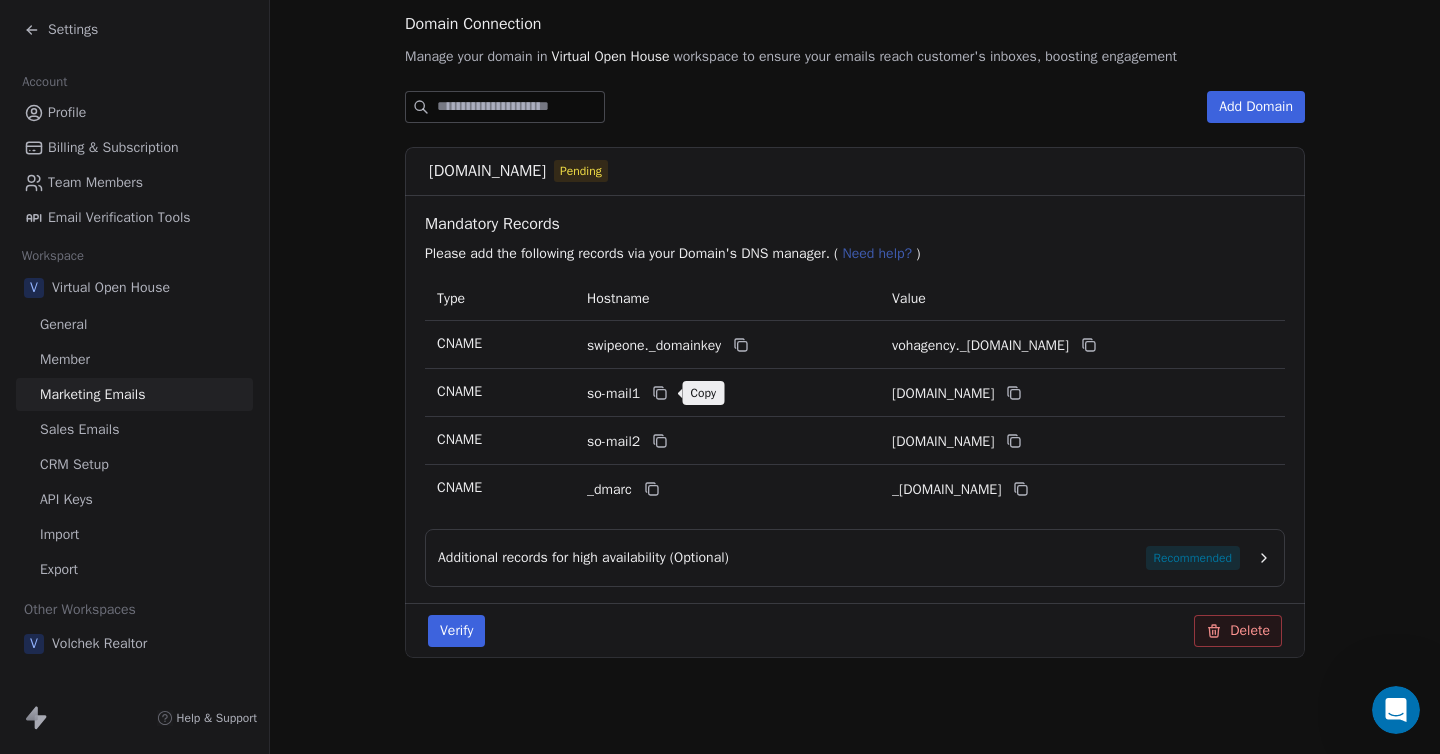 click 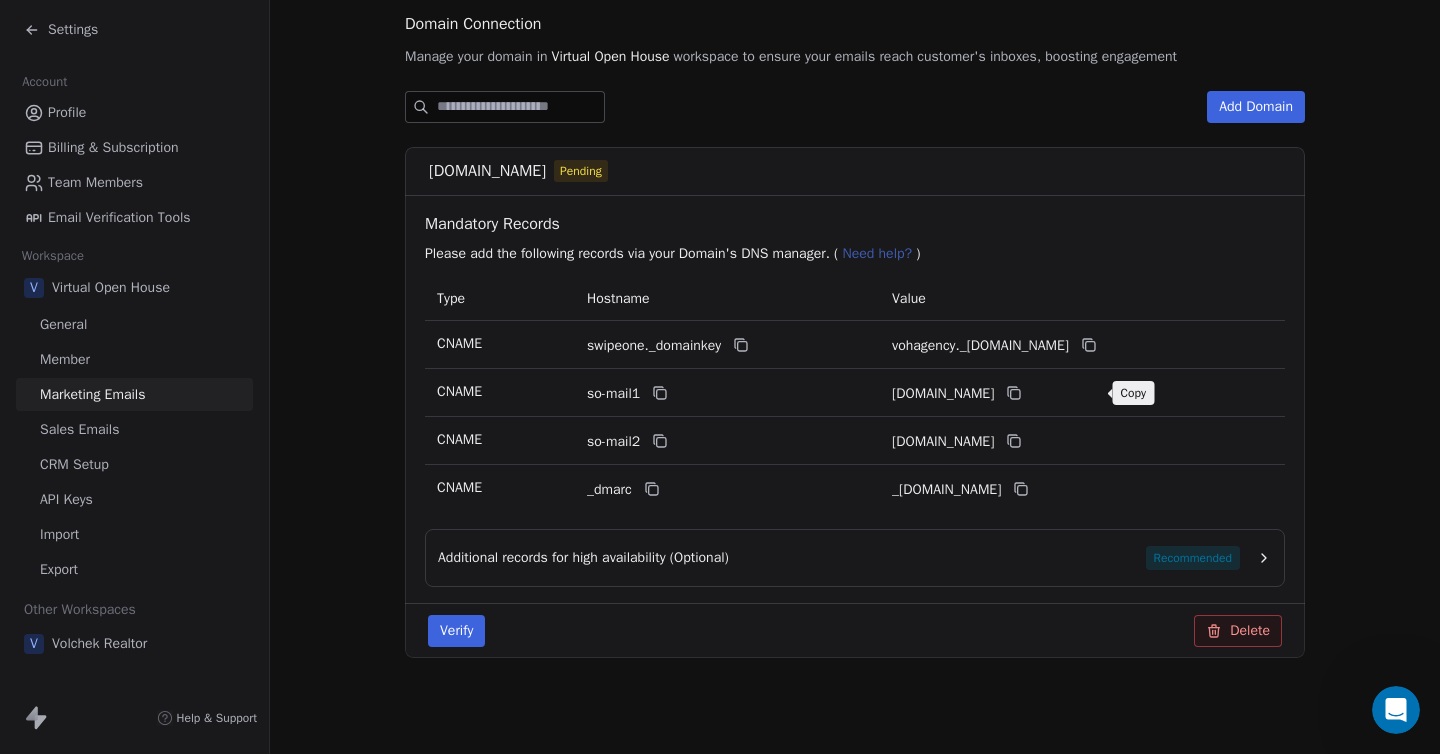 click 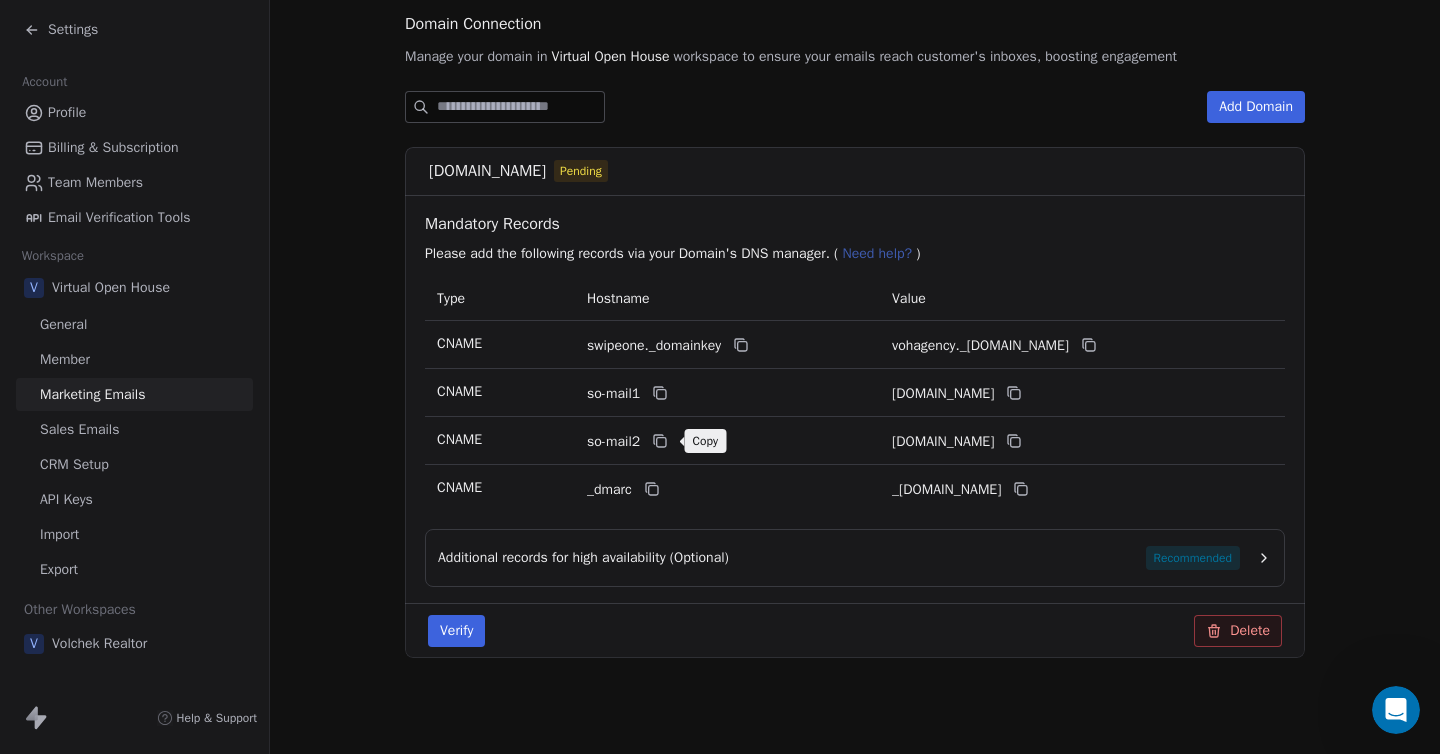 click 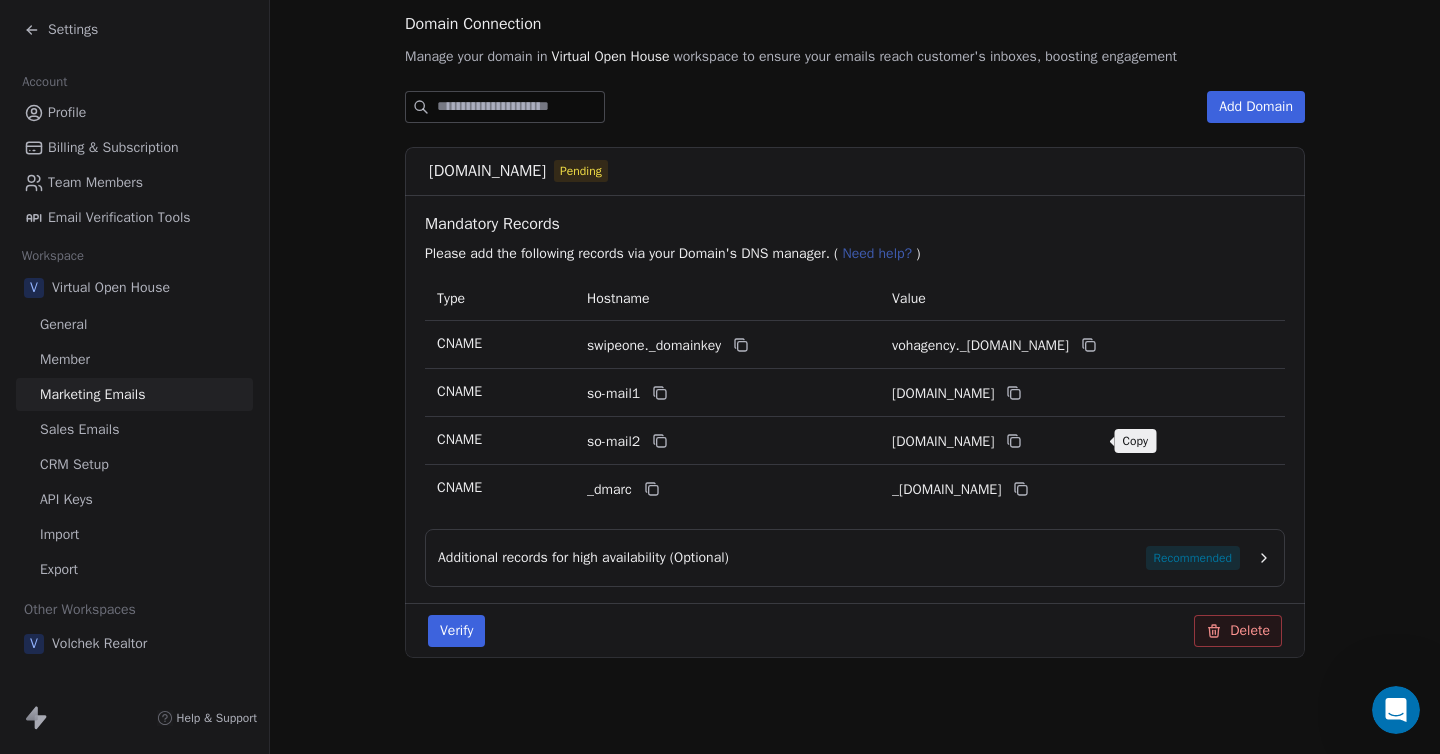 click 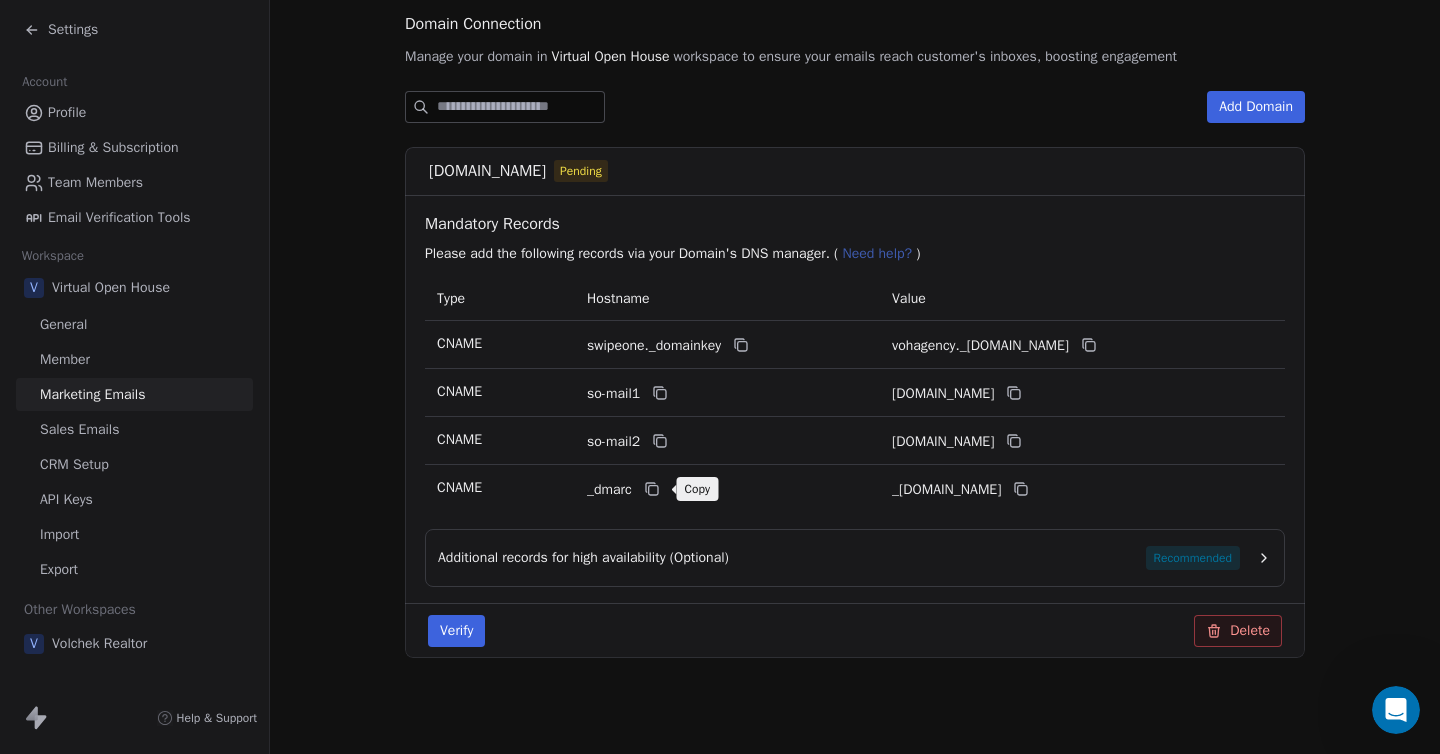 click at bounding box center [652, 489] 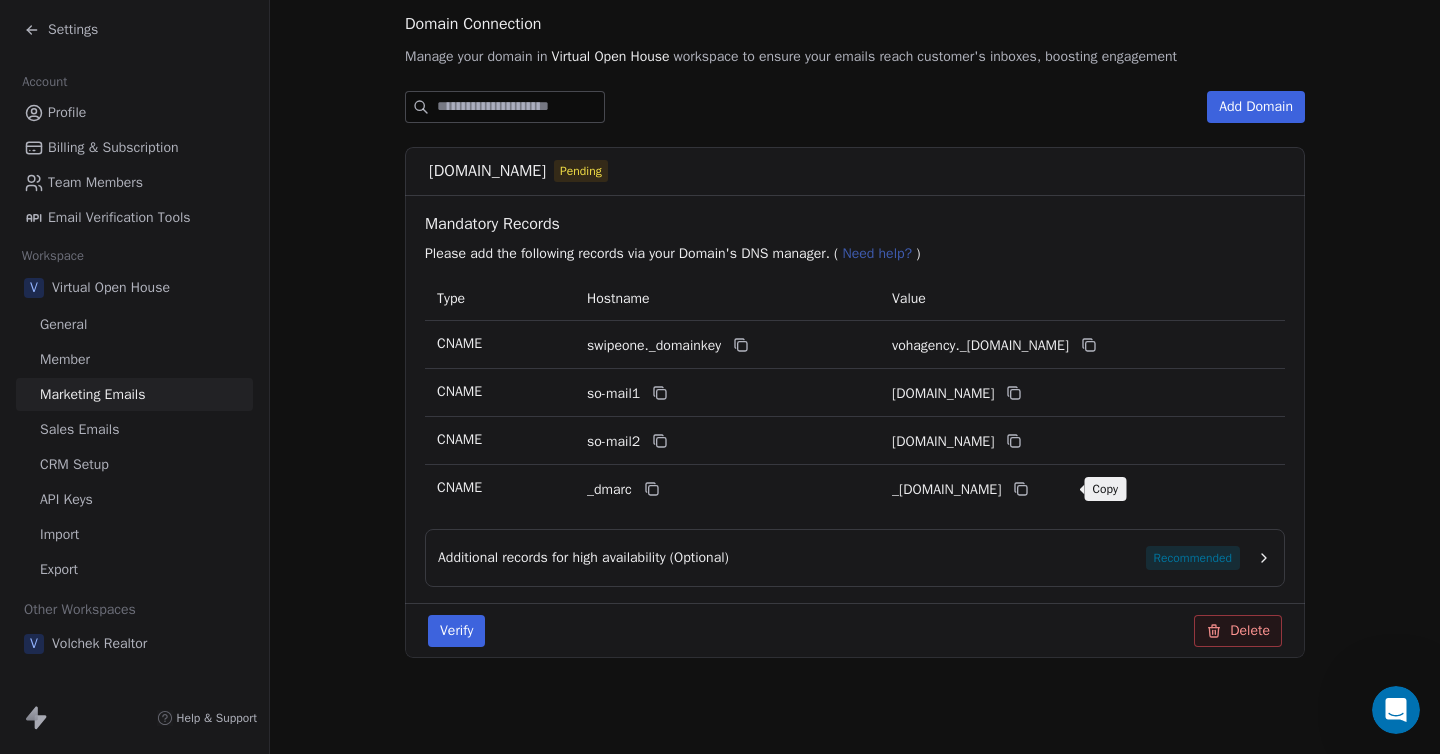 click 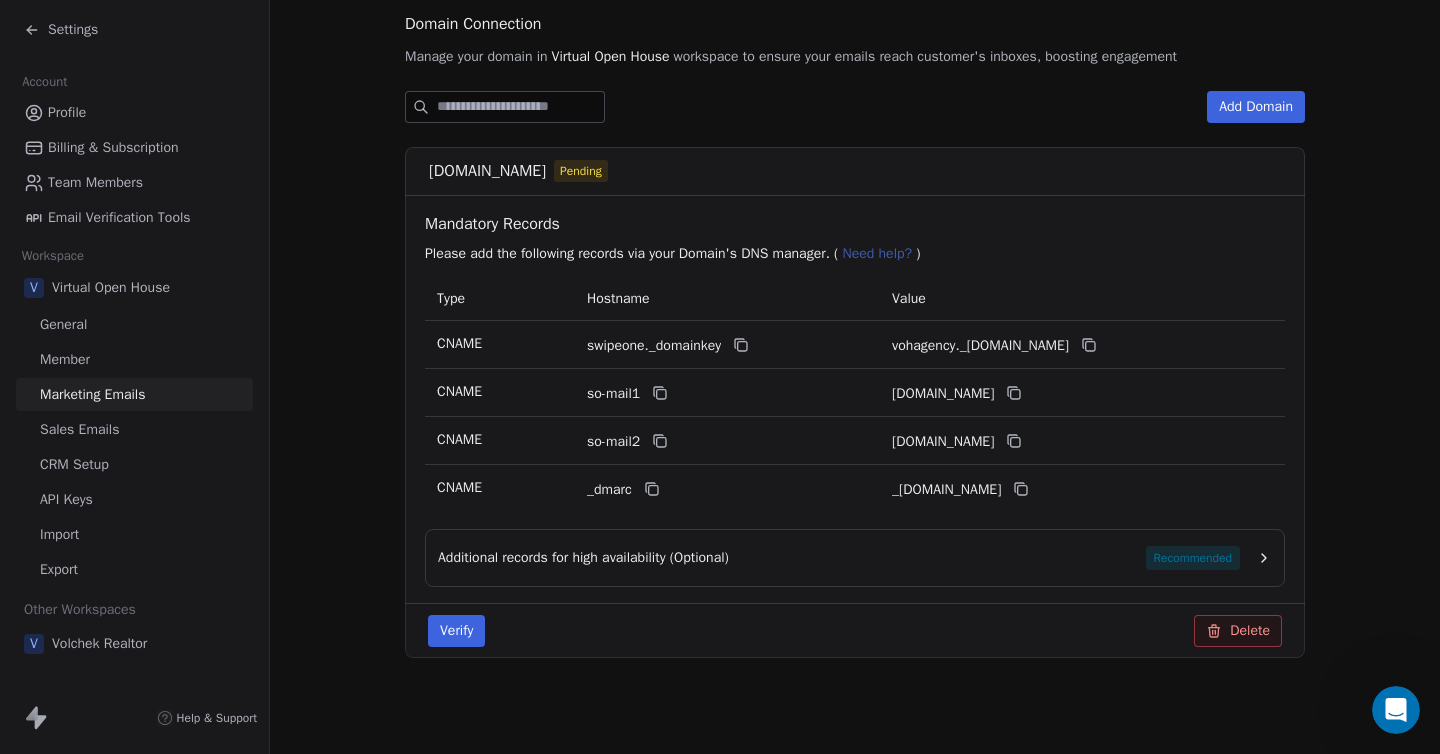click on "Recommended" at bounding box center [1193, 558] 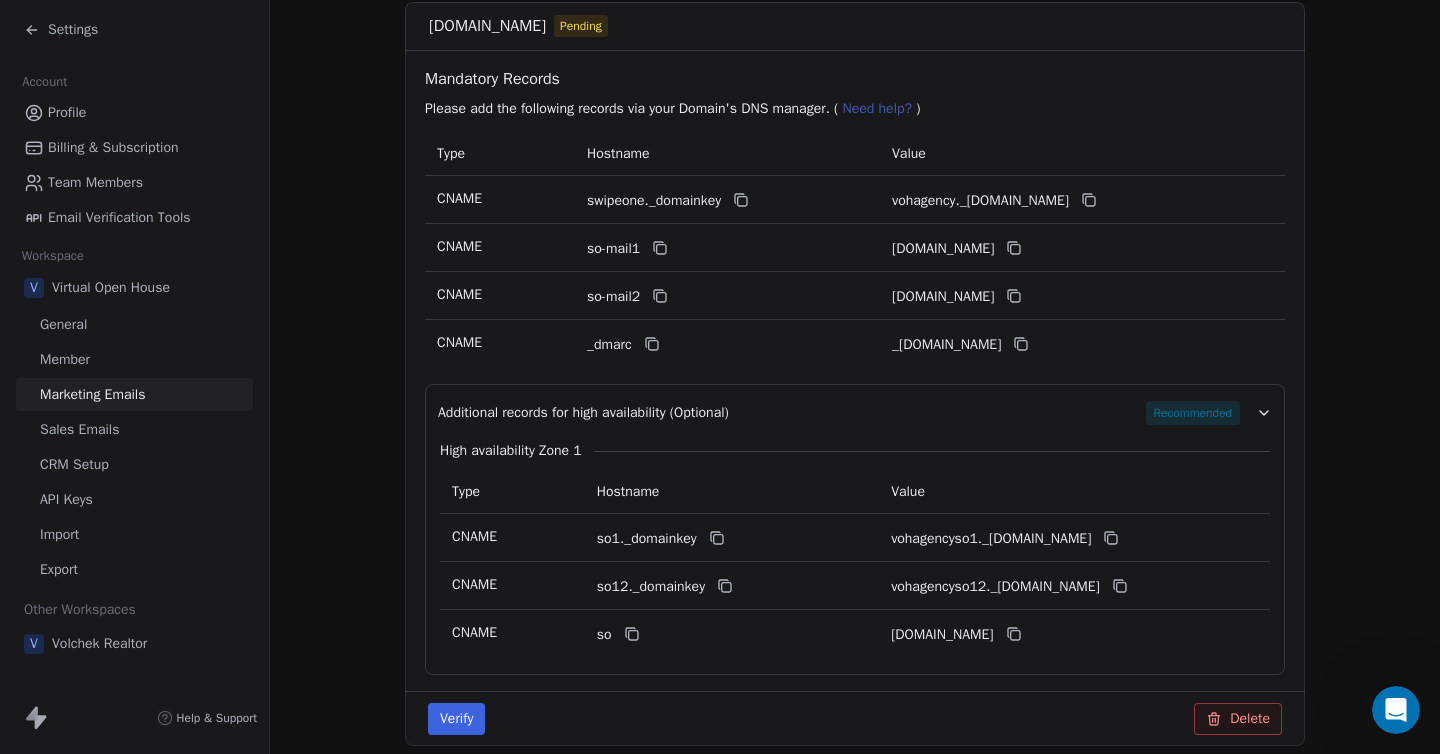 scroll, scrollTop: 460, scrollLeft: 0, axis: vertical 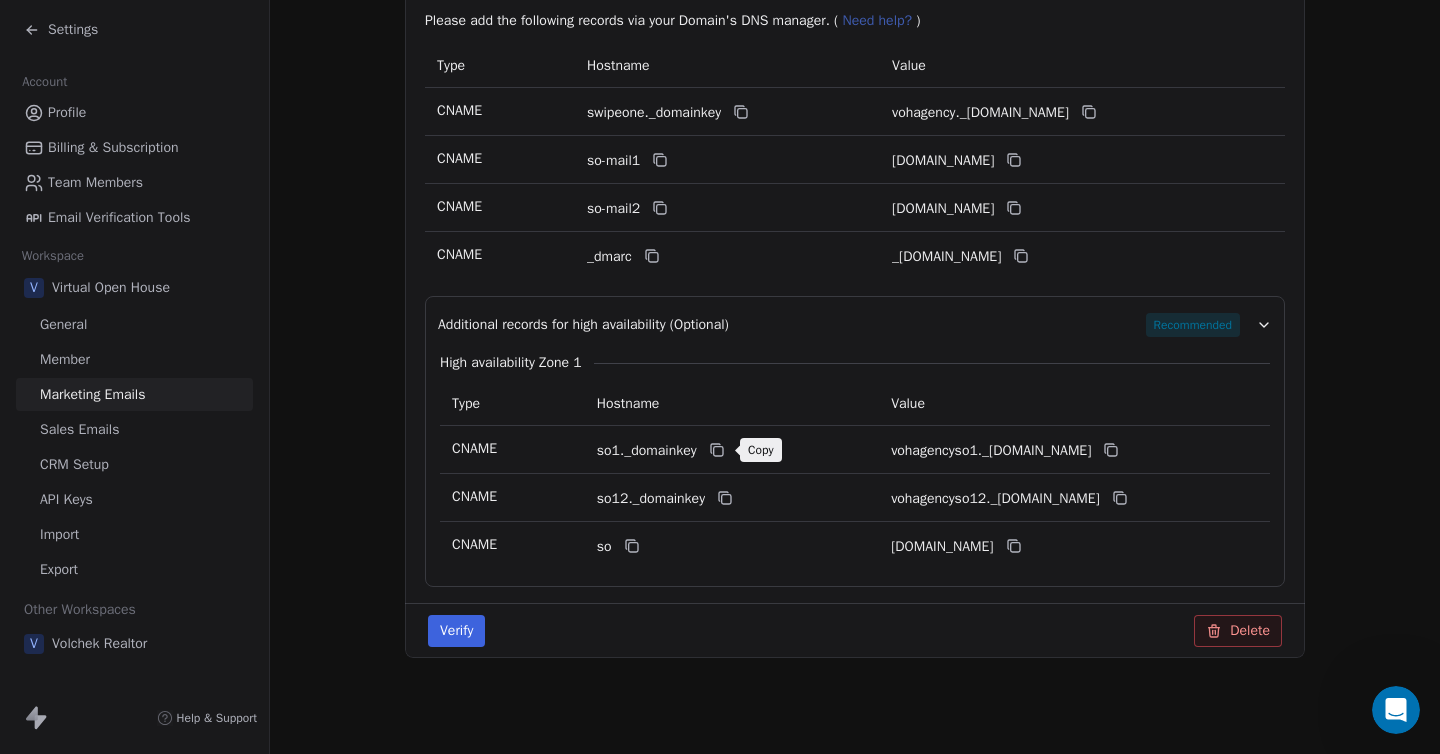 click 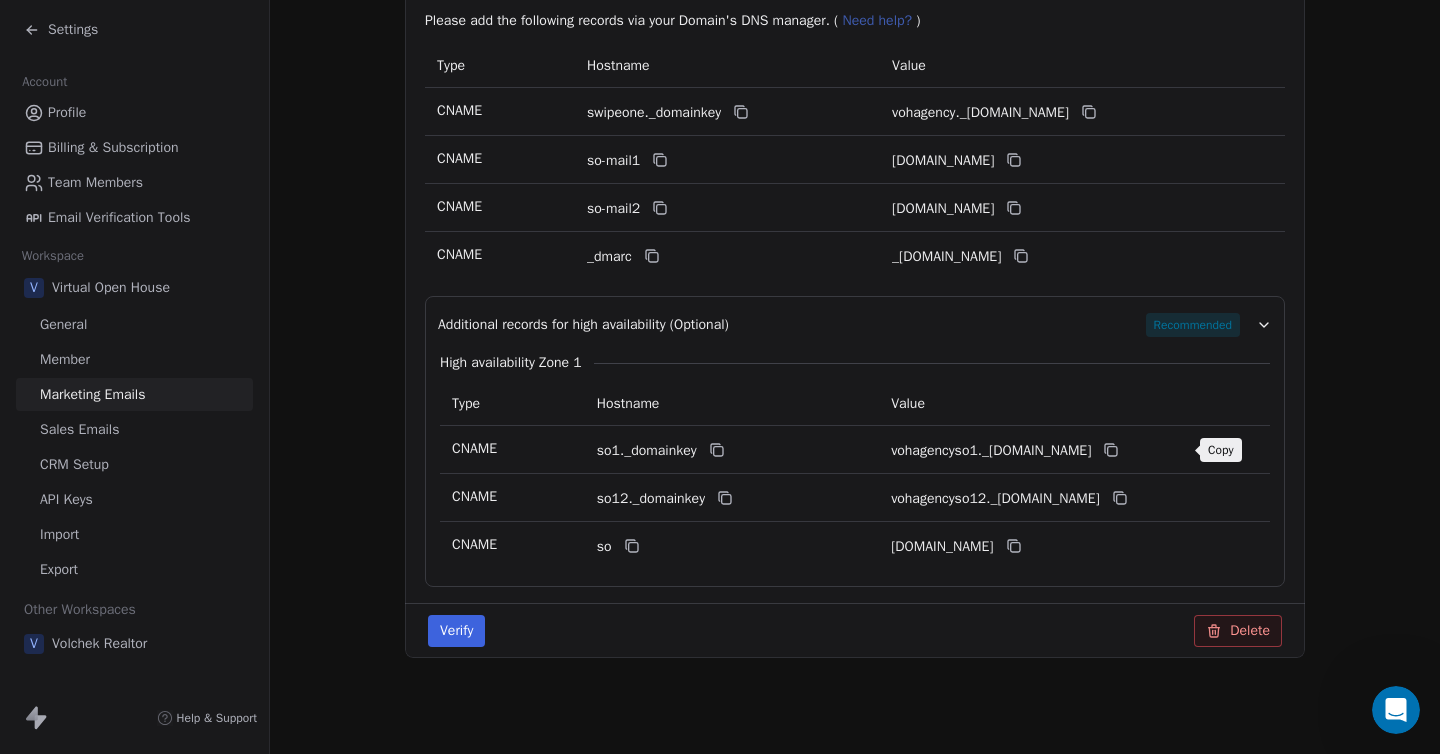 click 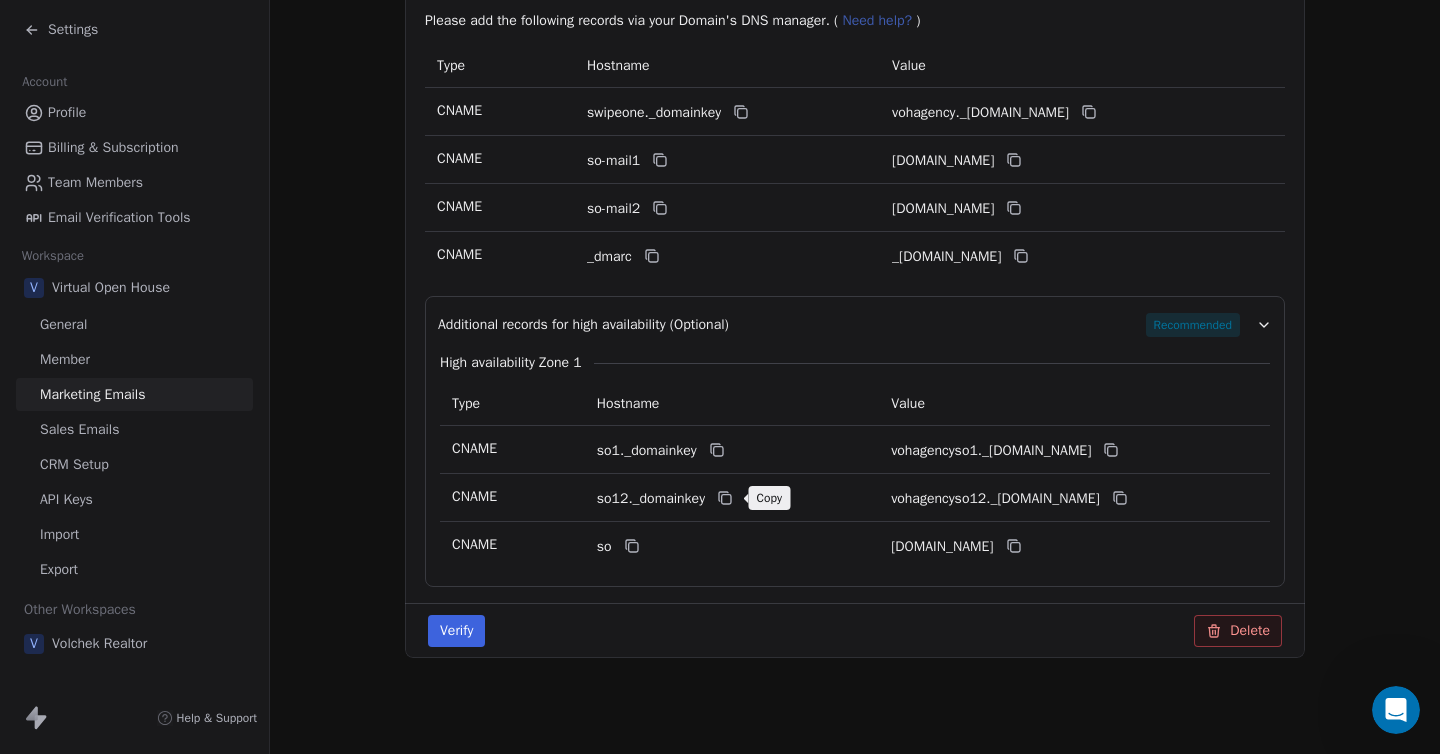 click 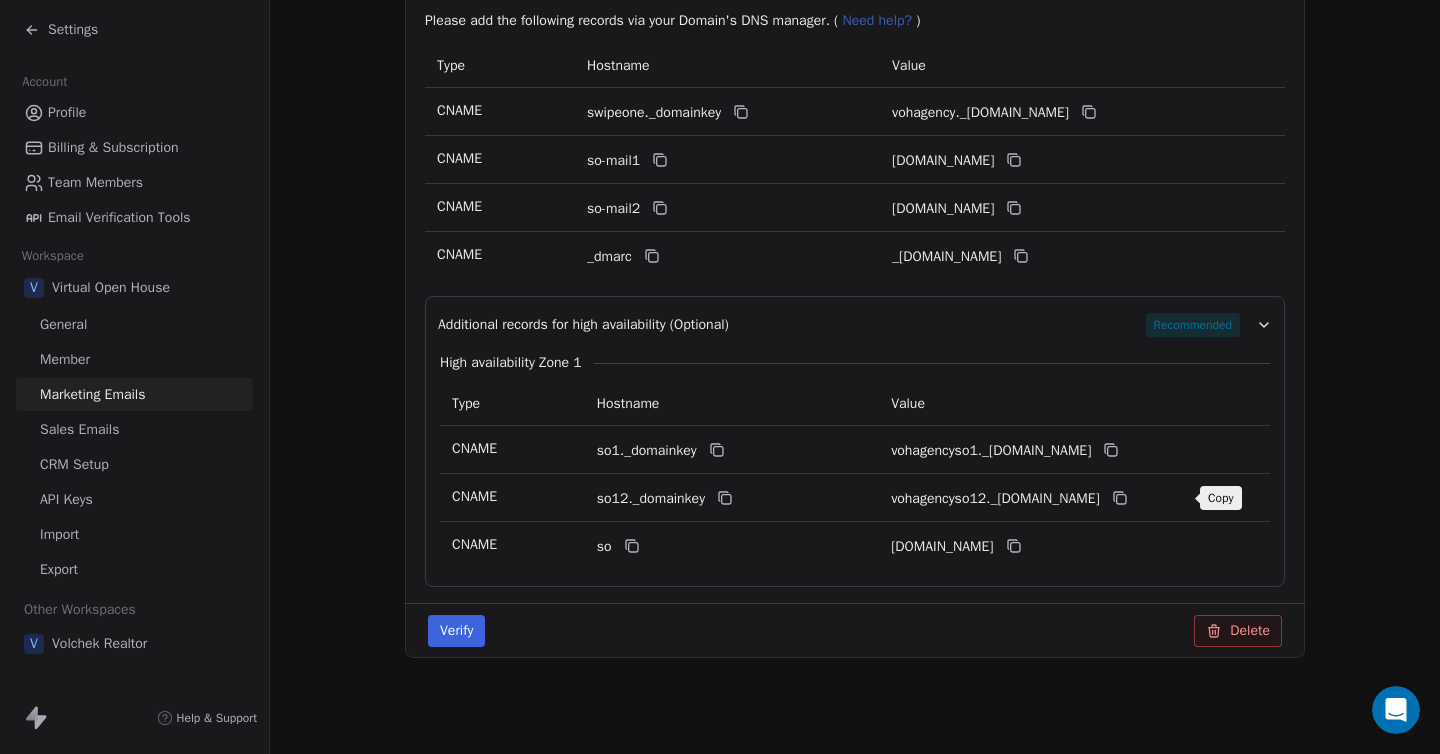 click 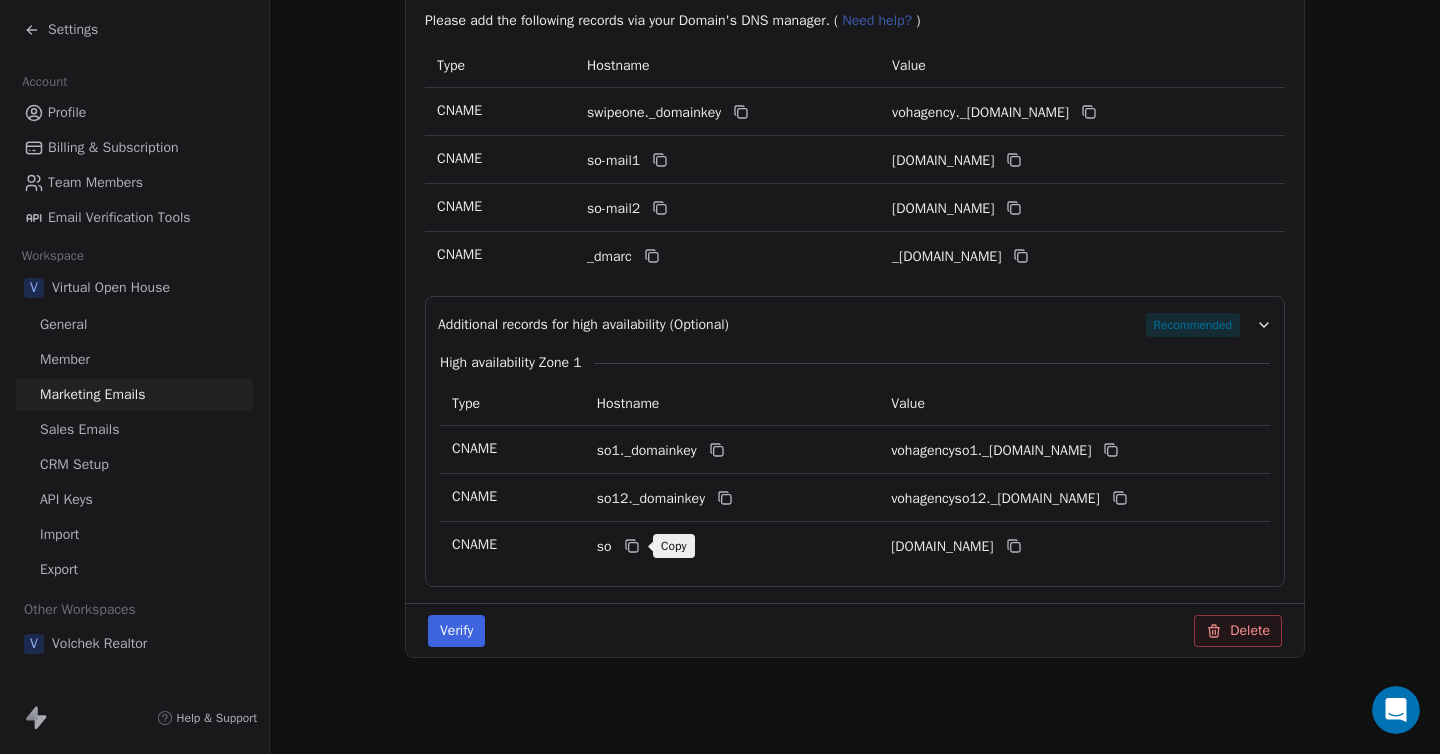 click 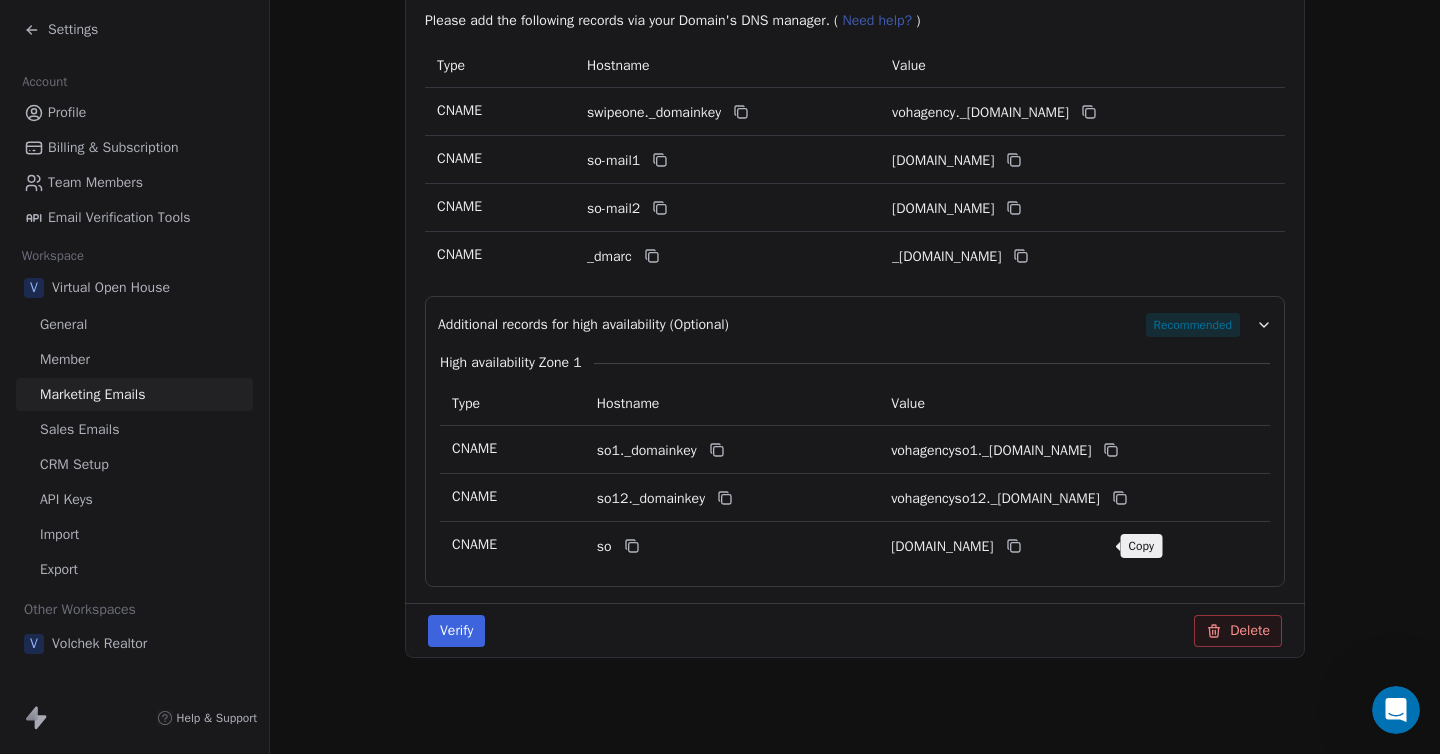 click 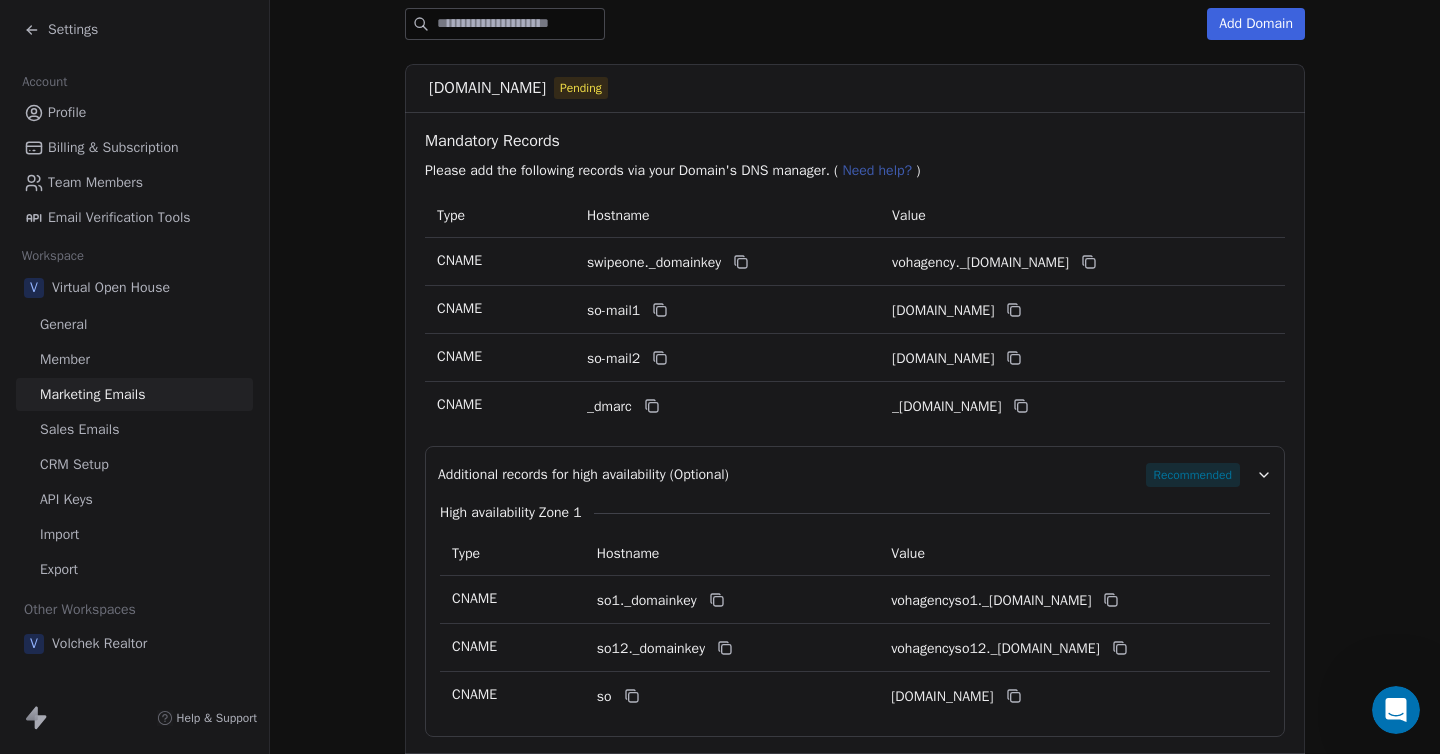 scroll, scrollTop: 460, scrollLeft: 0, axis: vertical 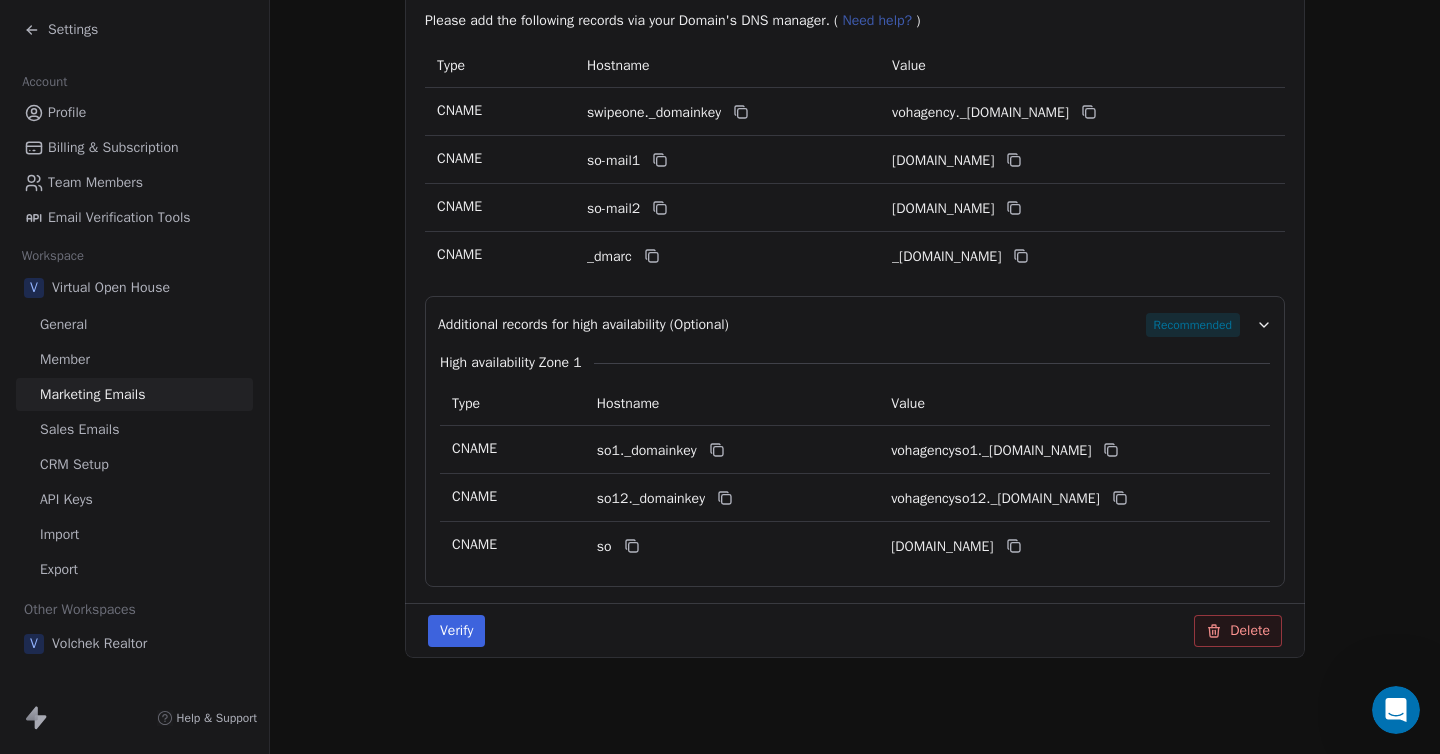 click on "Verify" at bounding box center [456, 631] 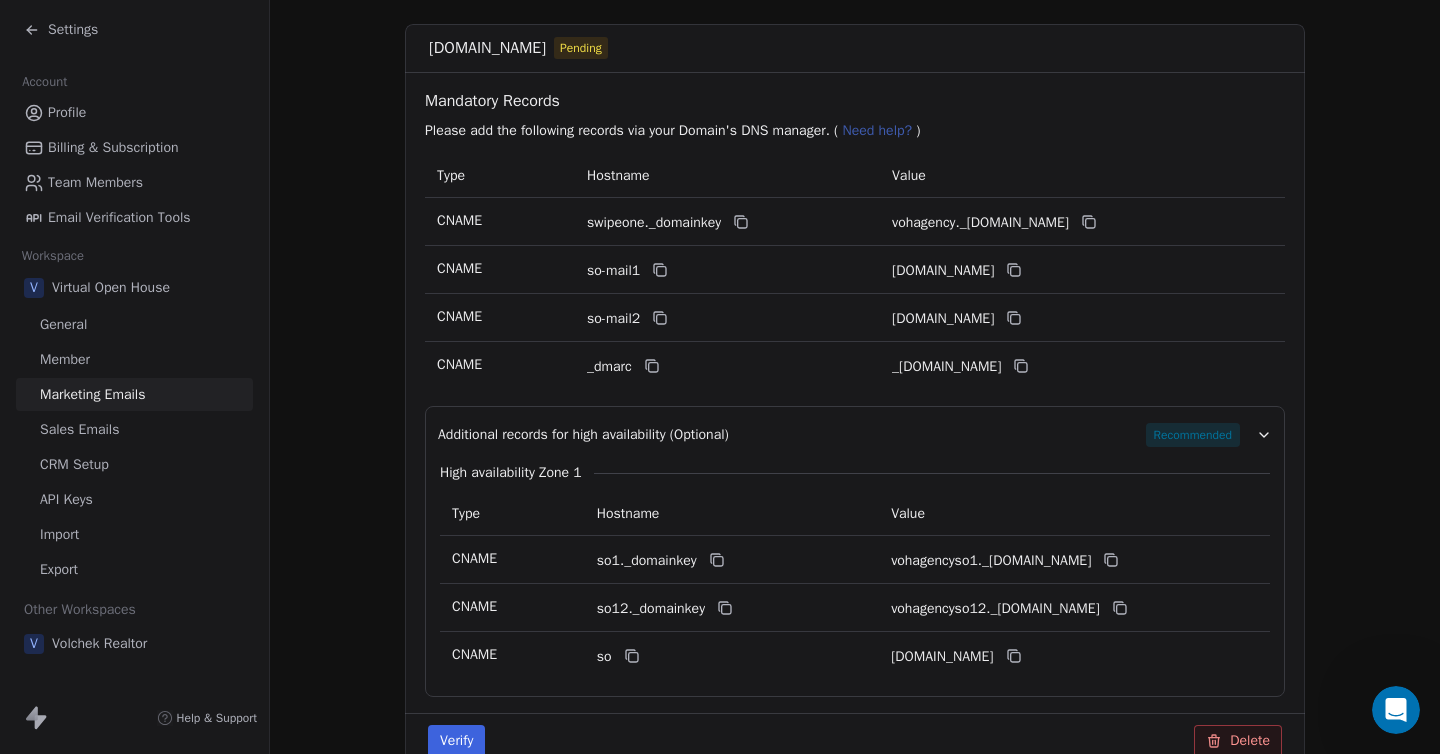 scroll, scrollTop: 460, scrollLeft: 0, axis: vertical 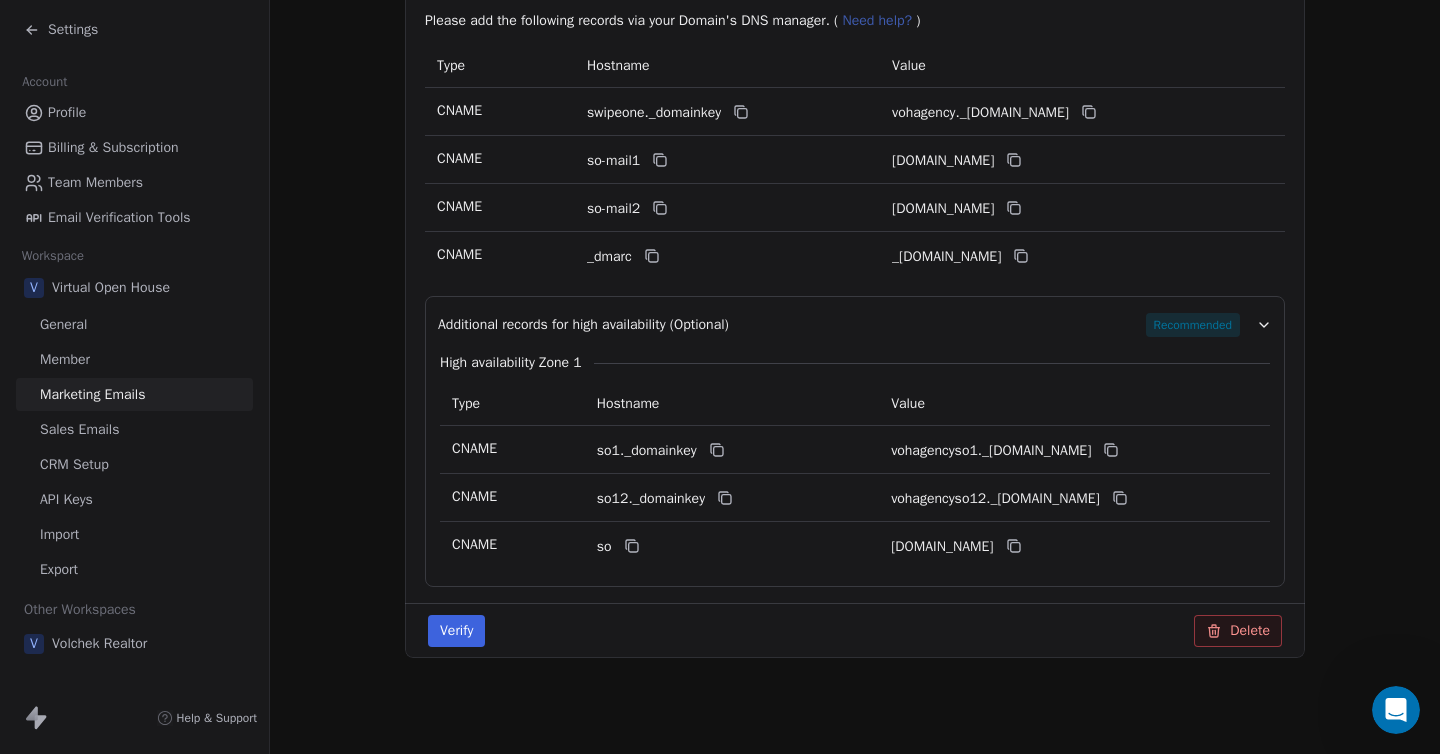 click on "Sales Emails" at bounding box center (79, 429) 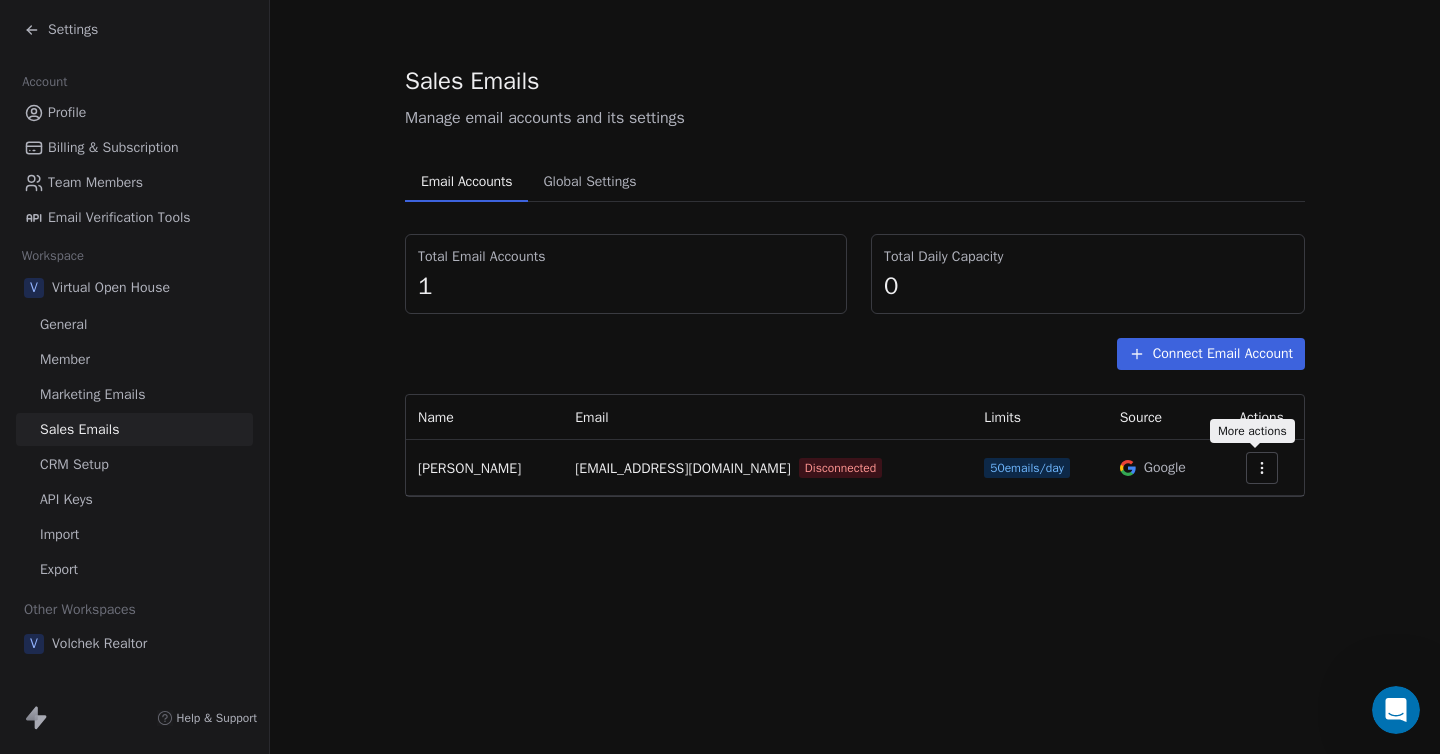 click 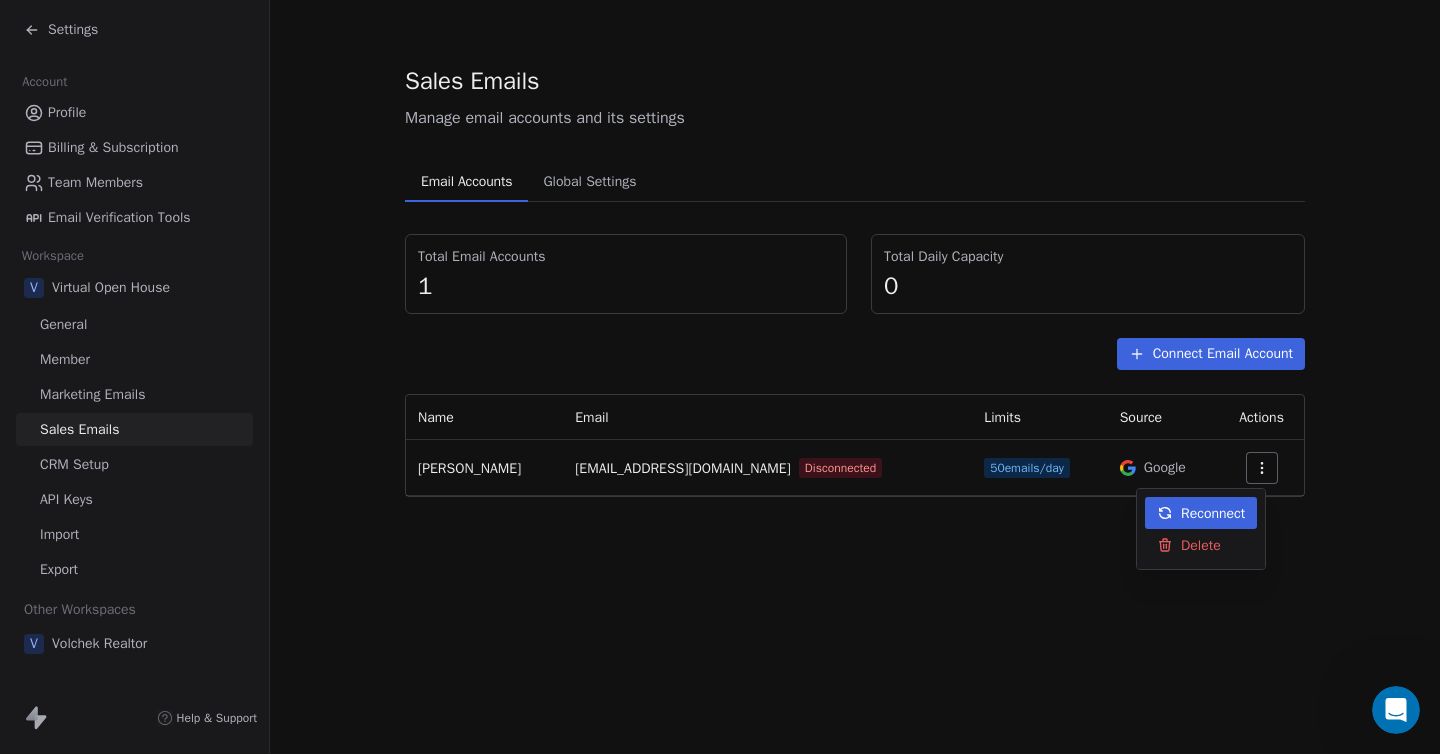 click on "Reconnect" at bounding box center (1213, 513) 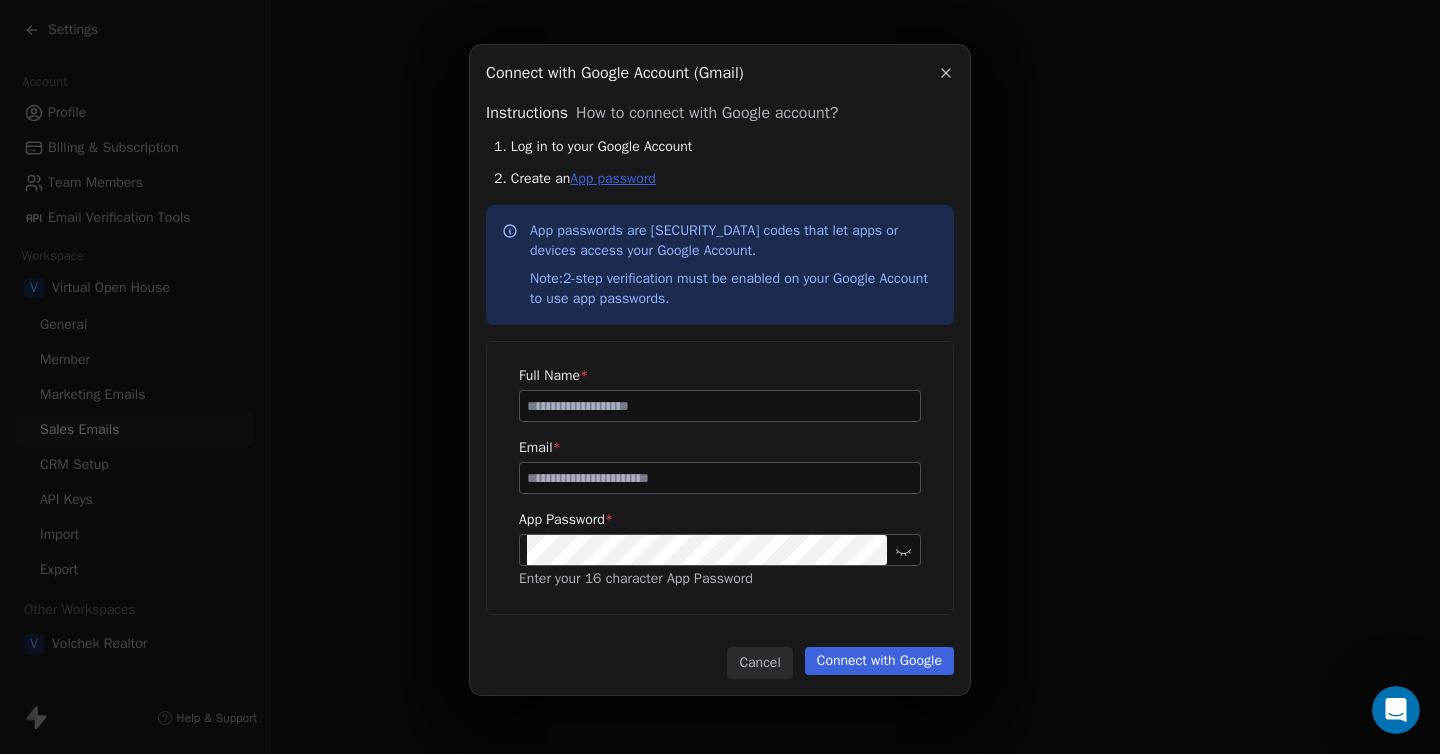 click on "App password" at bounding box center [613, 178] 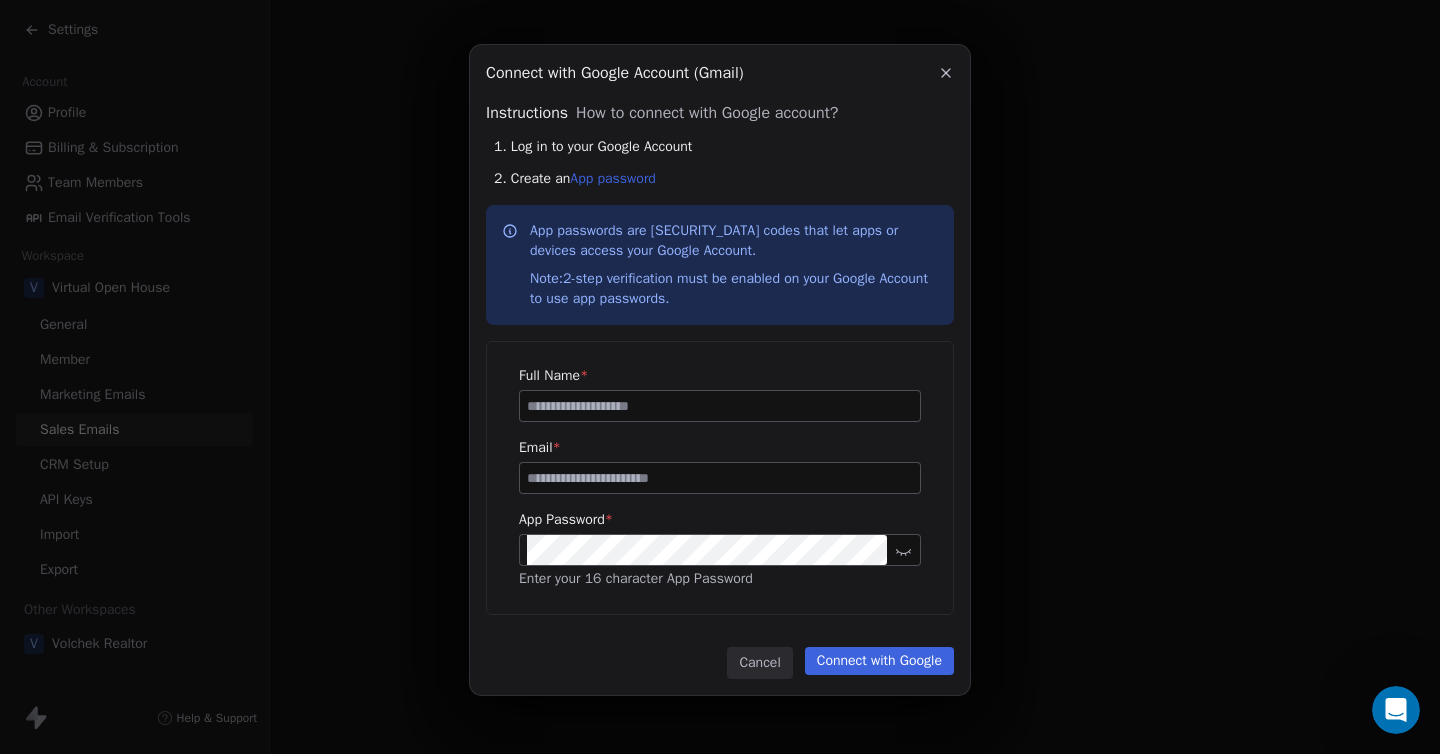 click at bounding box center [720, 406] 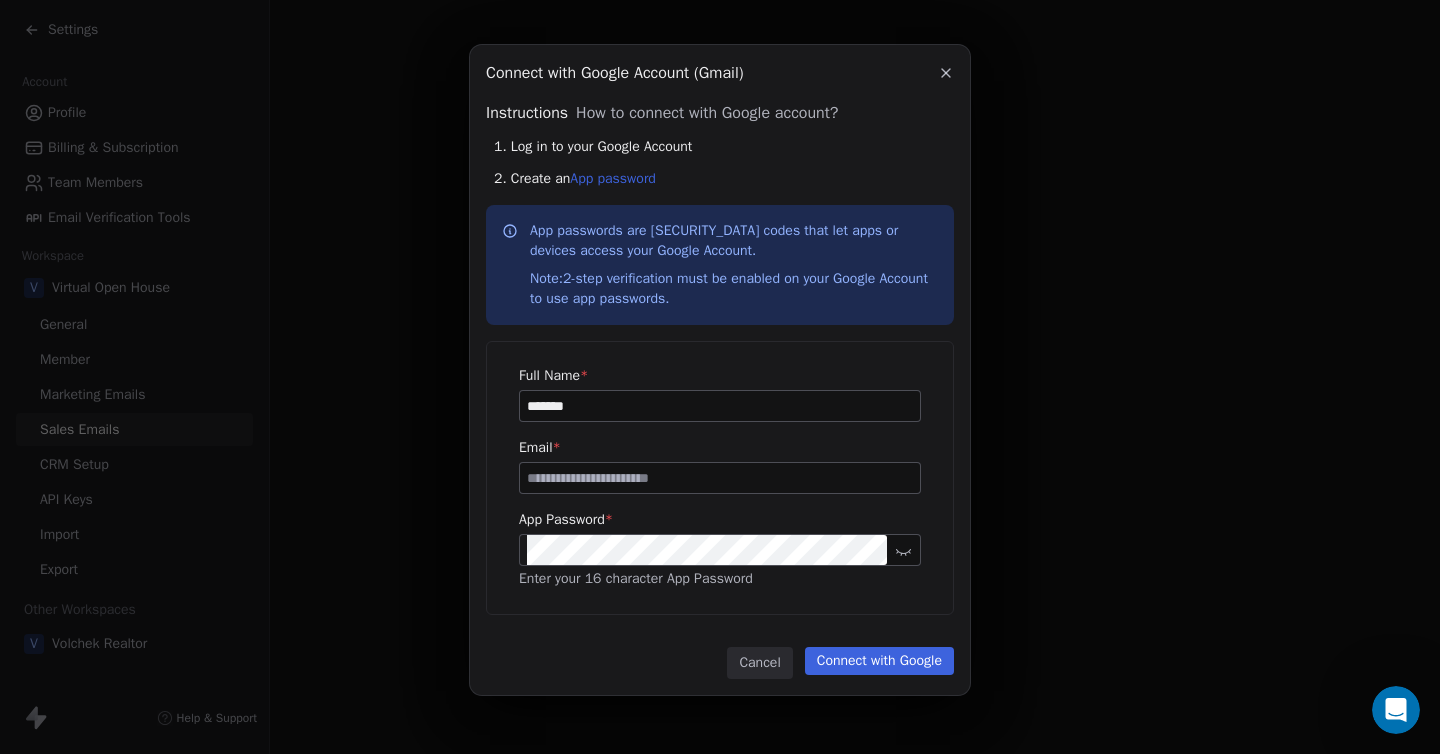 type on "*******" 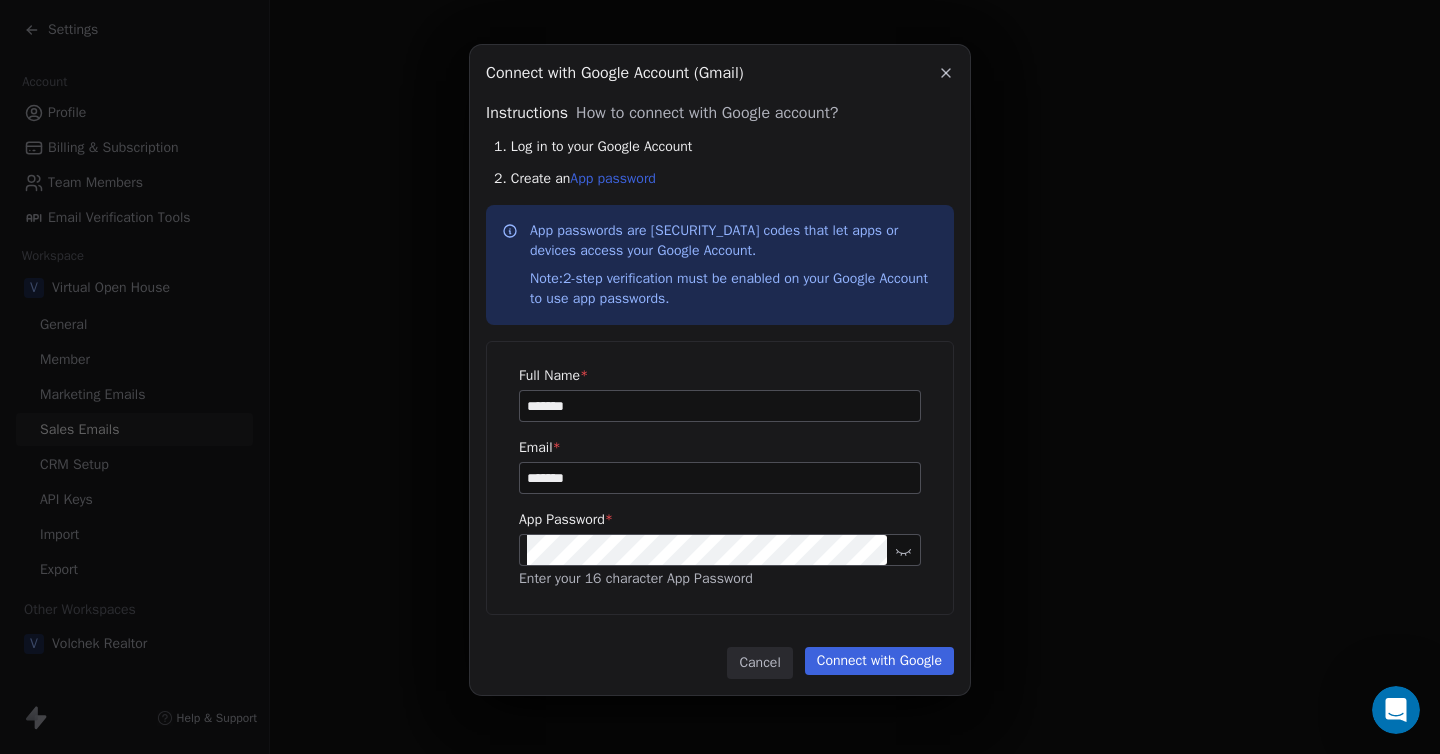 type on "**********" 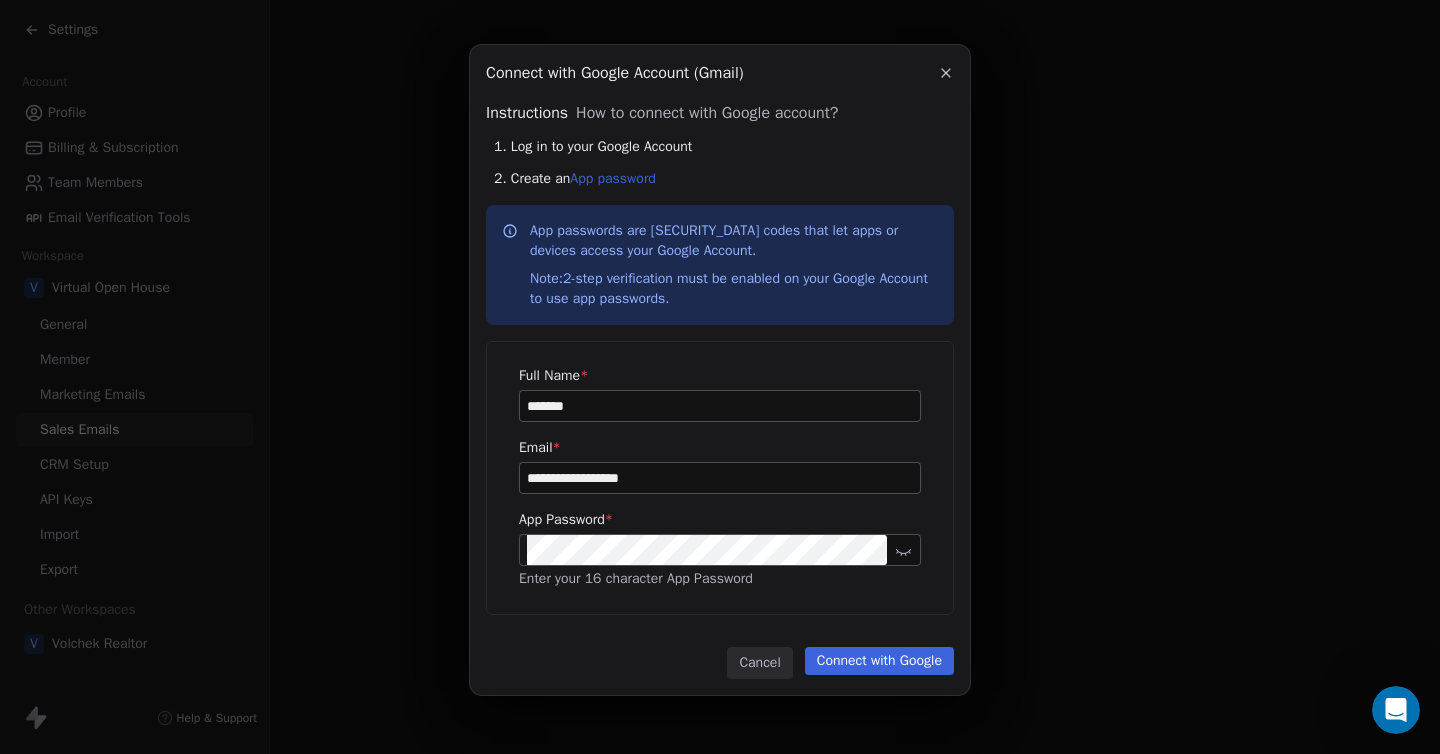 click on "*******" at bounding box center (720, 406) 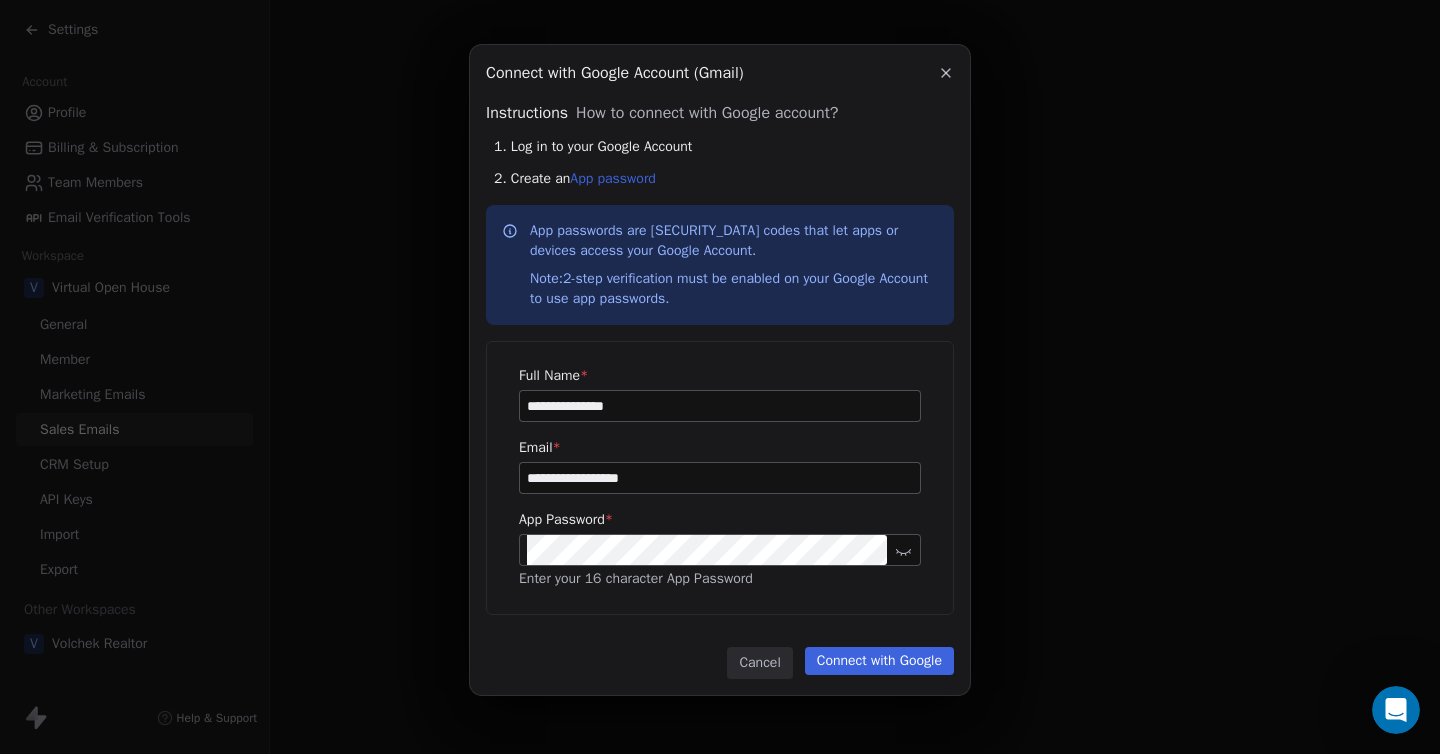 type on "**********" 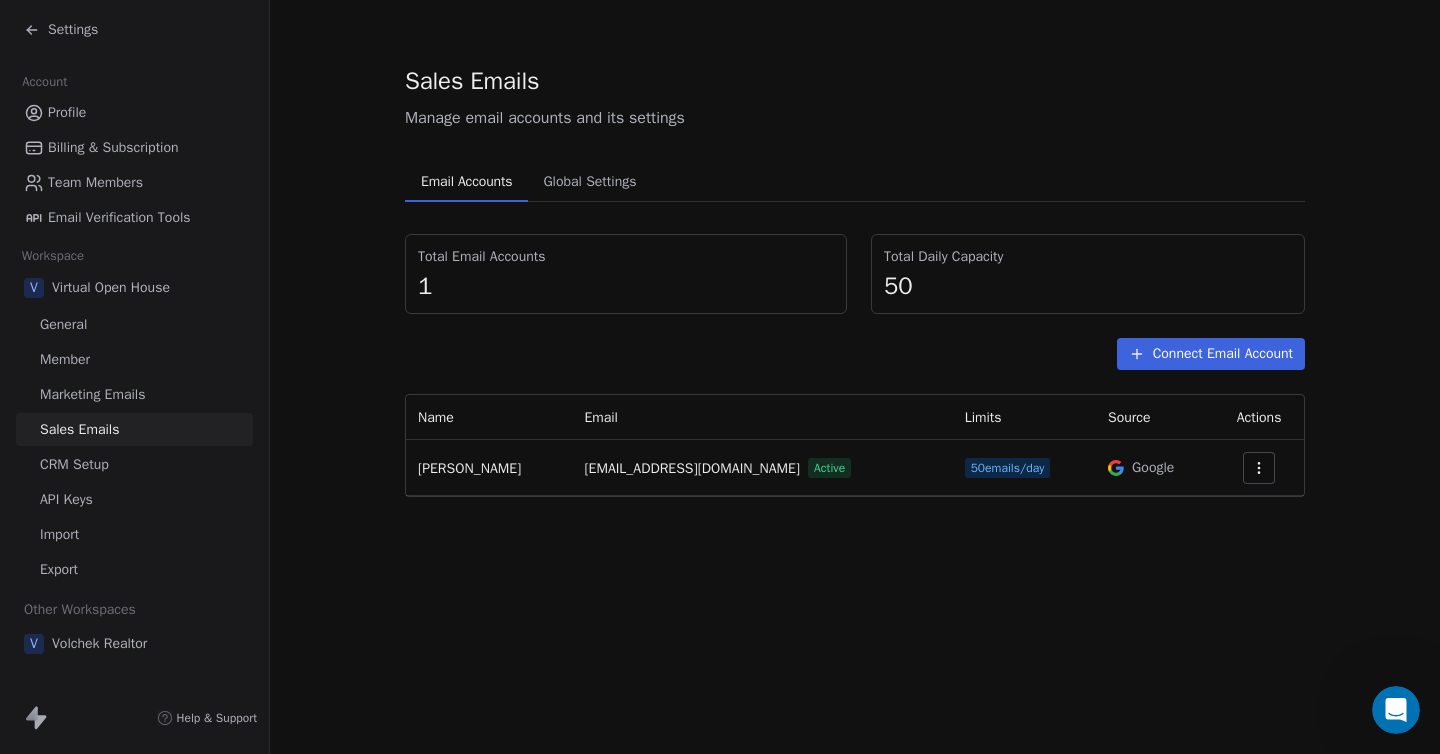 click on "Global Settings" at bounding box center [589, 182] 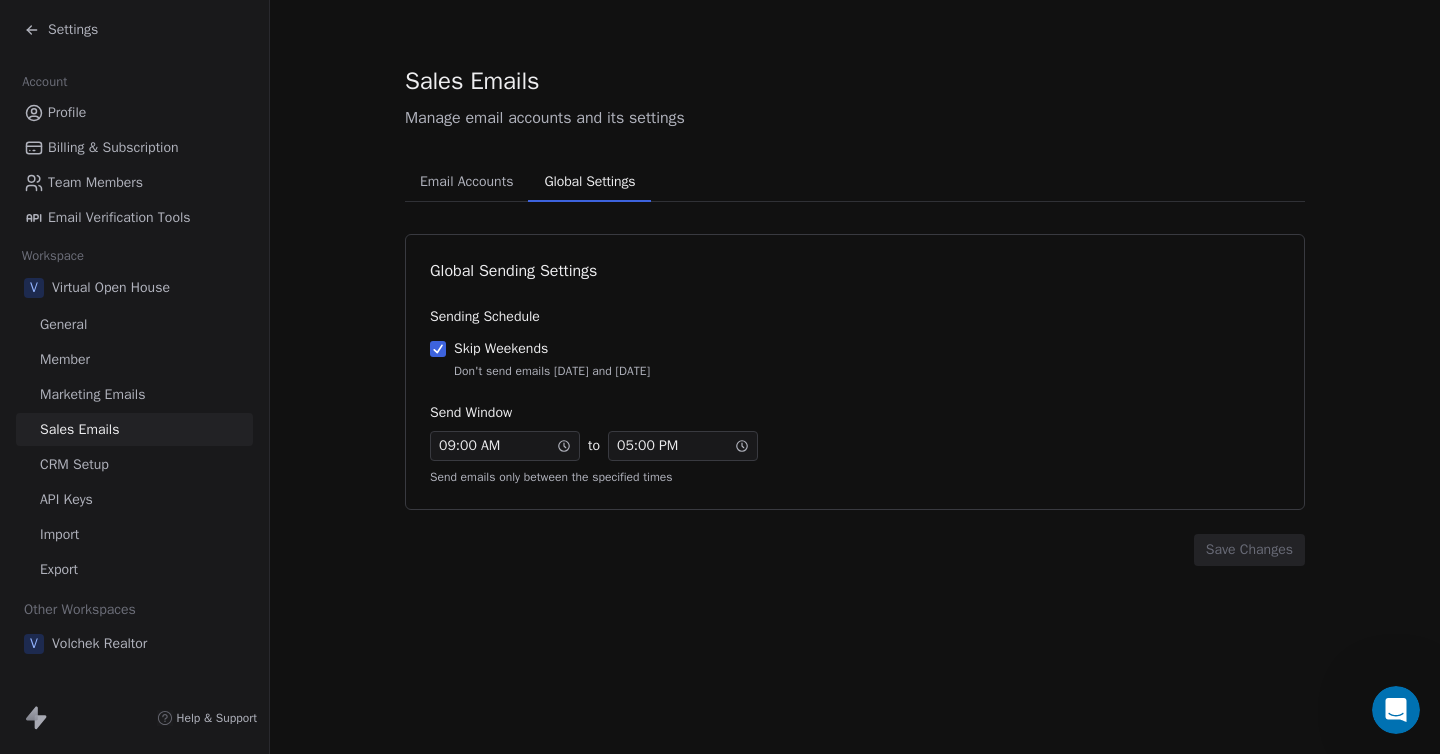 click on "Skip Weekends Don't send emails on Saturday and Sunday" at bounding box center [438, 349] 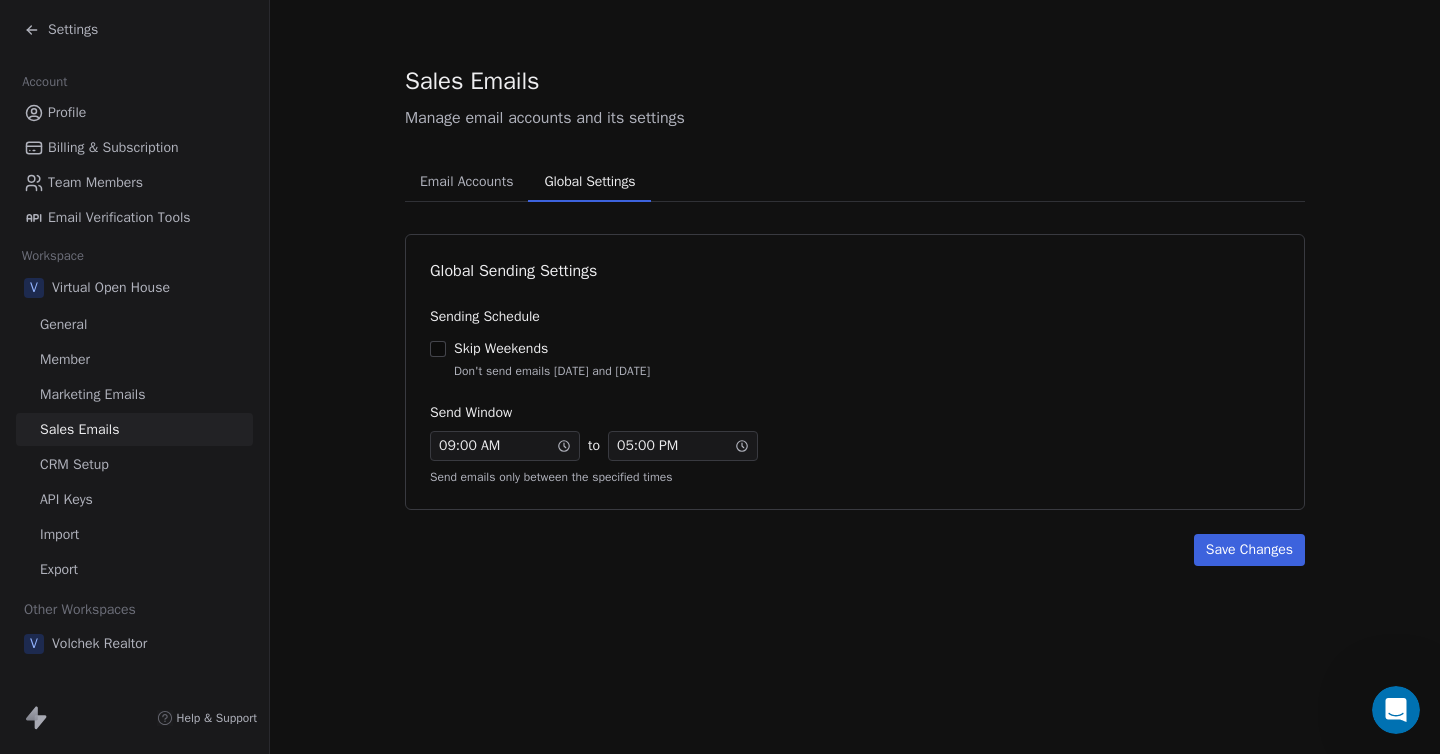 click on "Save Changes" at bounding box center [1249, 550] 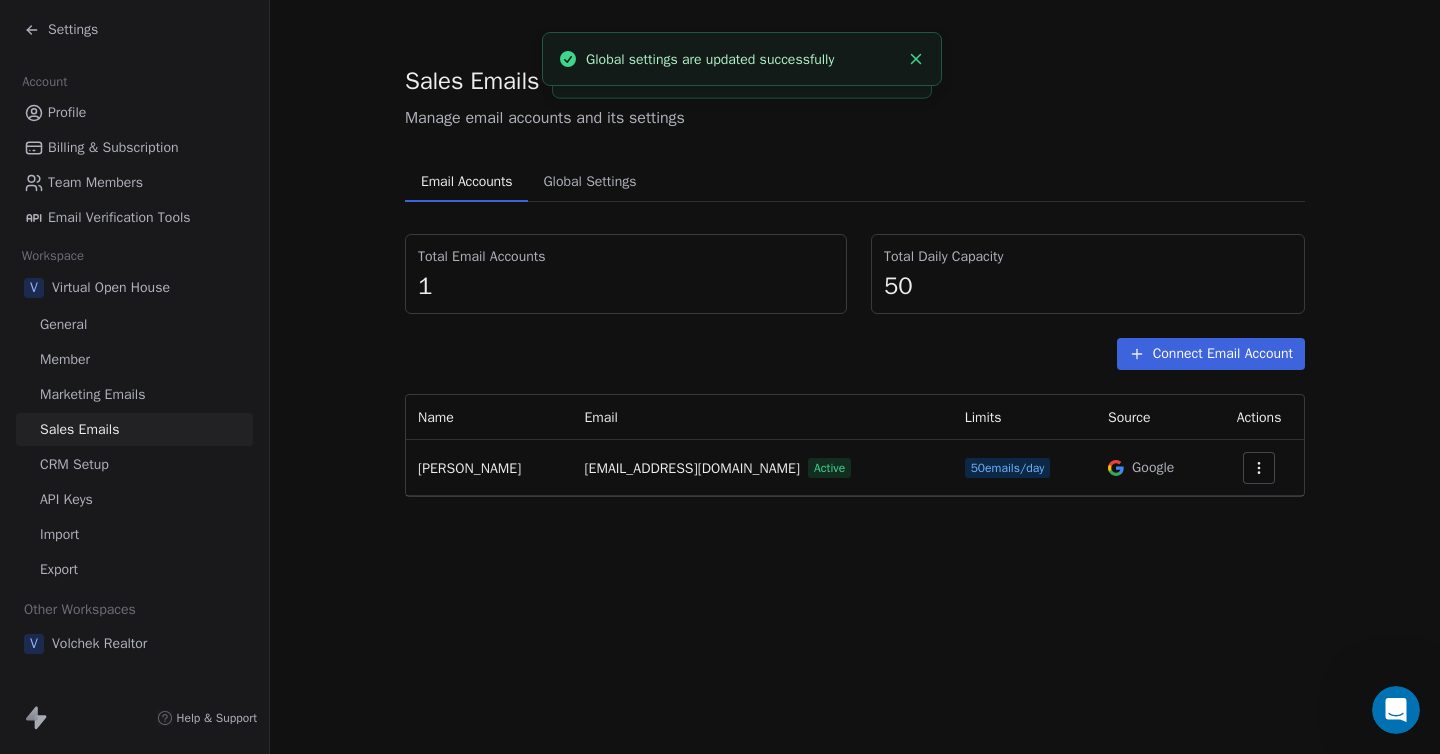 click on "Email Accounts" at bounding box center [466, 182] 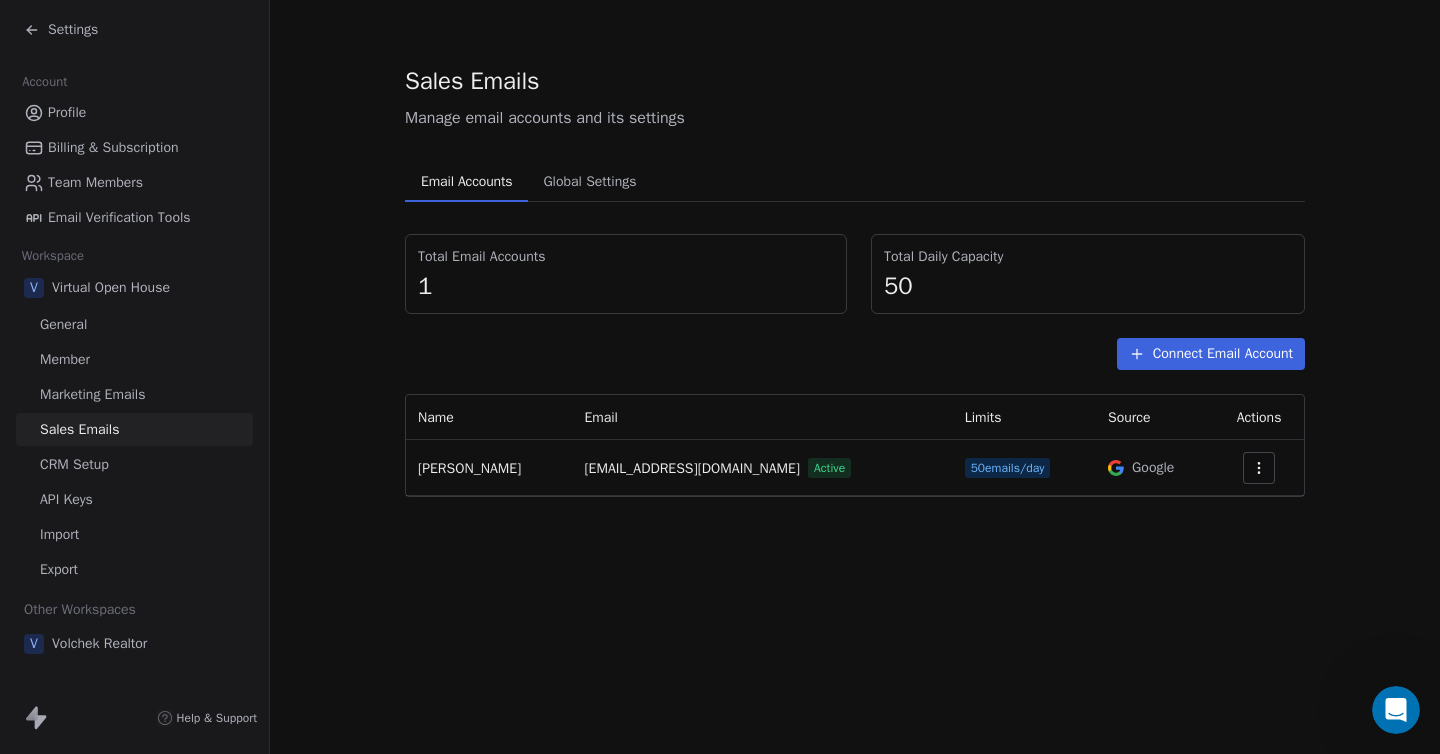 click on "Marketing Emails" at bounding box center (92, 394) 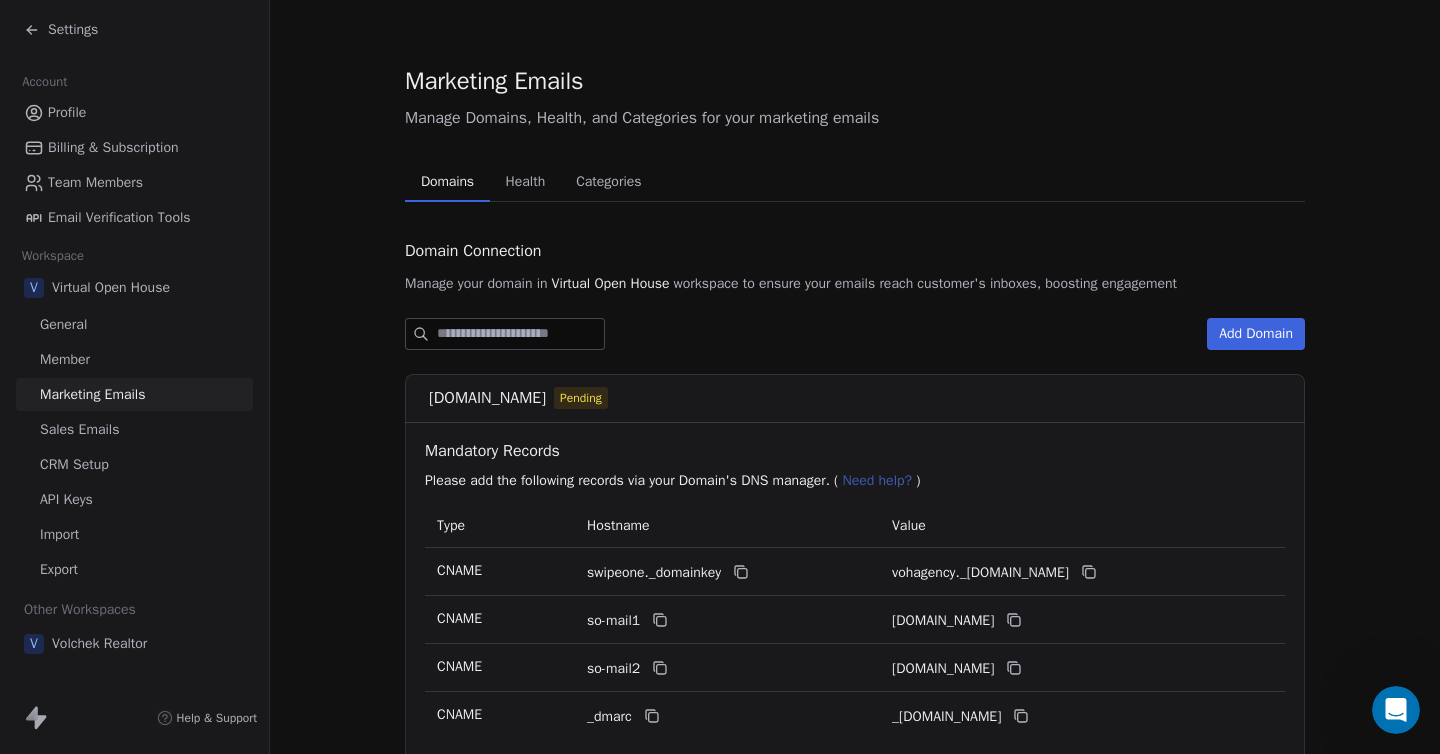 click on "CRM Setup" at bounding box center [74, 464] 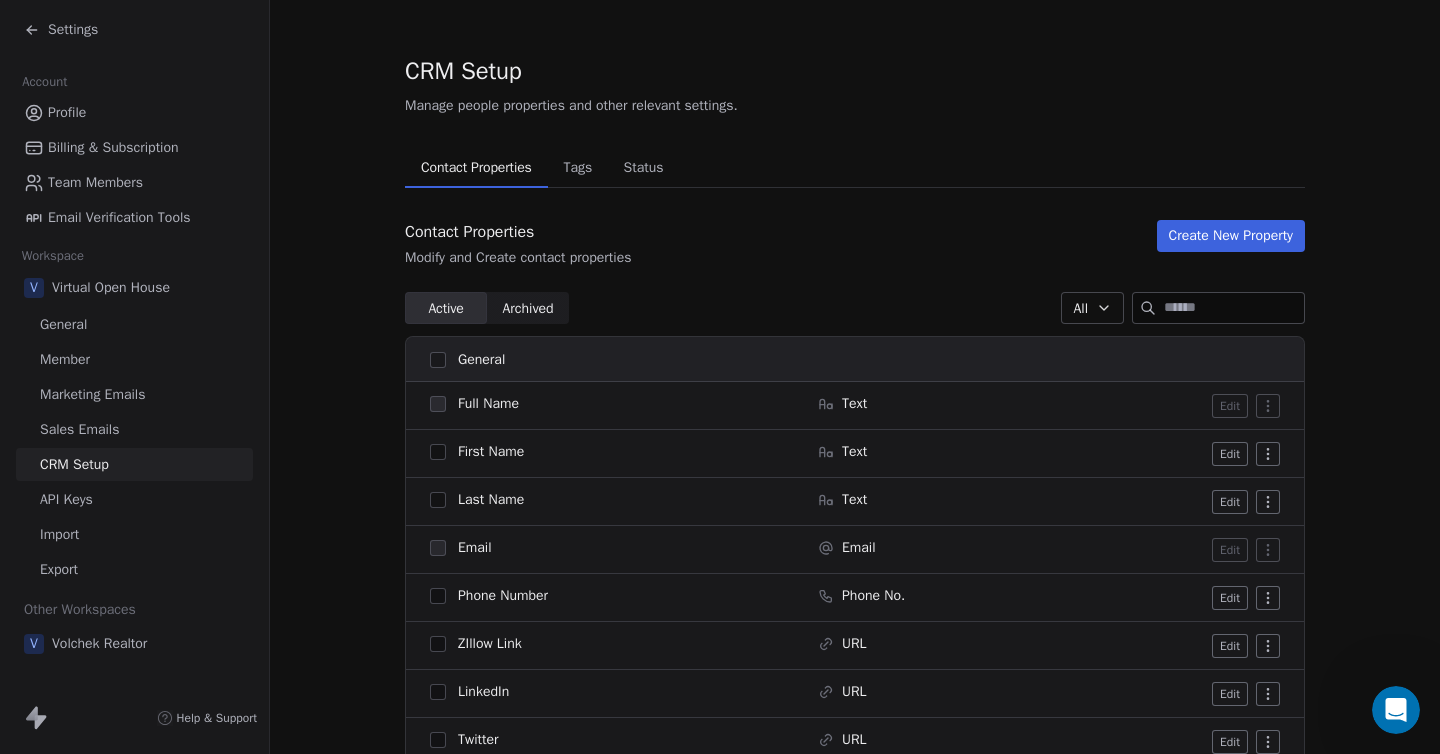 scroll, scrollTop: 0, scrollLeft: 0, axis: both 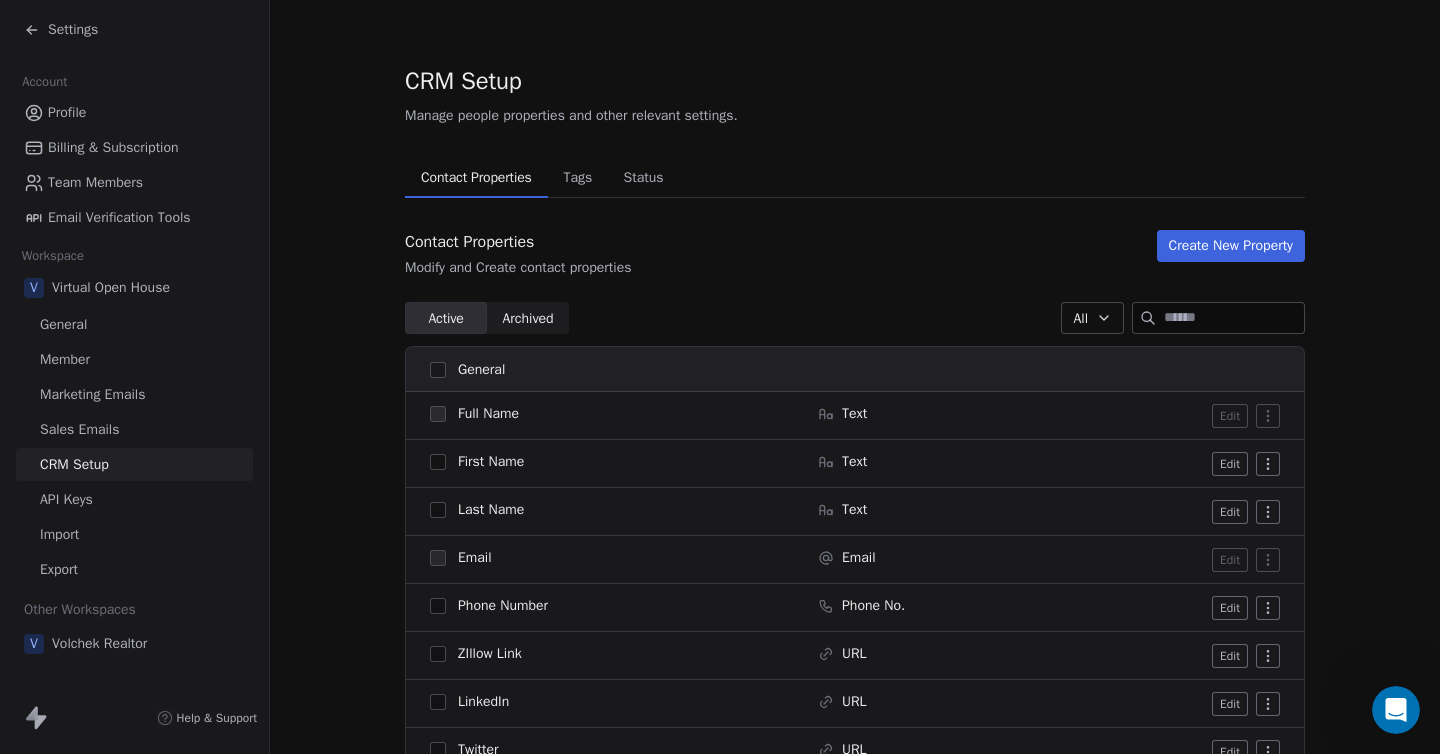 click on "Tags" at bounding box center (577, 178) 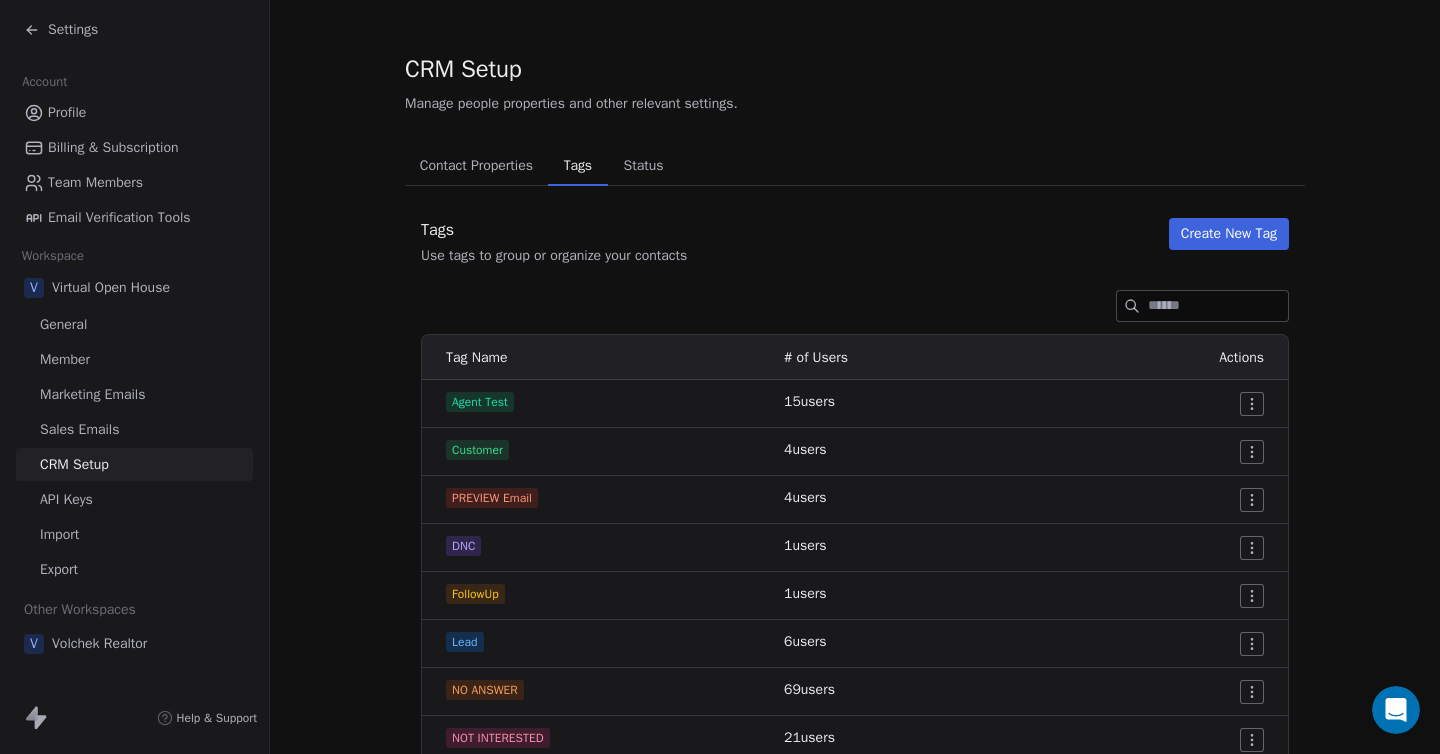 scroll, scrollTop: 0, scrollLeft: 0, axis: both 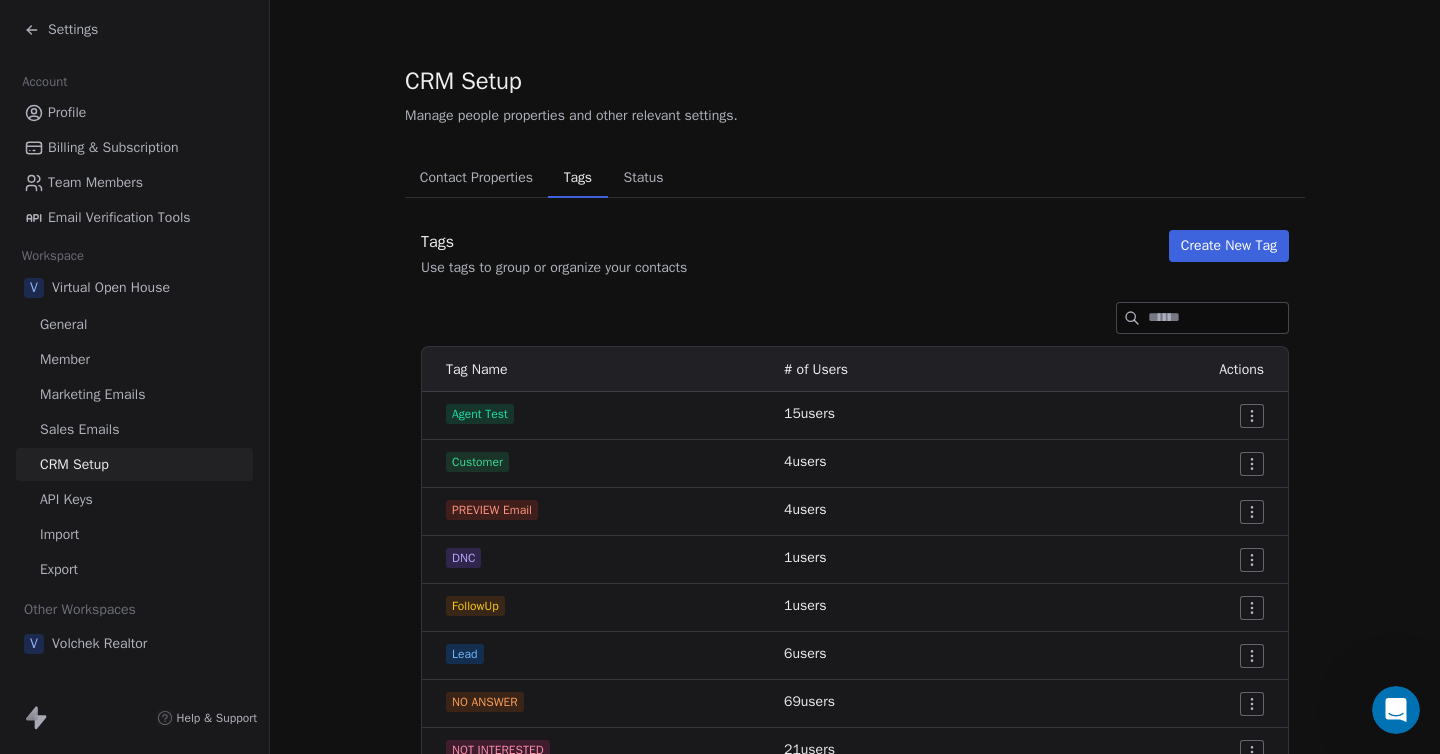 click on "Status" at bounding box center (644, 178) 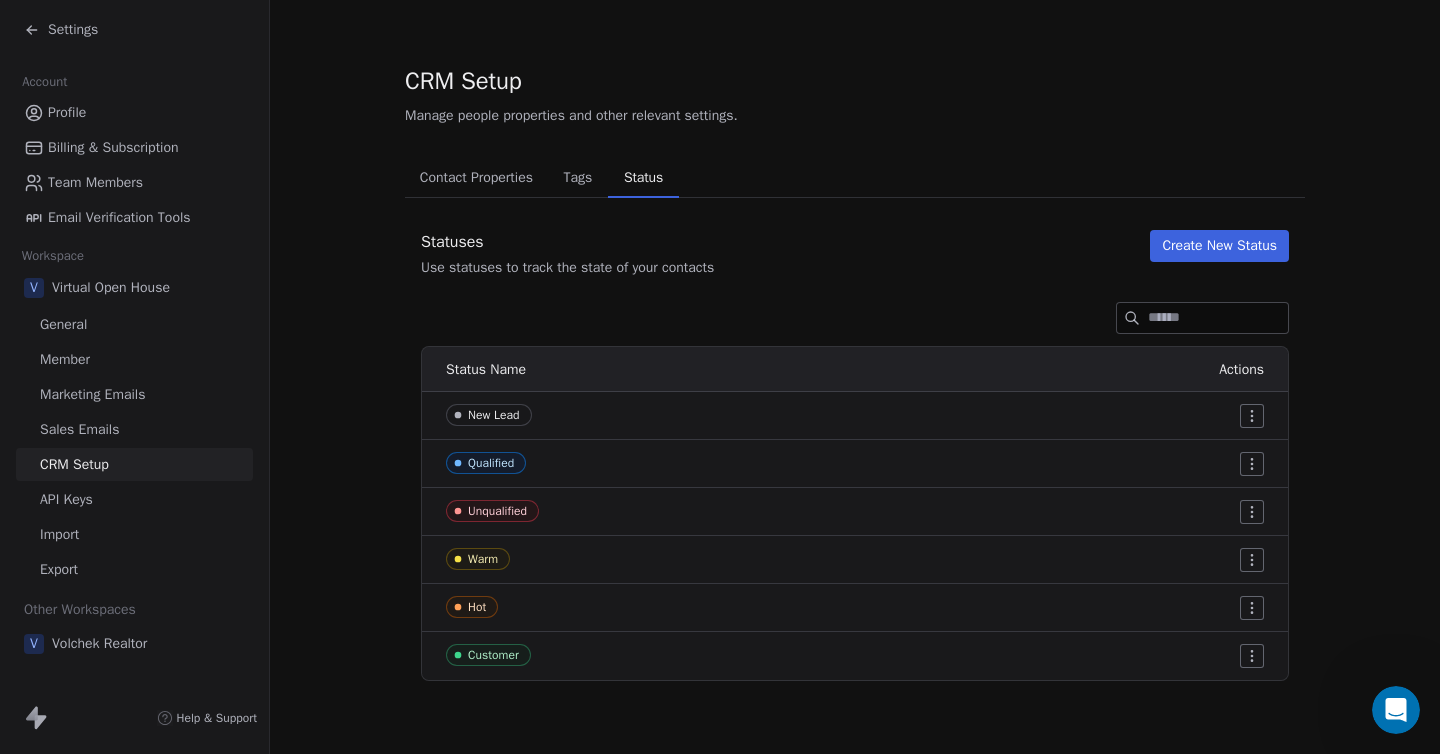 click on "Contact Properties" at bounding box center [476, 178] 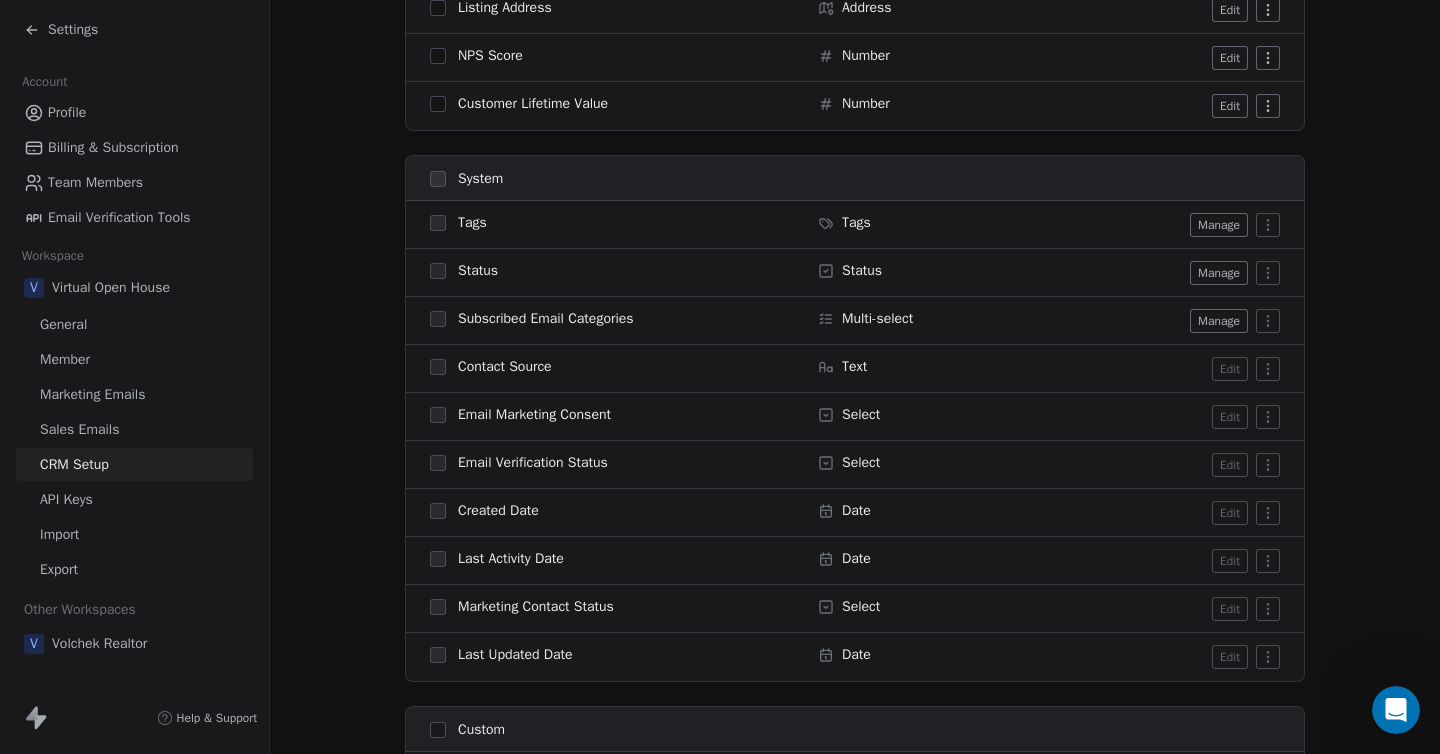 scroll, scrollTop: 1236, scrollLeft: 0, axis: vertical 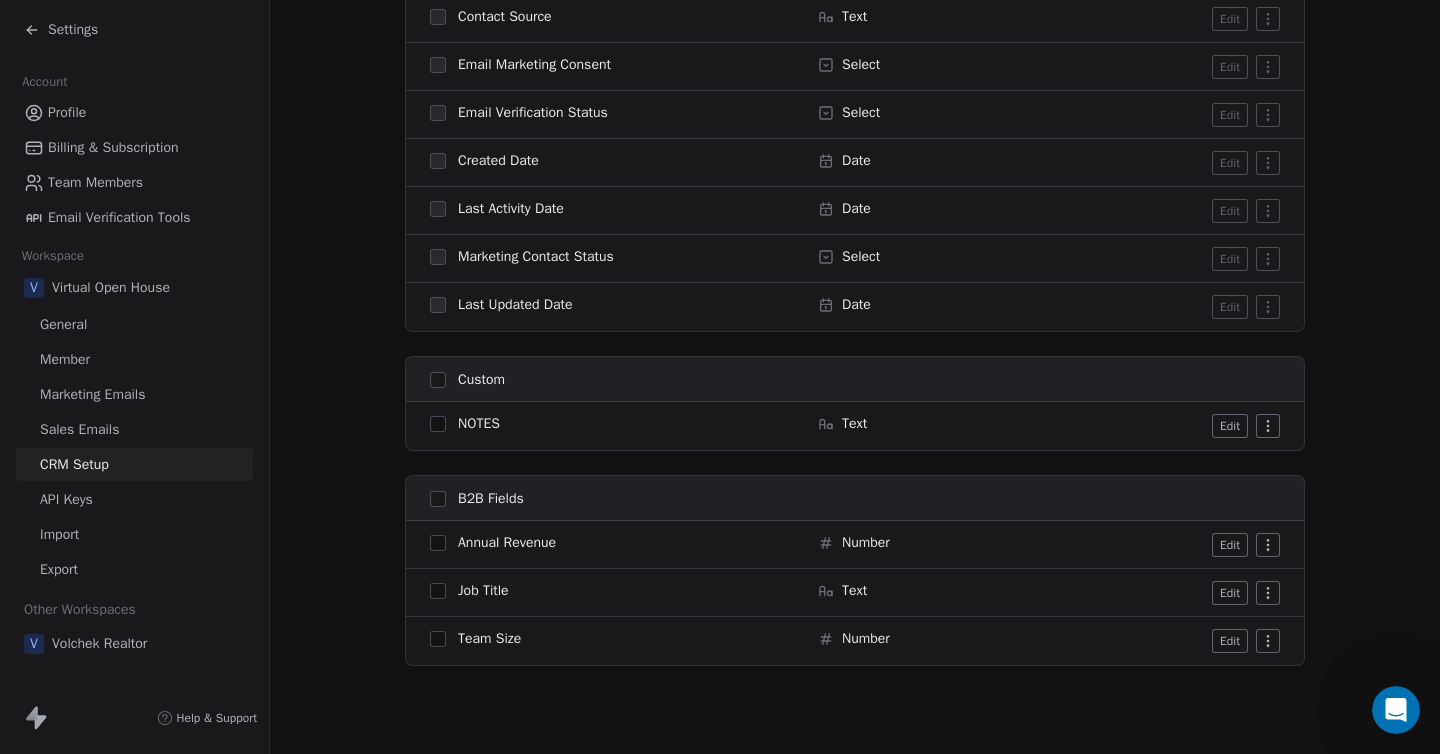 click on "API Keys" at bounding box center [66, 499] 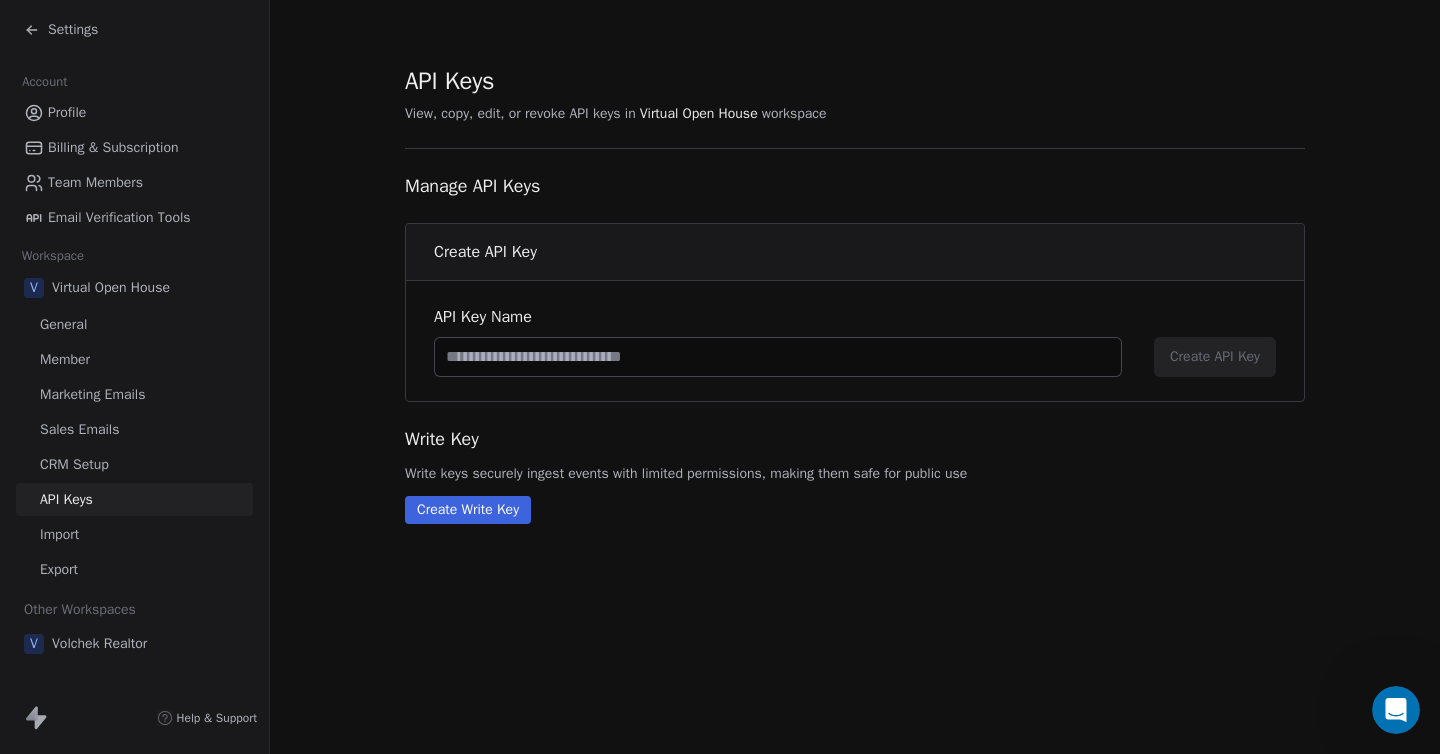 click on "Import" at bounding box center (59, 534) 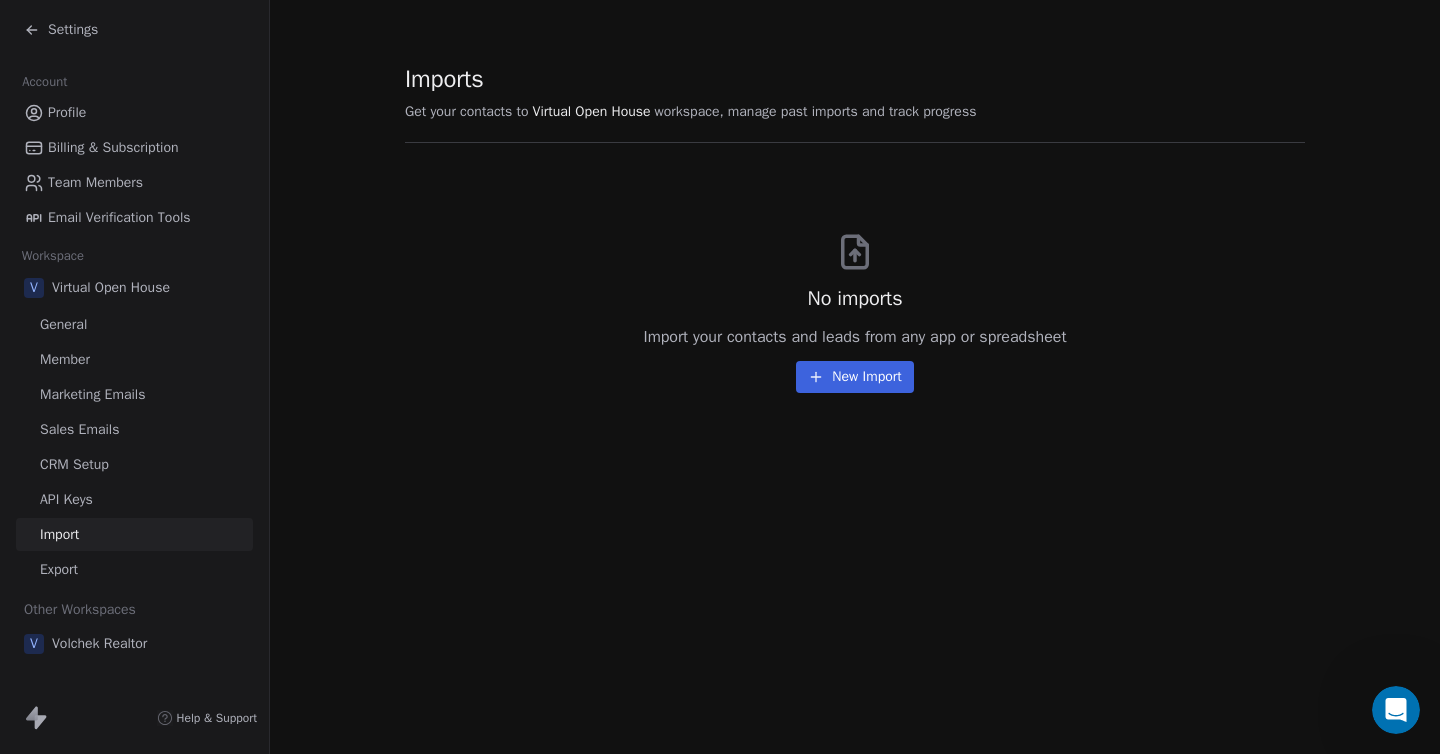 click on "Sales Emails" at bounding box center (79, 429) 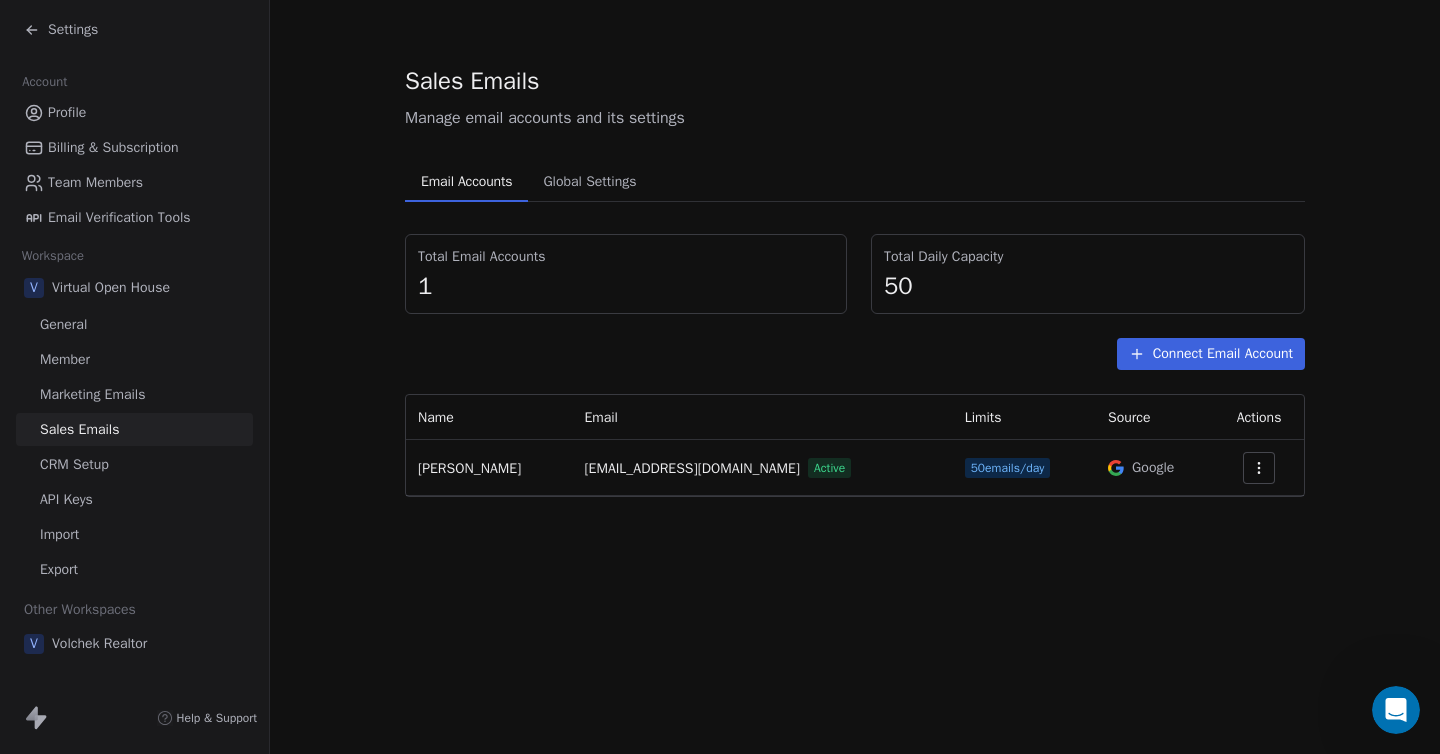 click on "Volchek Realtor" at bounding box center [99, 644] 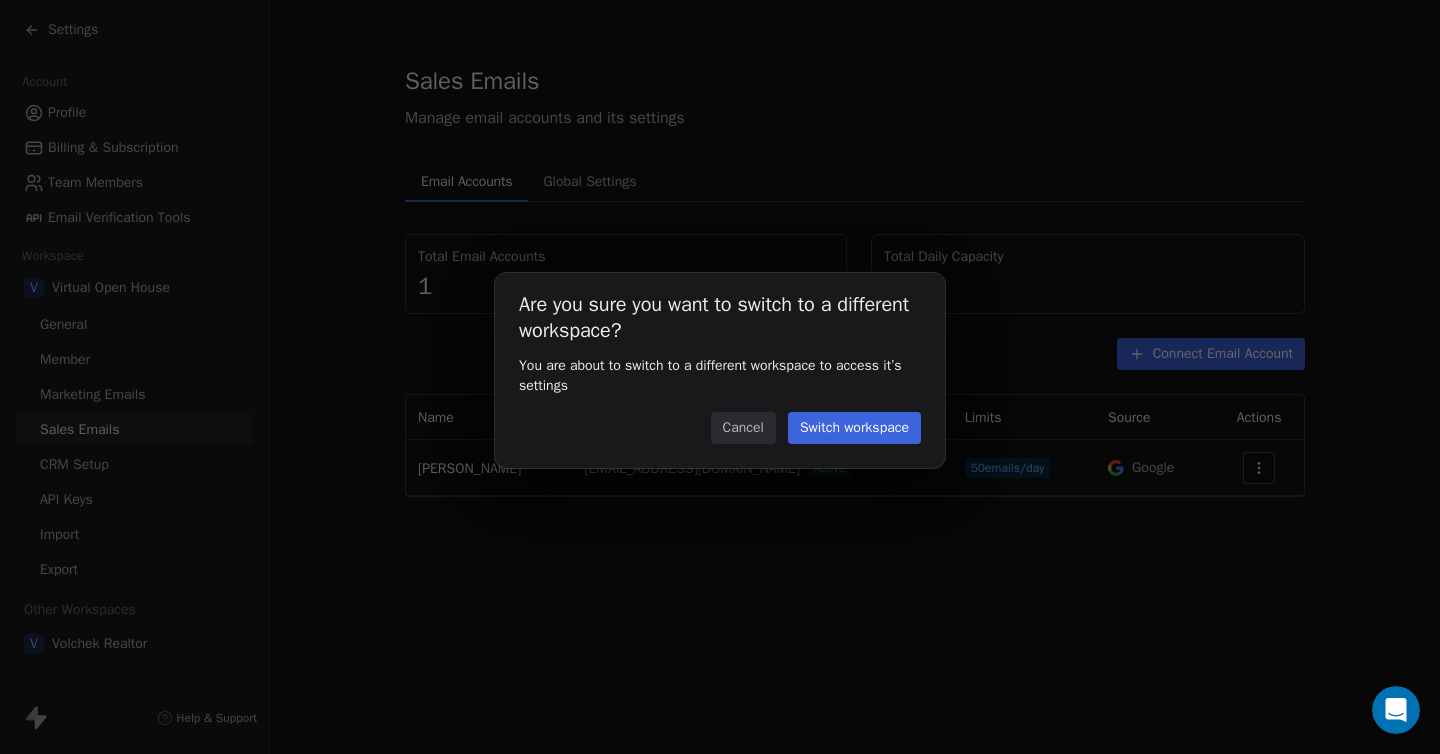 click on "Switch workspace" at bounding box center (854, 428) 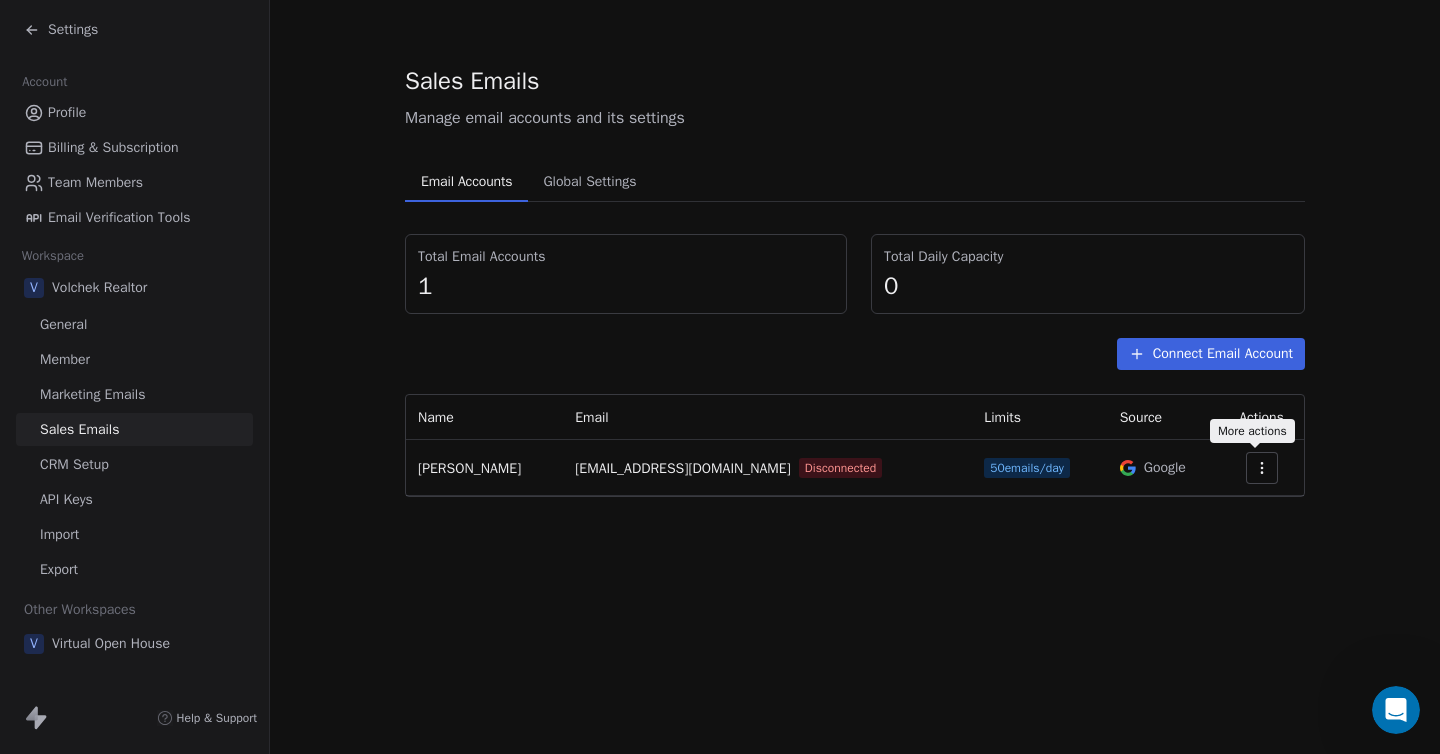 click 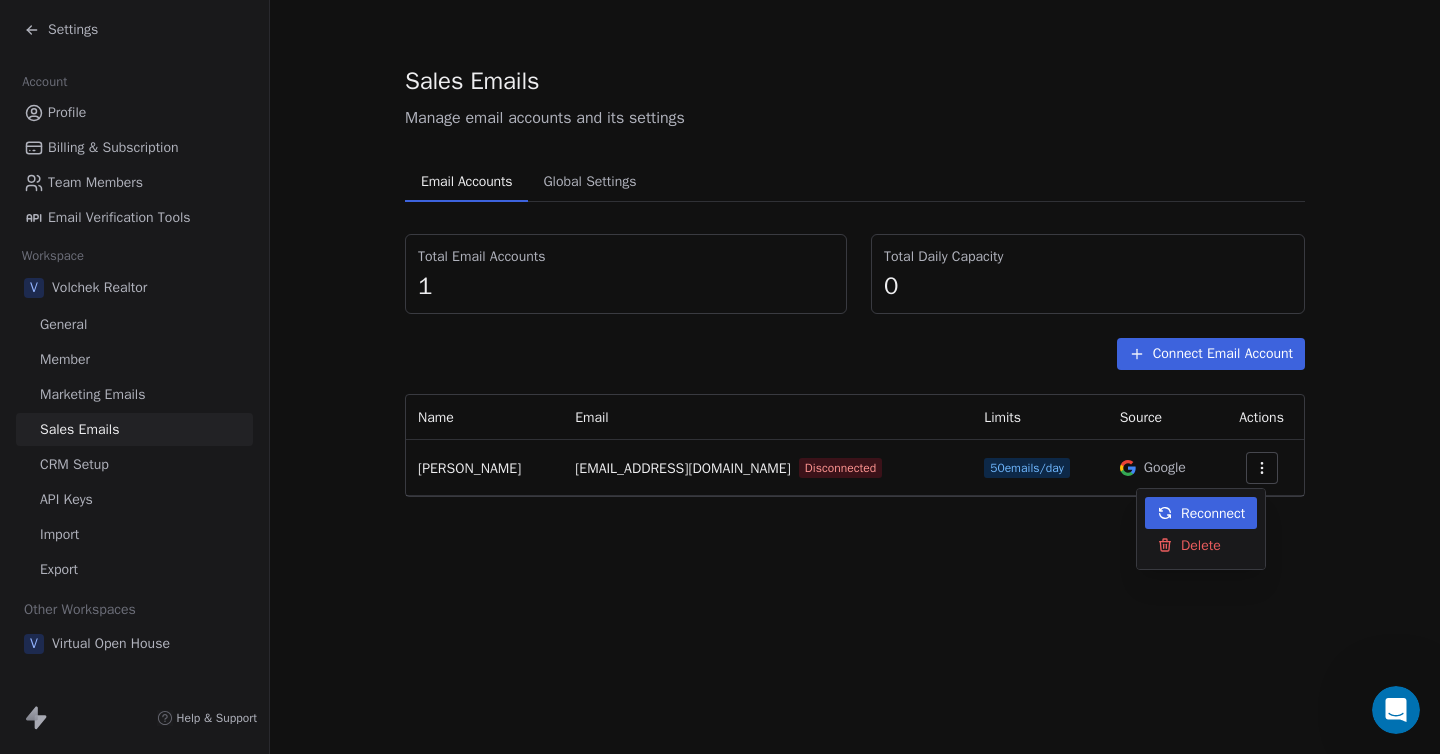 click on "Settings Account Profile Billing & Subscription Team Members Email Verification Tools Workspace V Volchek Realtor General Member Marketing Emails Sales Emails CRM Setup API Keys Import Export Other Workspaces V Virtual Open House Help & Support Sales Emails Manage email accounts and its settings Email Accounts Email Accounts Global Settings Global Settings Total Email Accounts 1 Total Daily Capacity 0 Connect Email Account Name Email Limits Source Actions Aleksey Volchek volchek@voh.agency Disconnected 50  emails/day Google   Reconnect Delete" at bounding box center [720, 377] 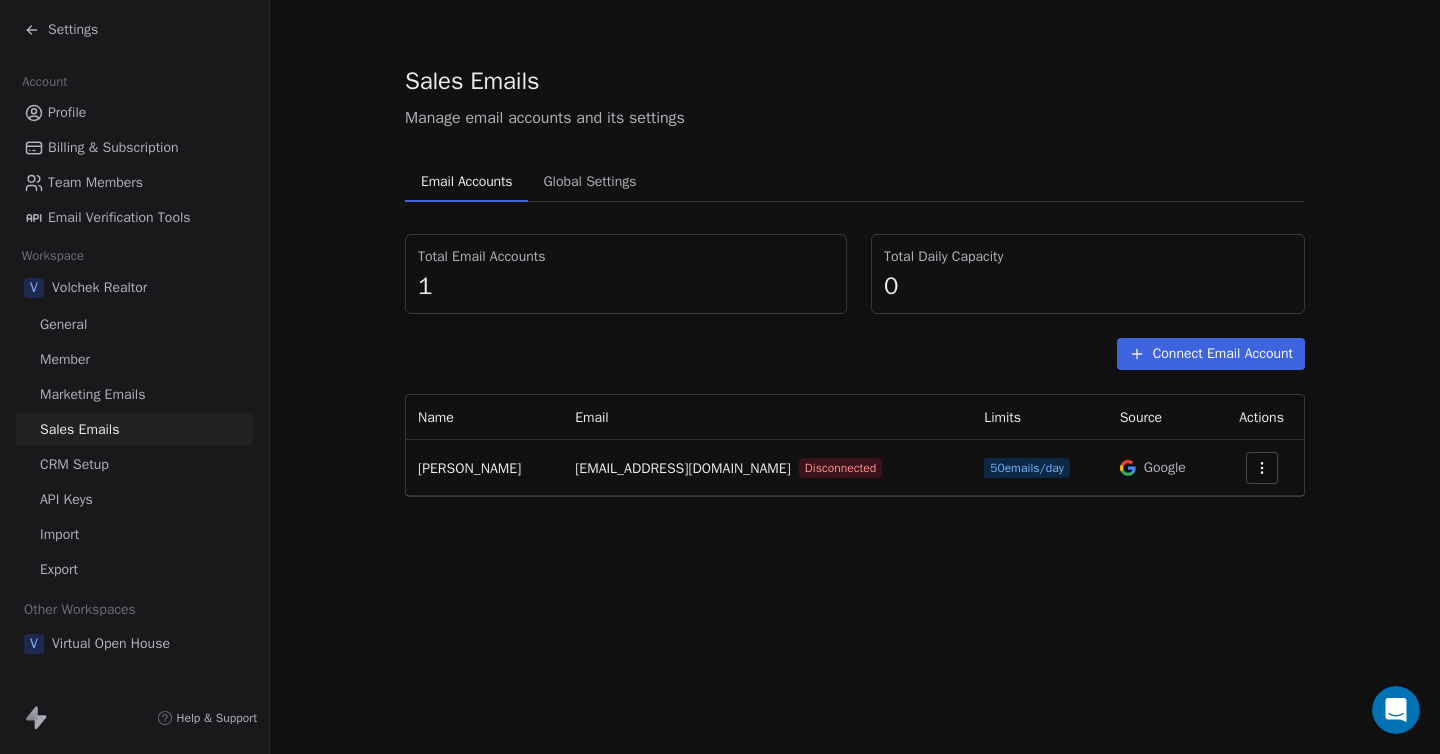 click on "Sales Emails" at bounding box center (79, 429) 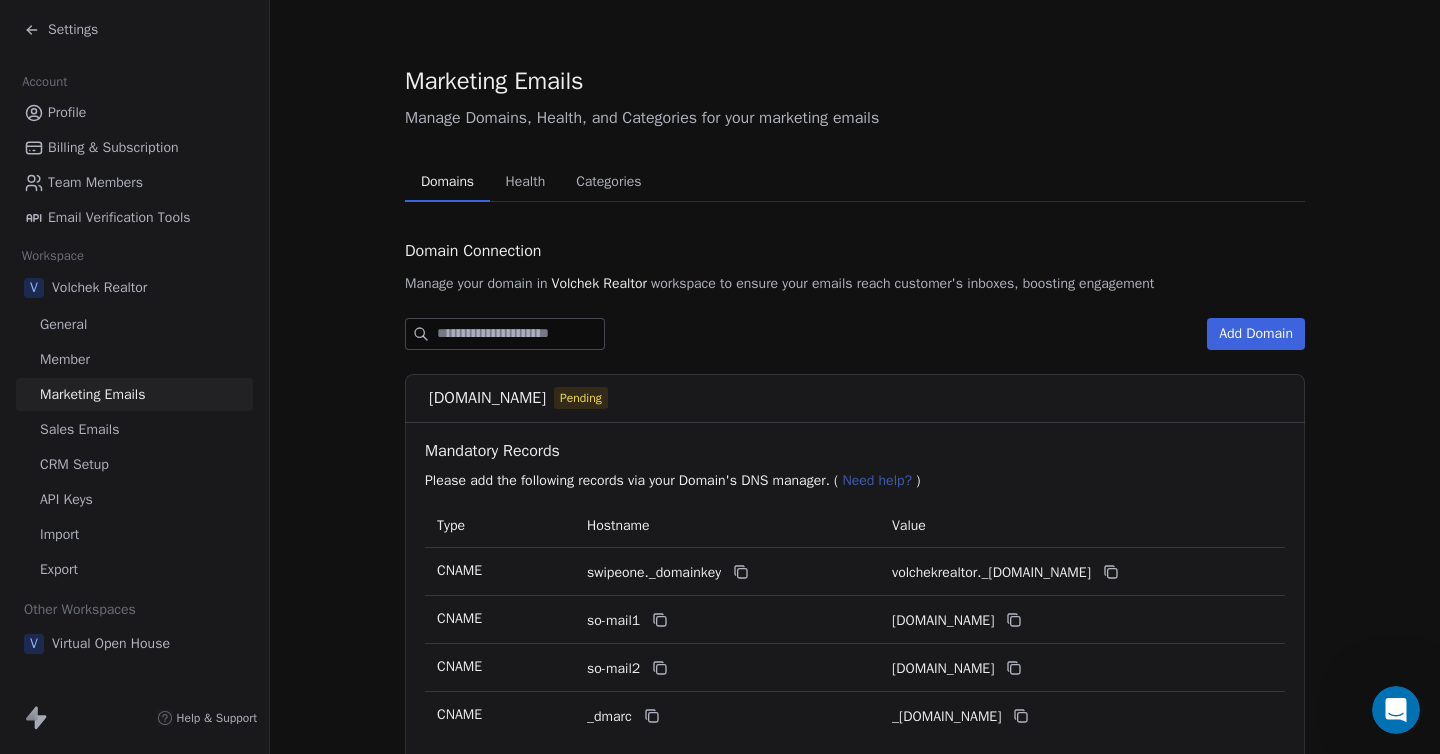click on "Sales Emails" at bounding box center [79, 429] 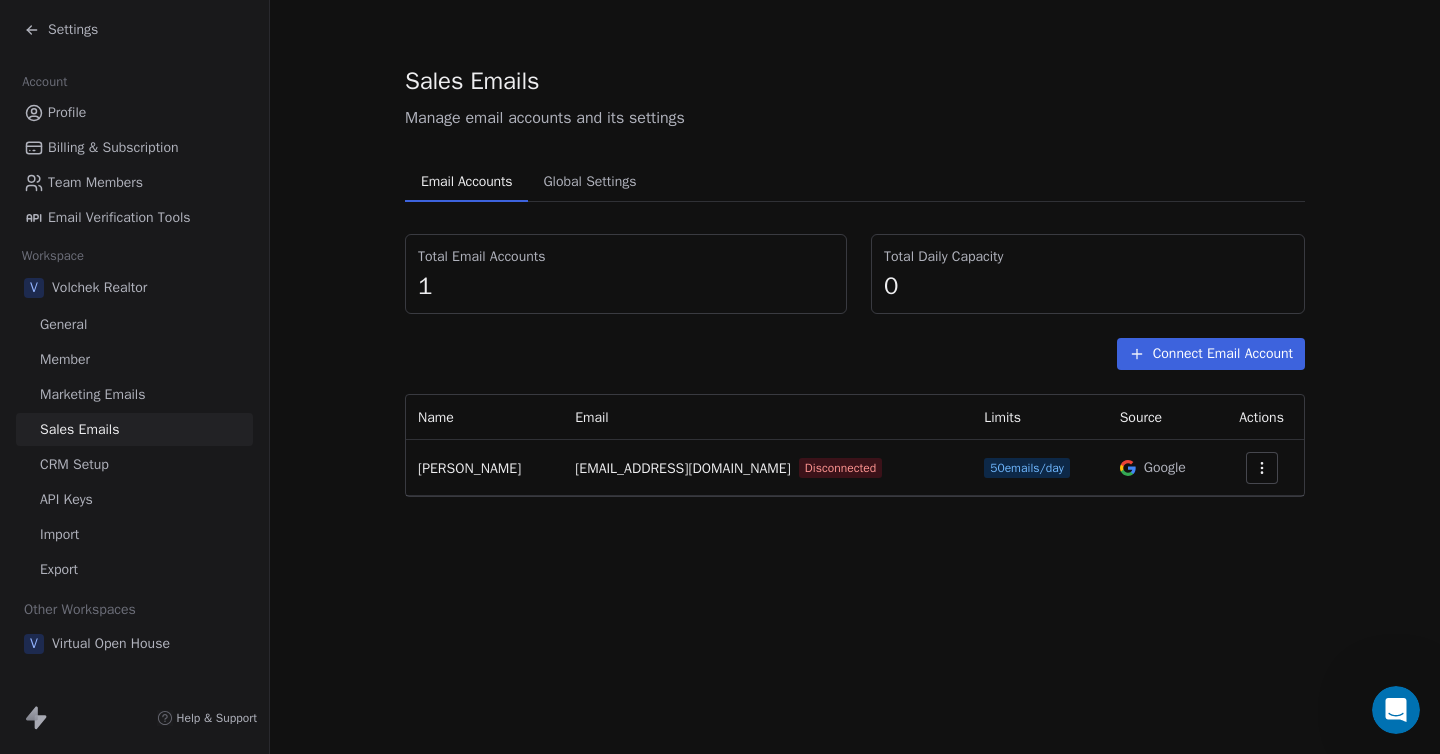 click on "Virtual Open House" at bounding box center (111, 644) 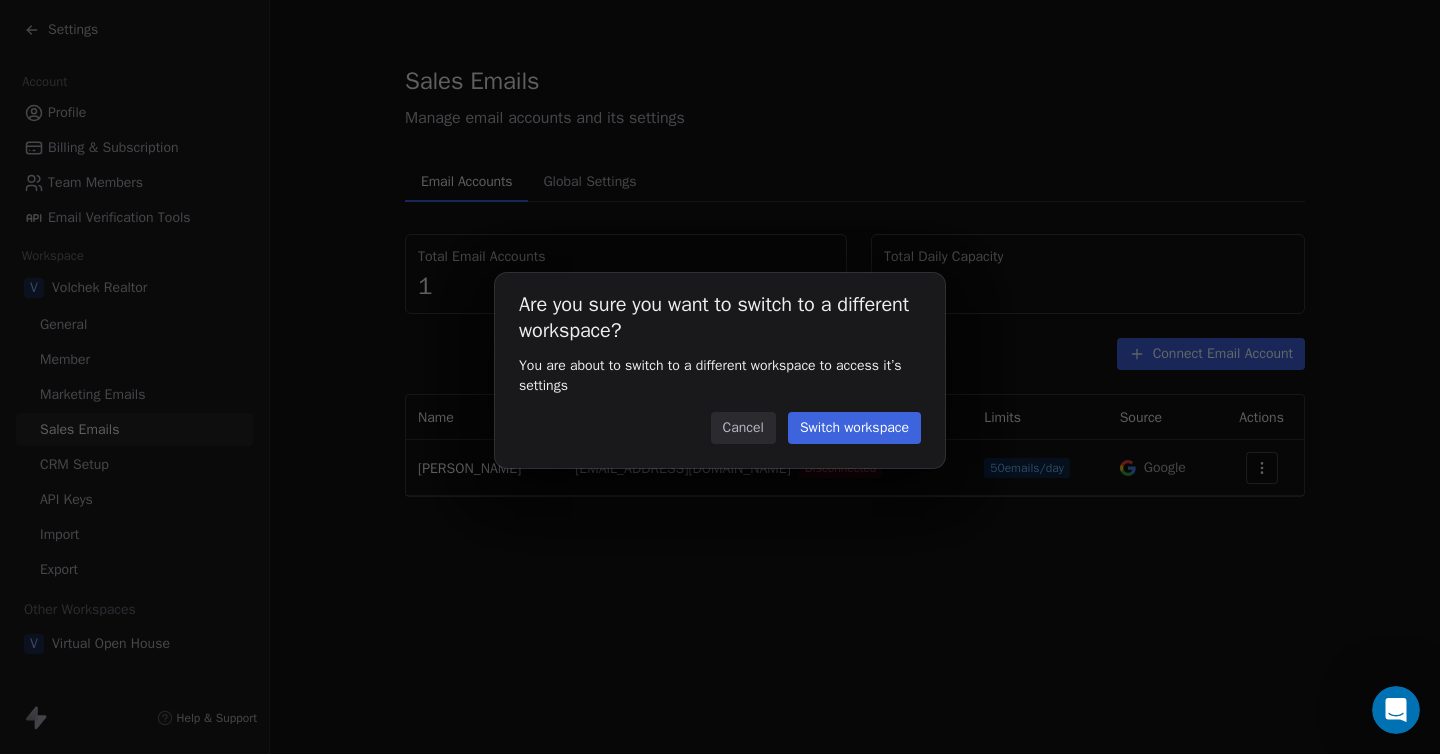 click on "Switch workspace" at bounding box center (854, 428) 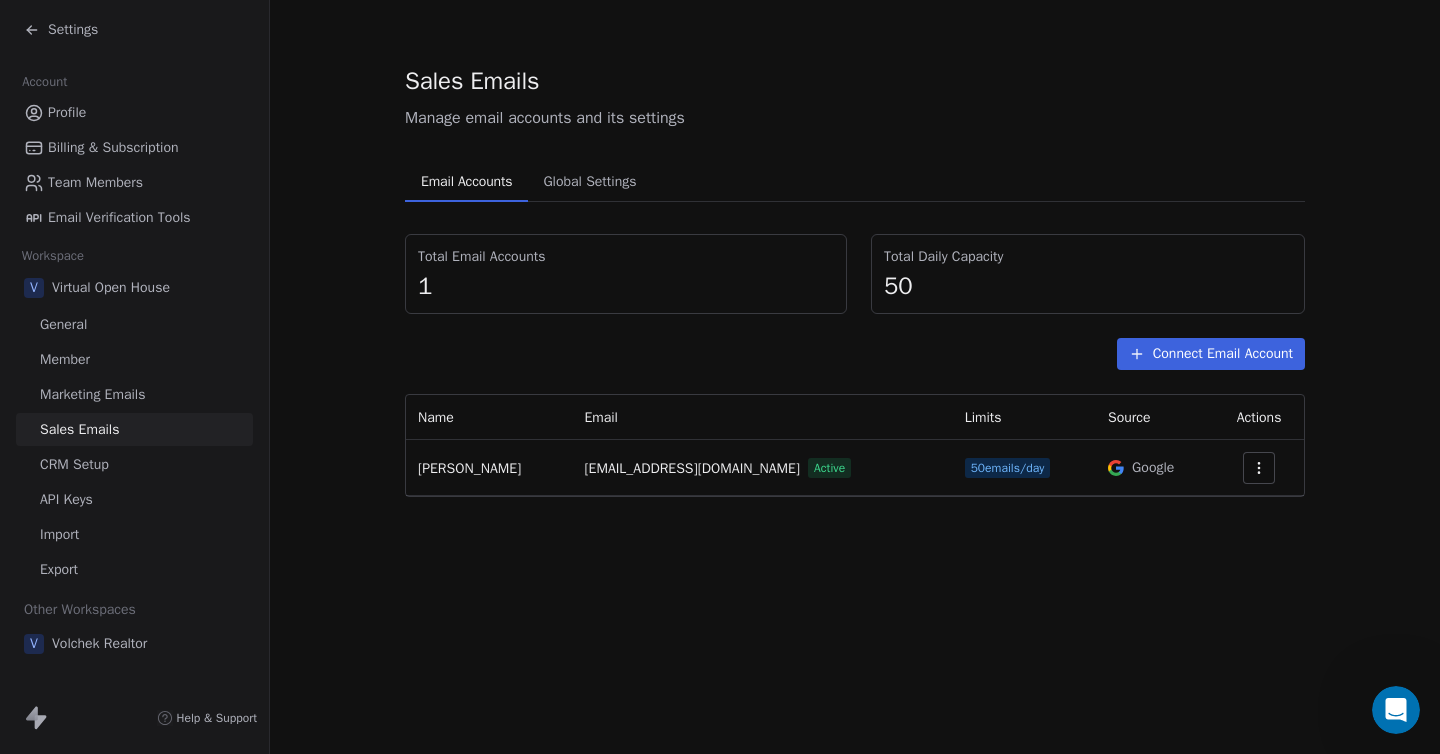 click on "Volchek Realtor" at bounding box center (99, 644) 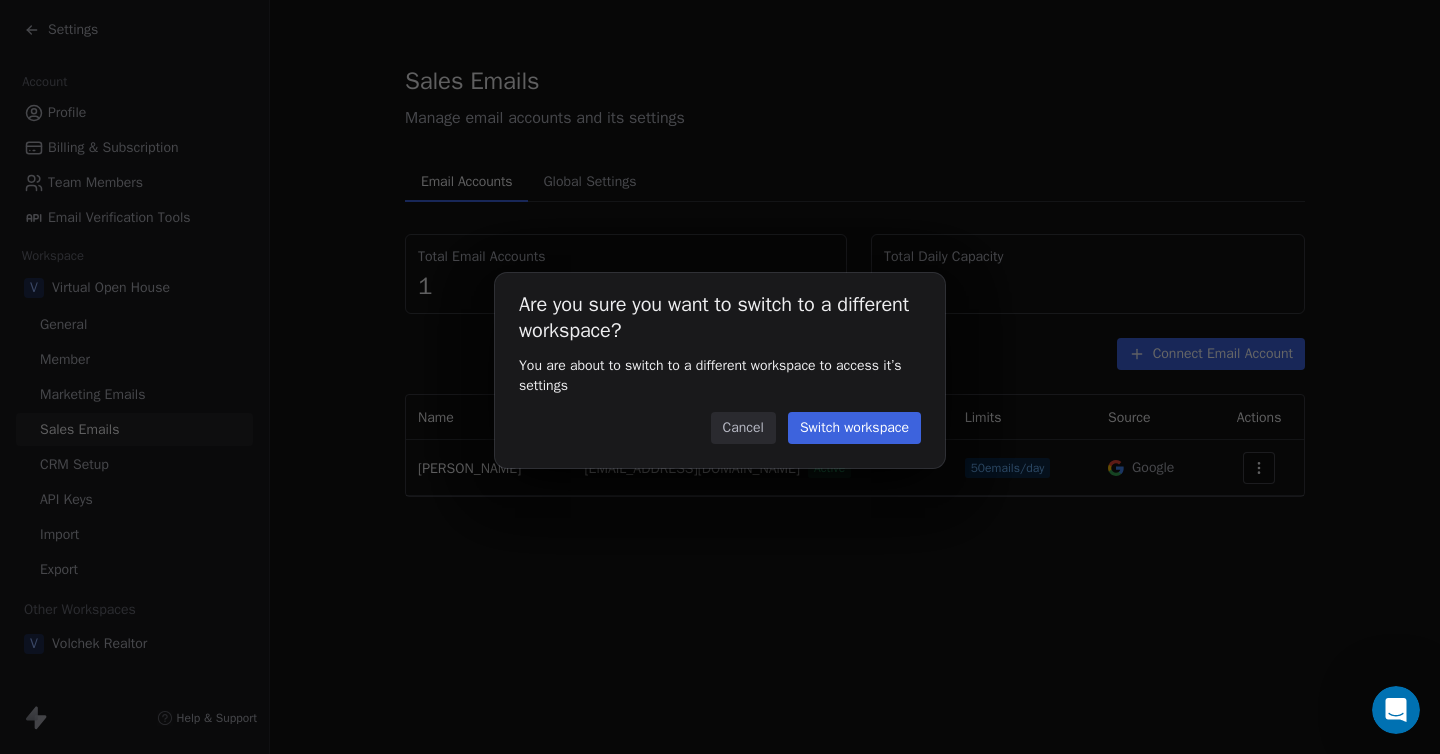 click on "Switch workspace" at bounding box center (854, 428) 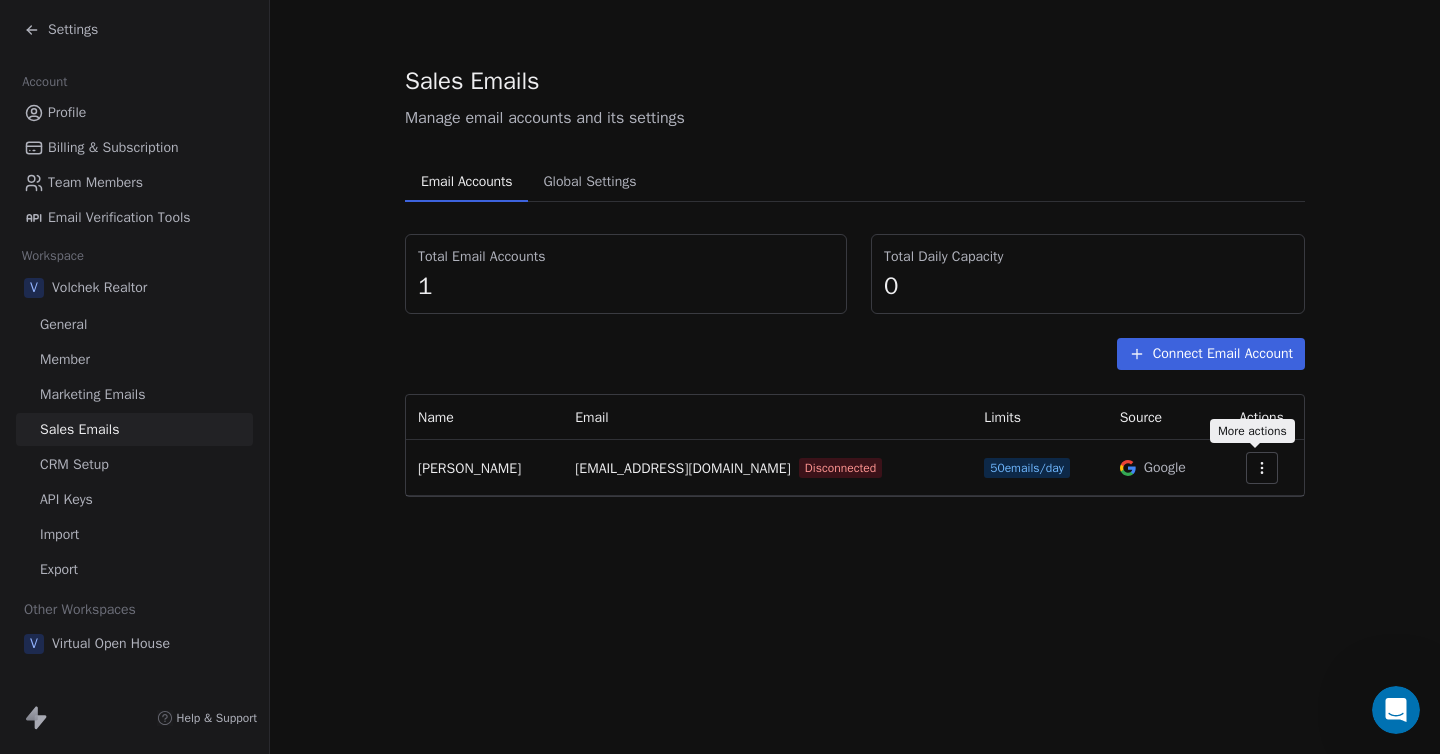 click 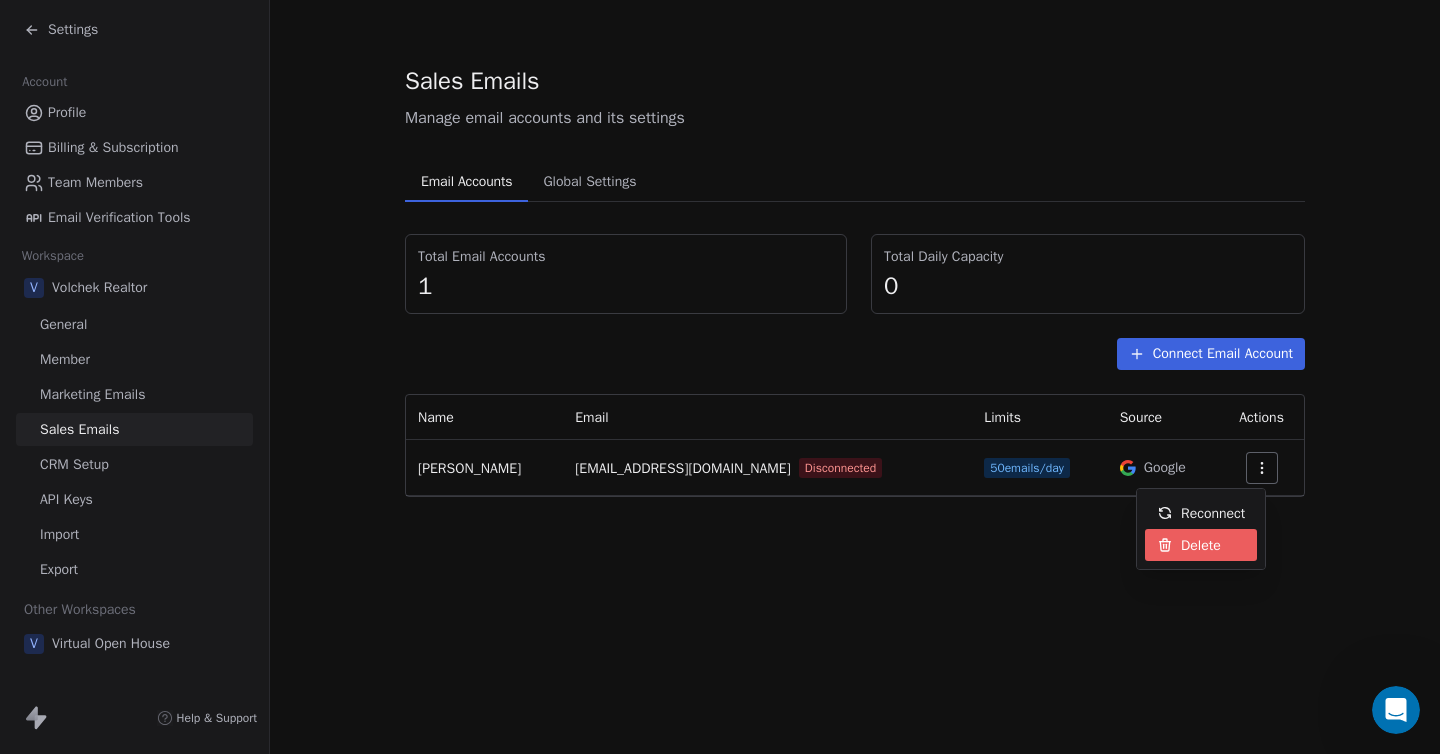 click on "Delete" at bounding box center [1201, 545] 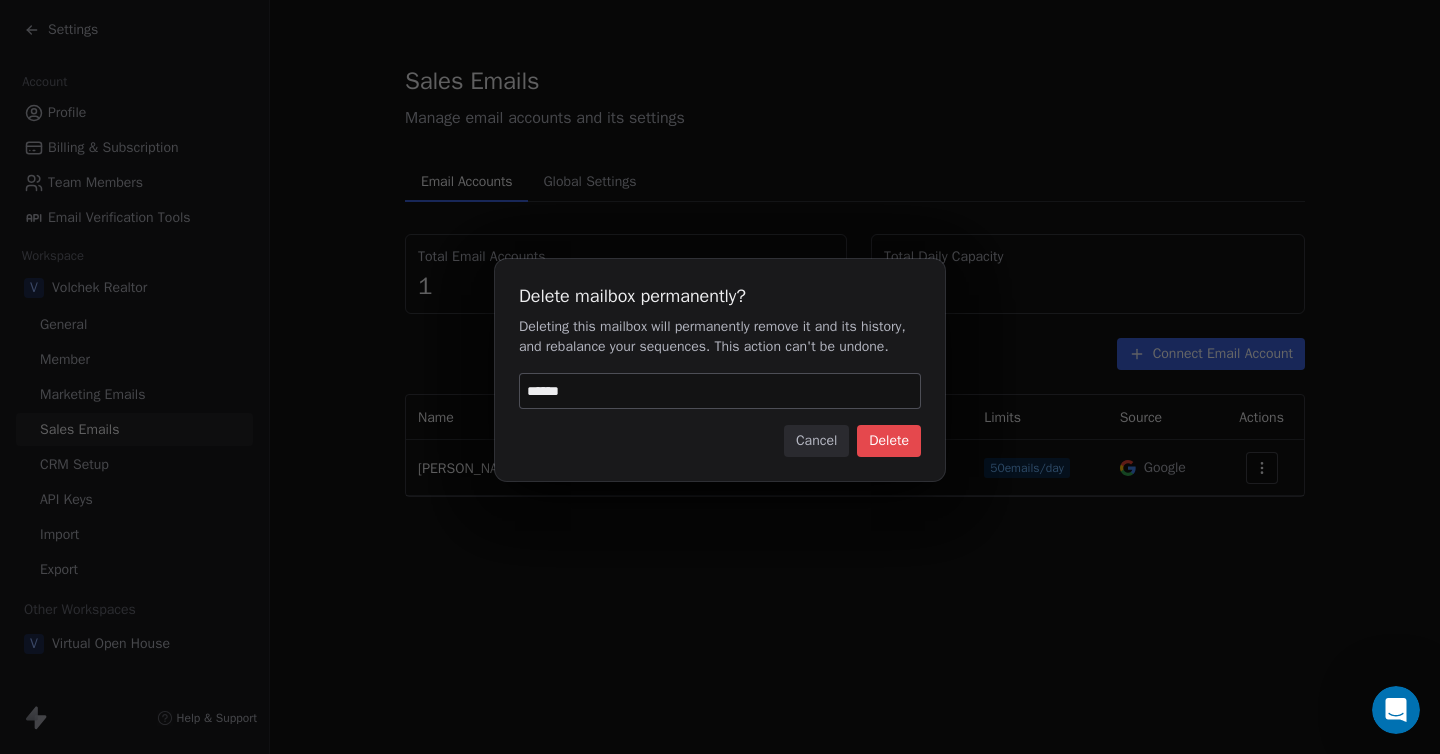 type on "******" 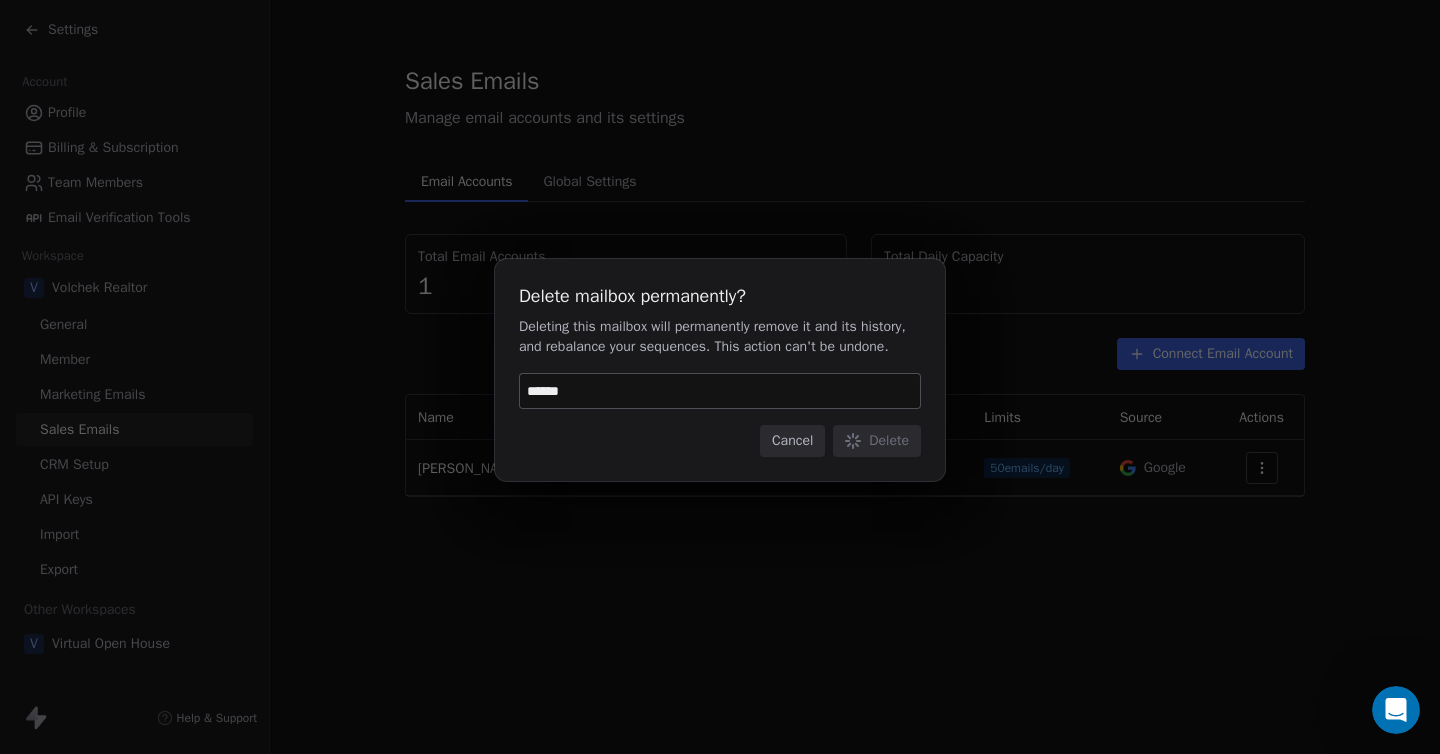 type 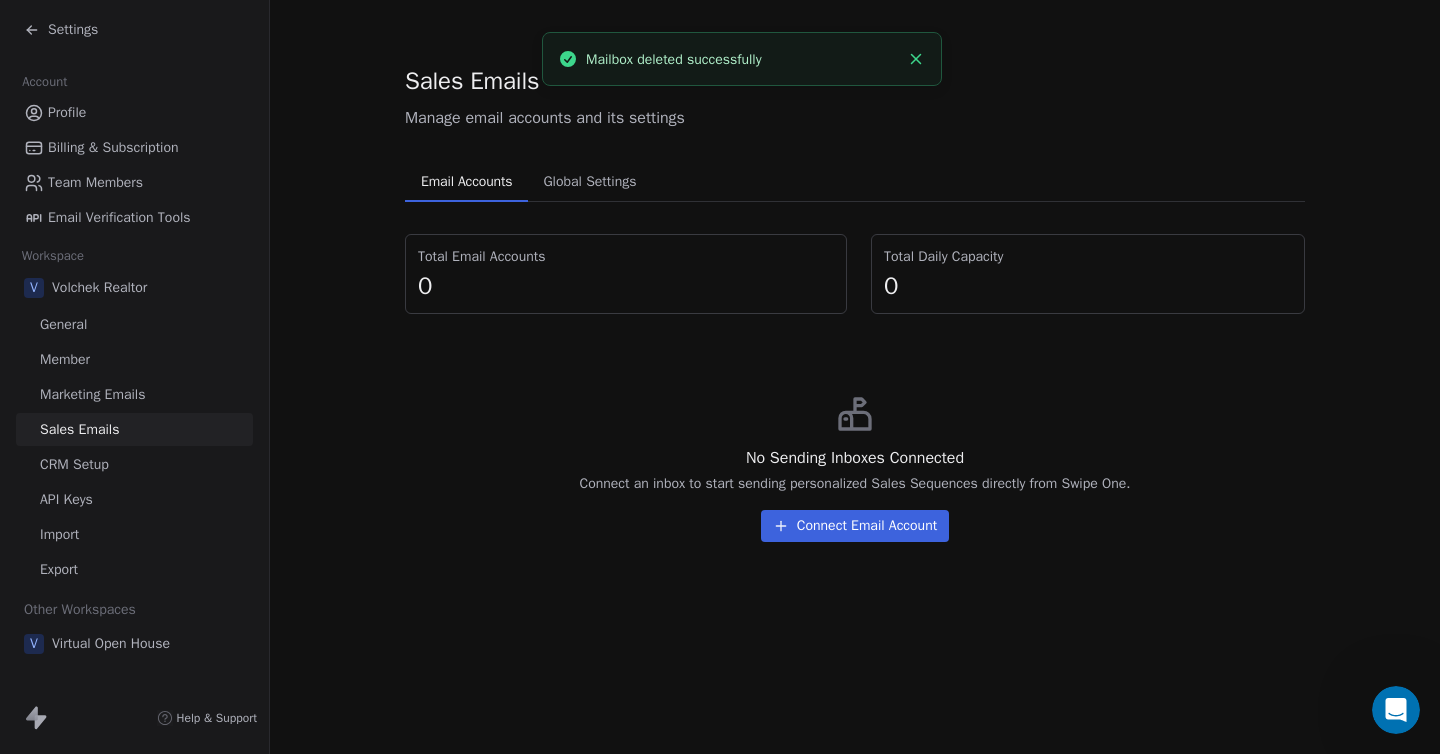 click on "Virtual Open House" at bounding box center [111, 644] 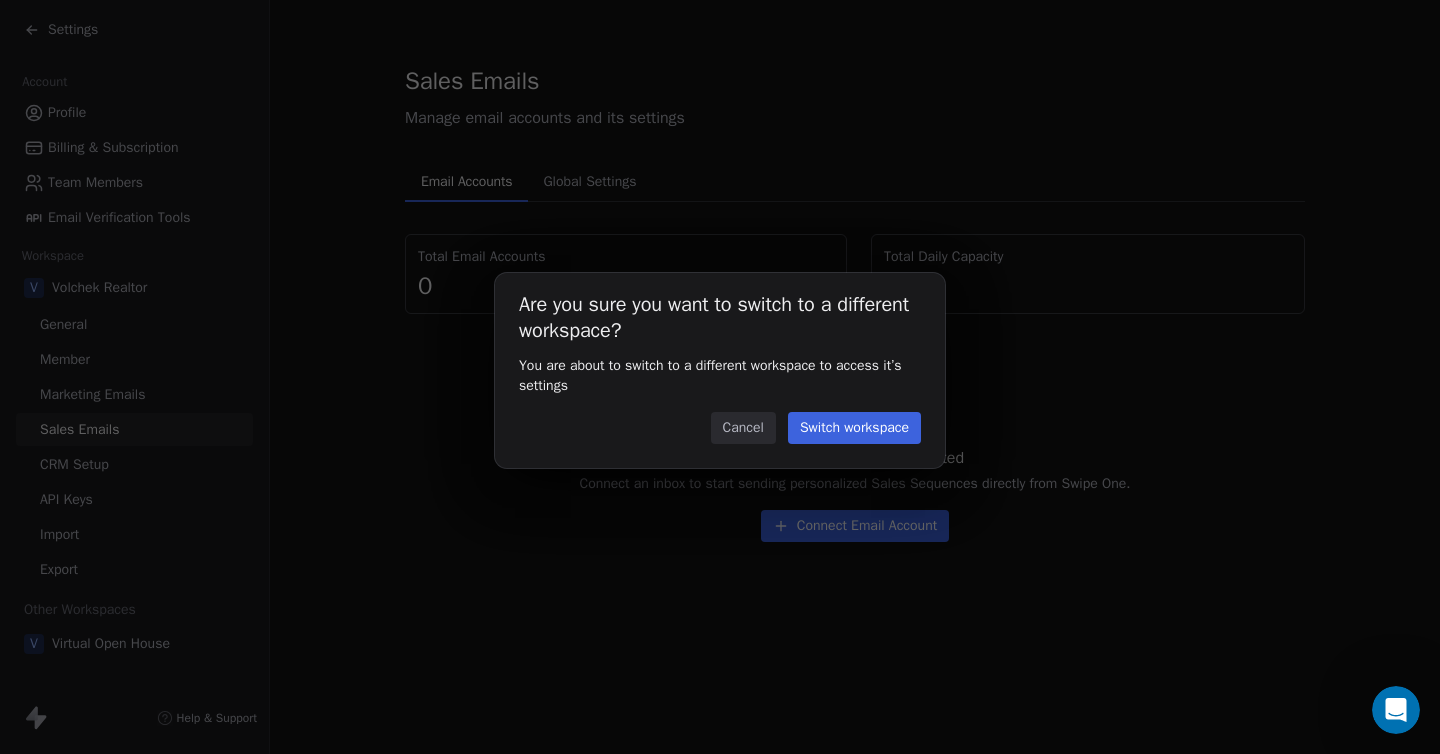 click on "Switch workspace" at bounding box center (854, 428) 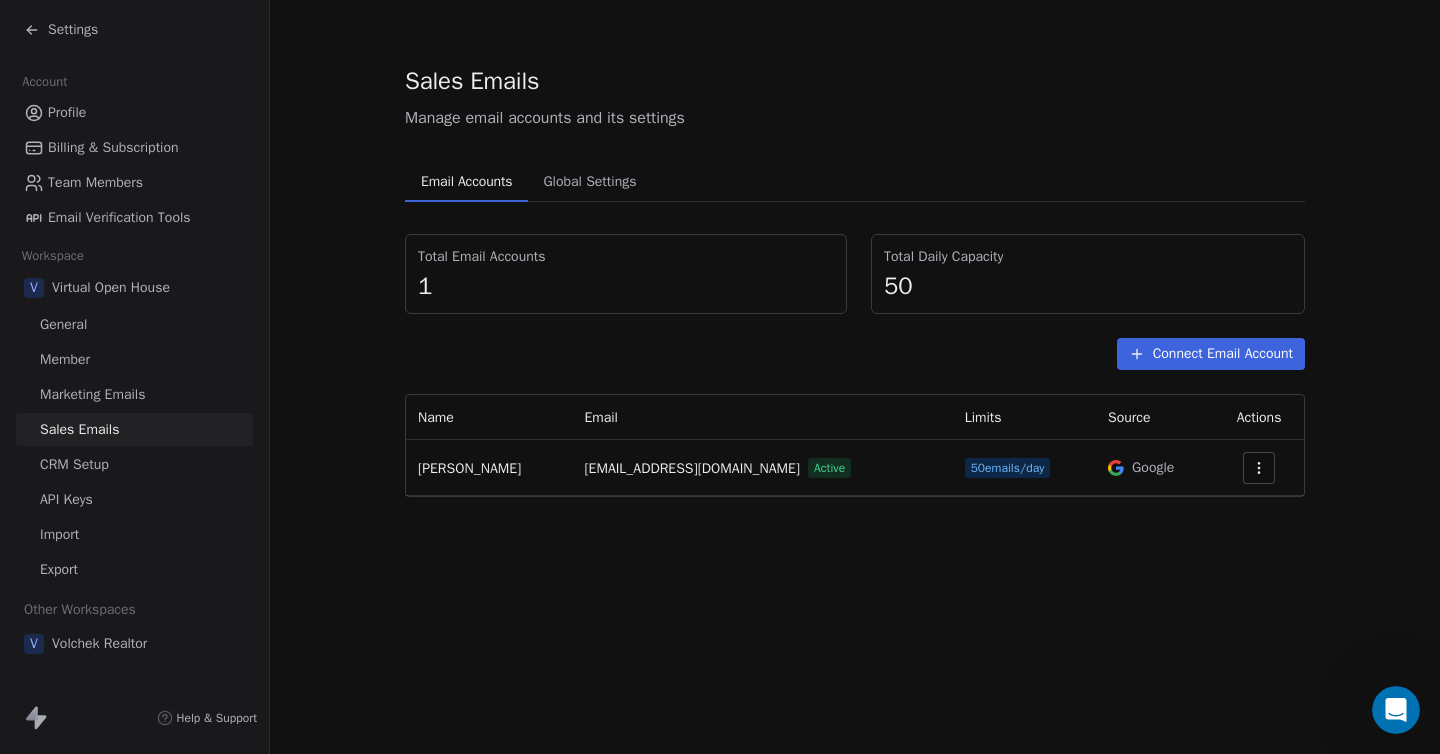 click on "Volchek Realtor" at bounding box center (99, 644) 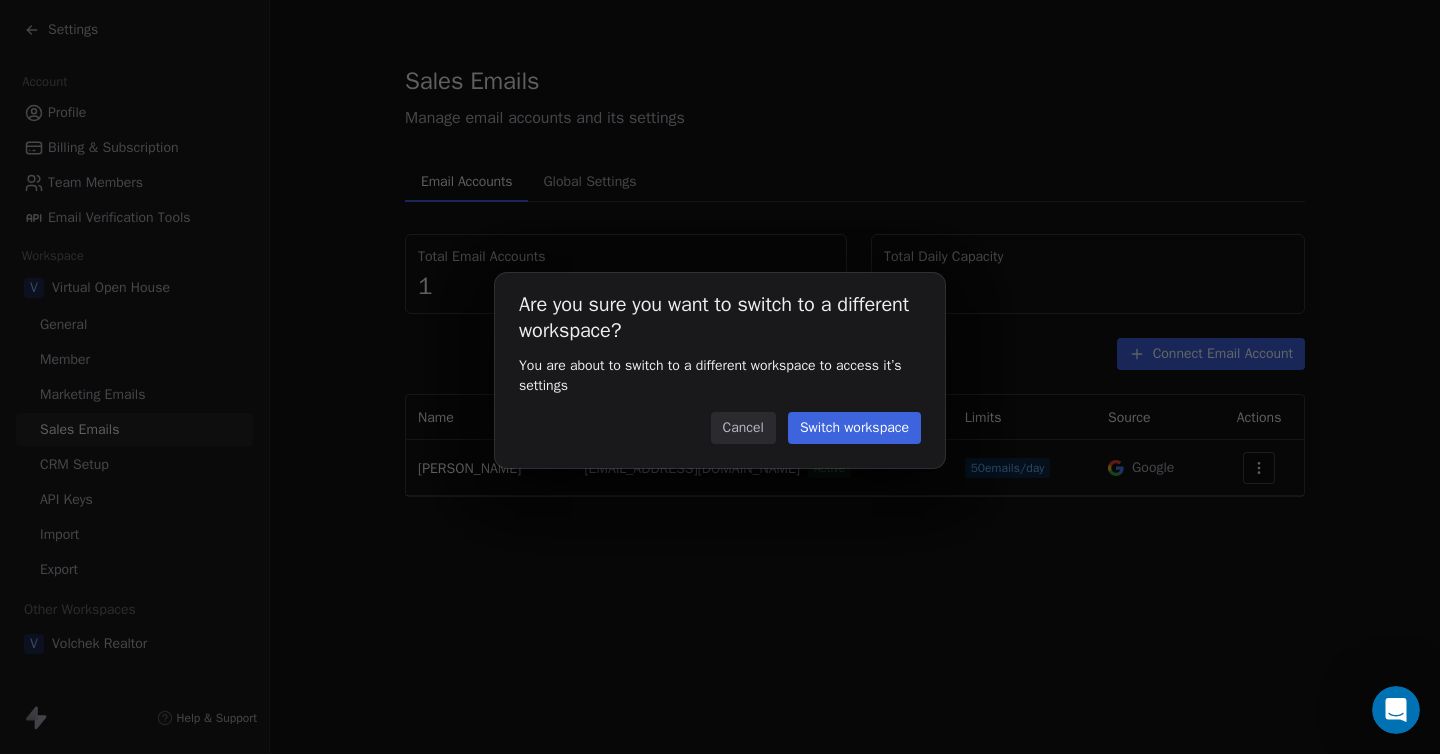 click on "Switch workspace" at bounding box center [854, 428] 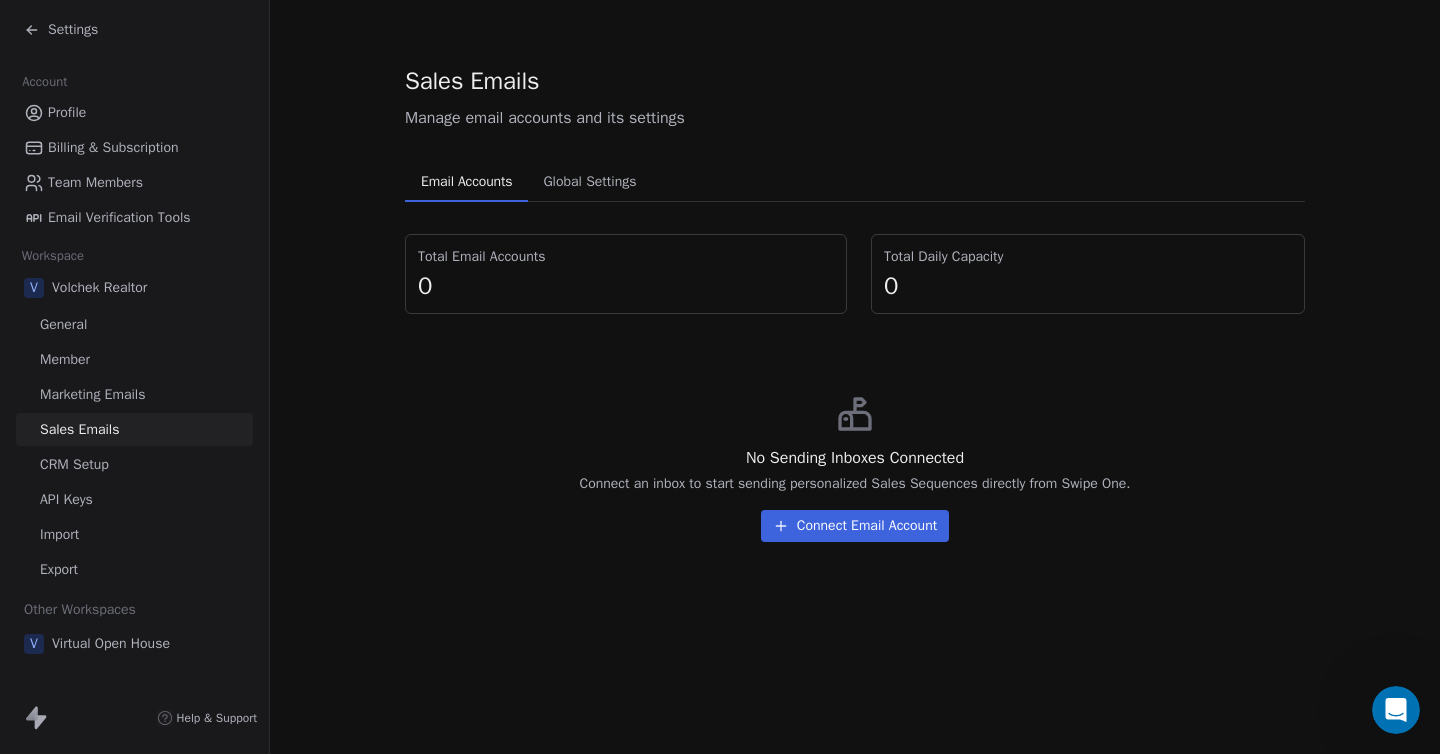 click on "Connect Email Account" at bounding box center [855, 526] 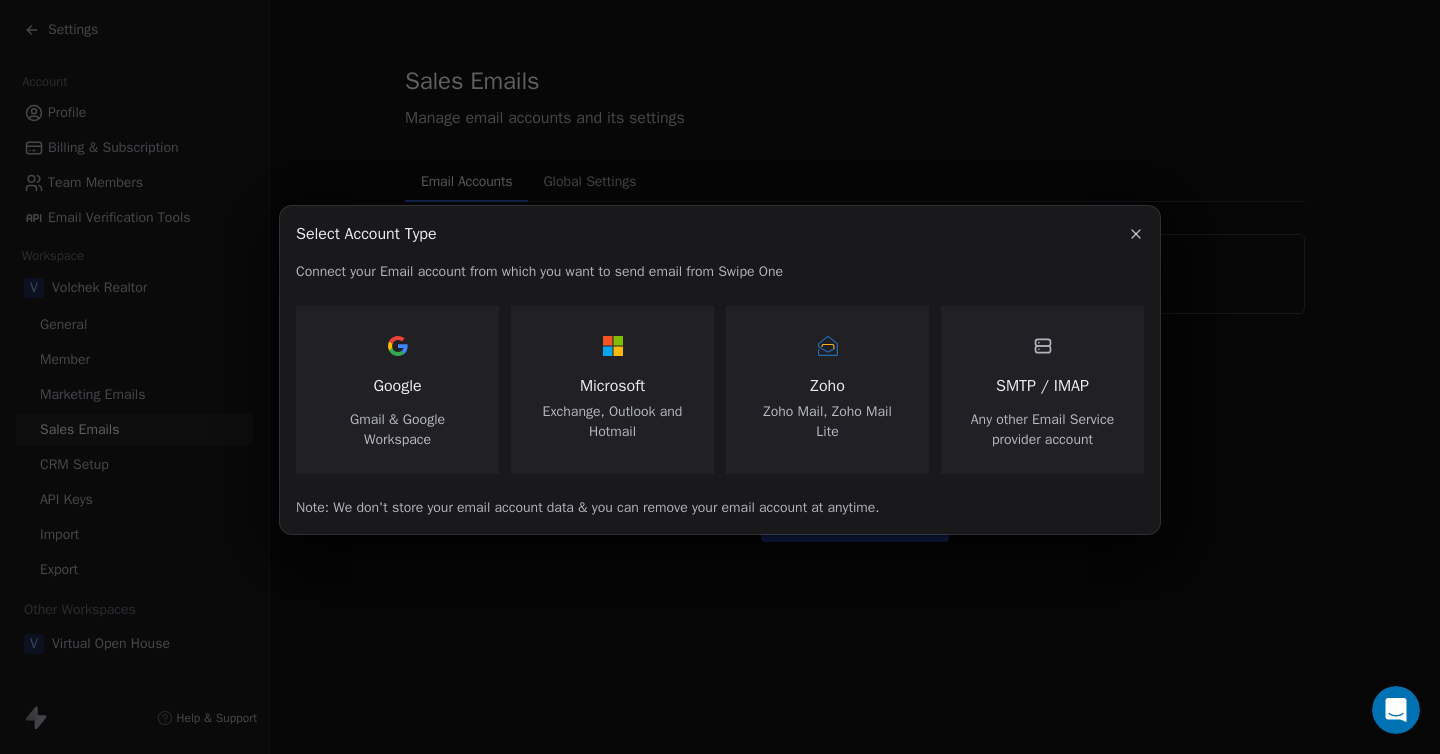 click on "Google" at bounding box center (397, 386) 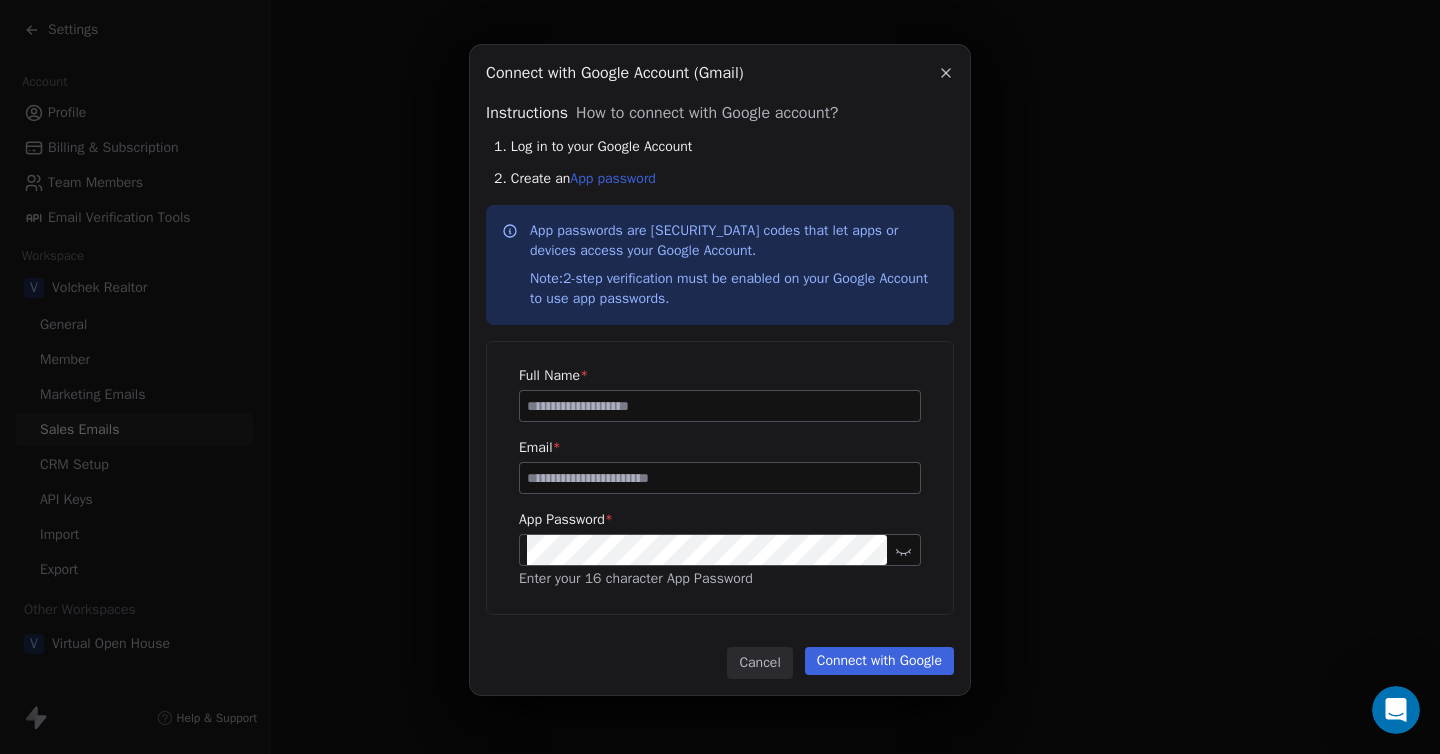 click at bounding box center (720, 406) 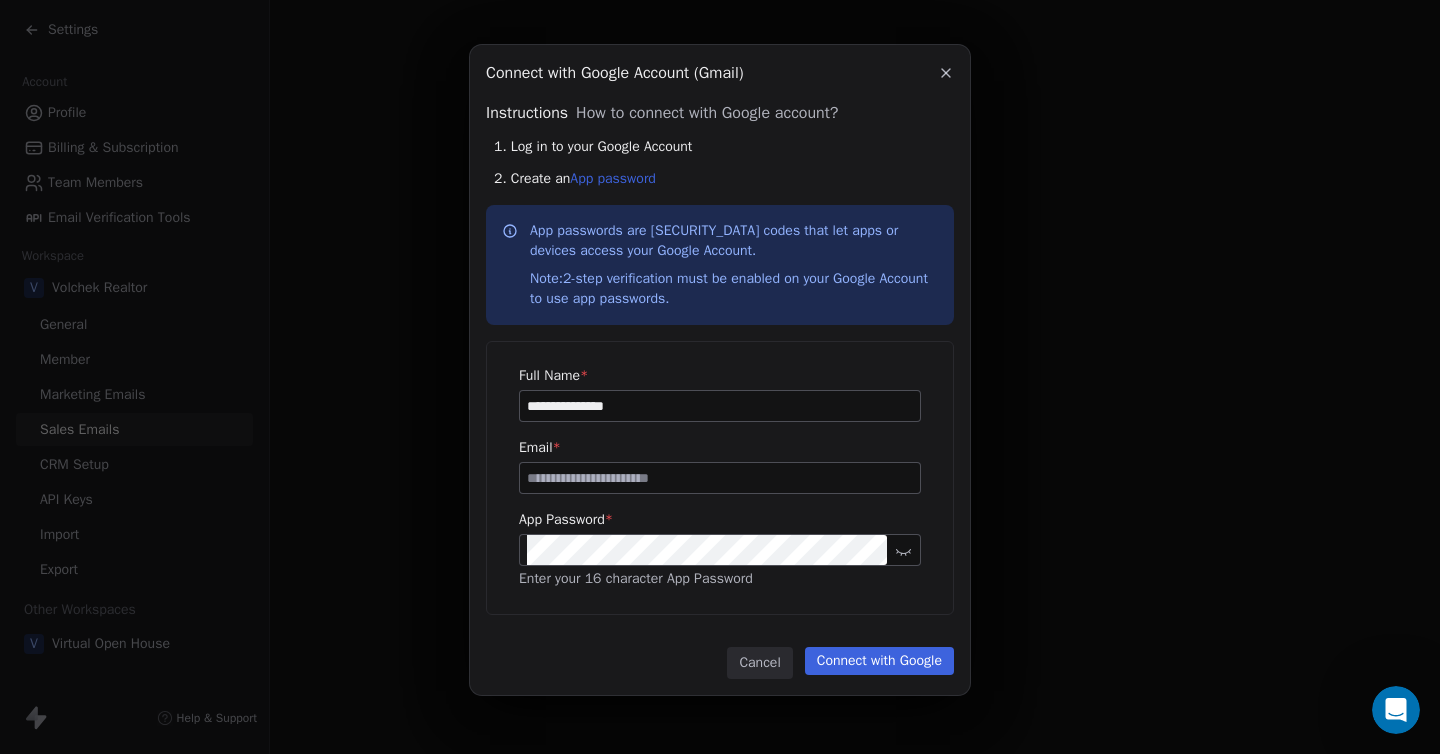 type on "**********" 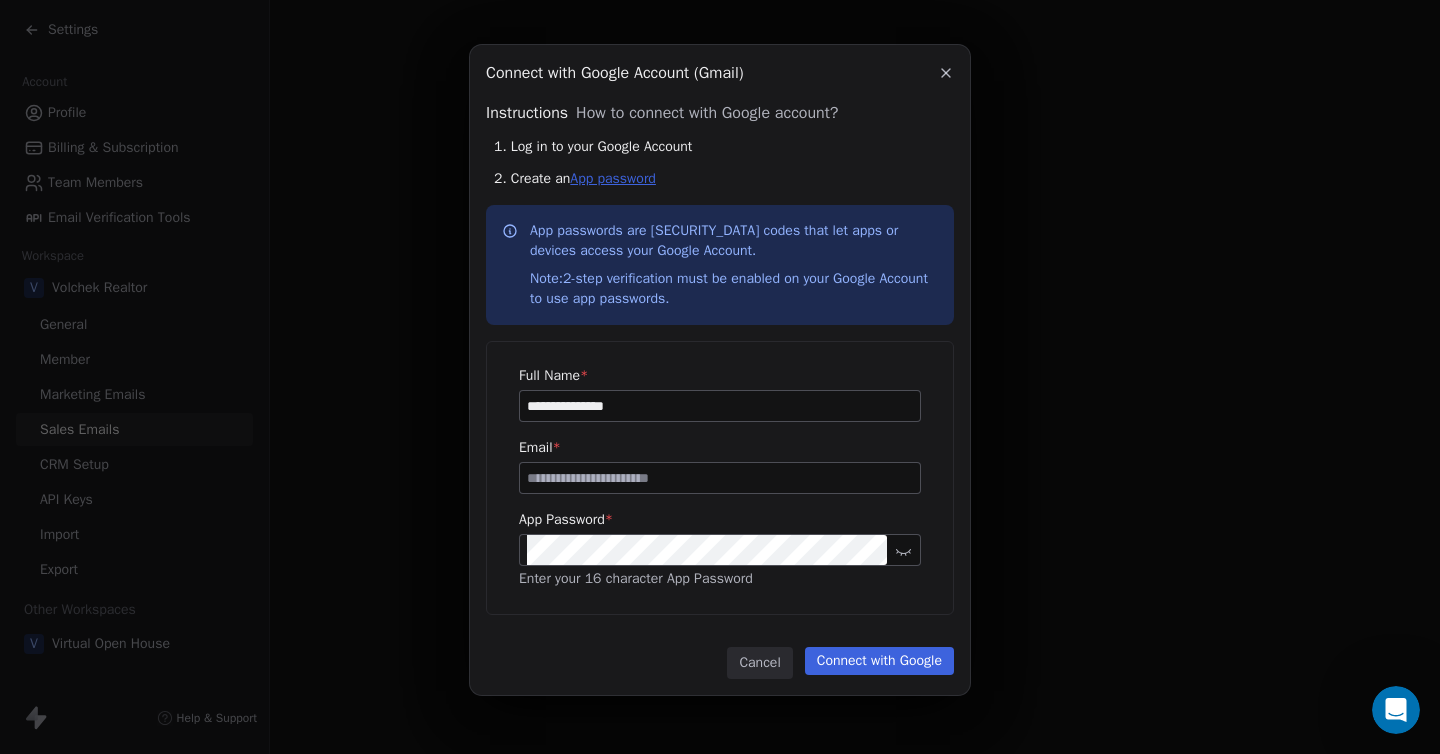 click on "App password" at bounding box center [613, 178] 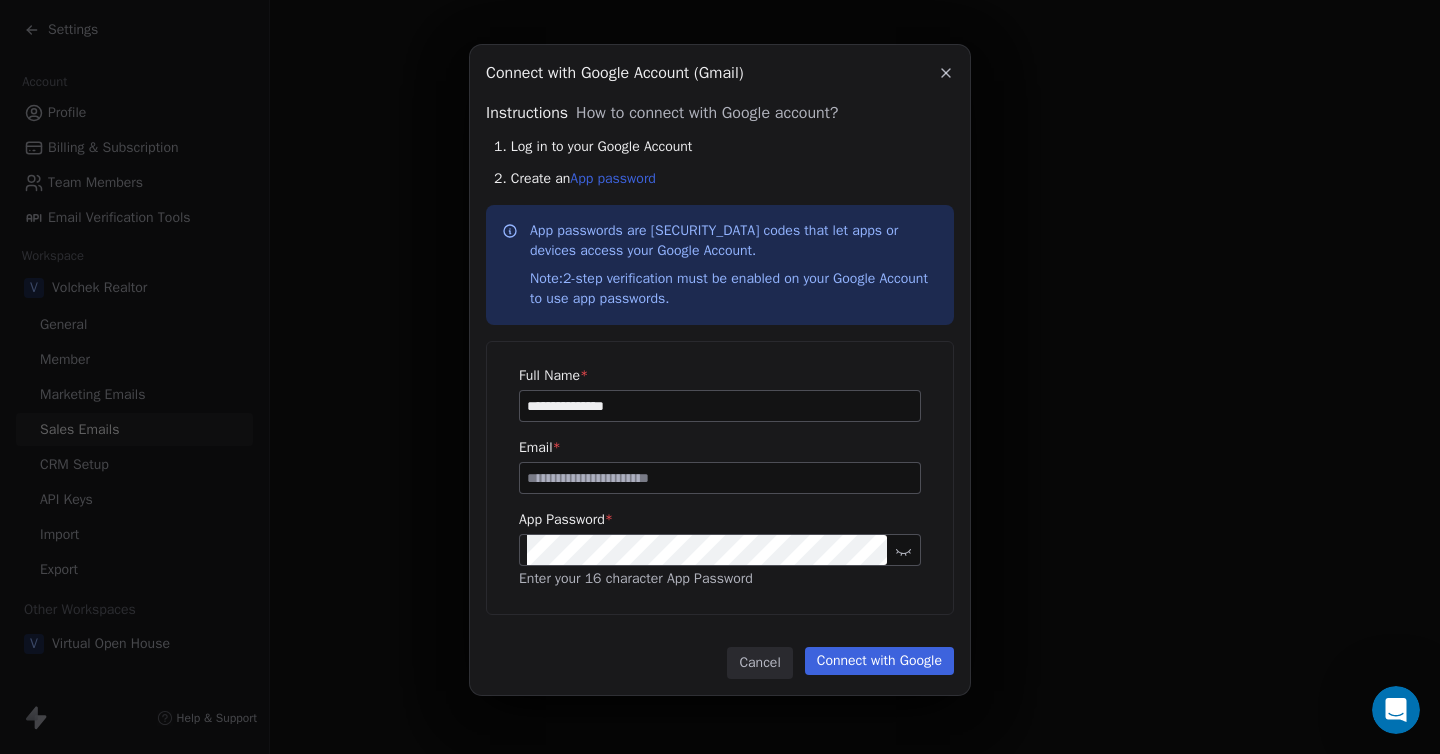 click at bounding box center [720, 478] 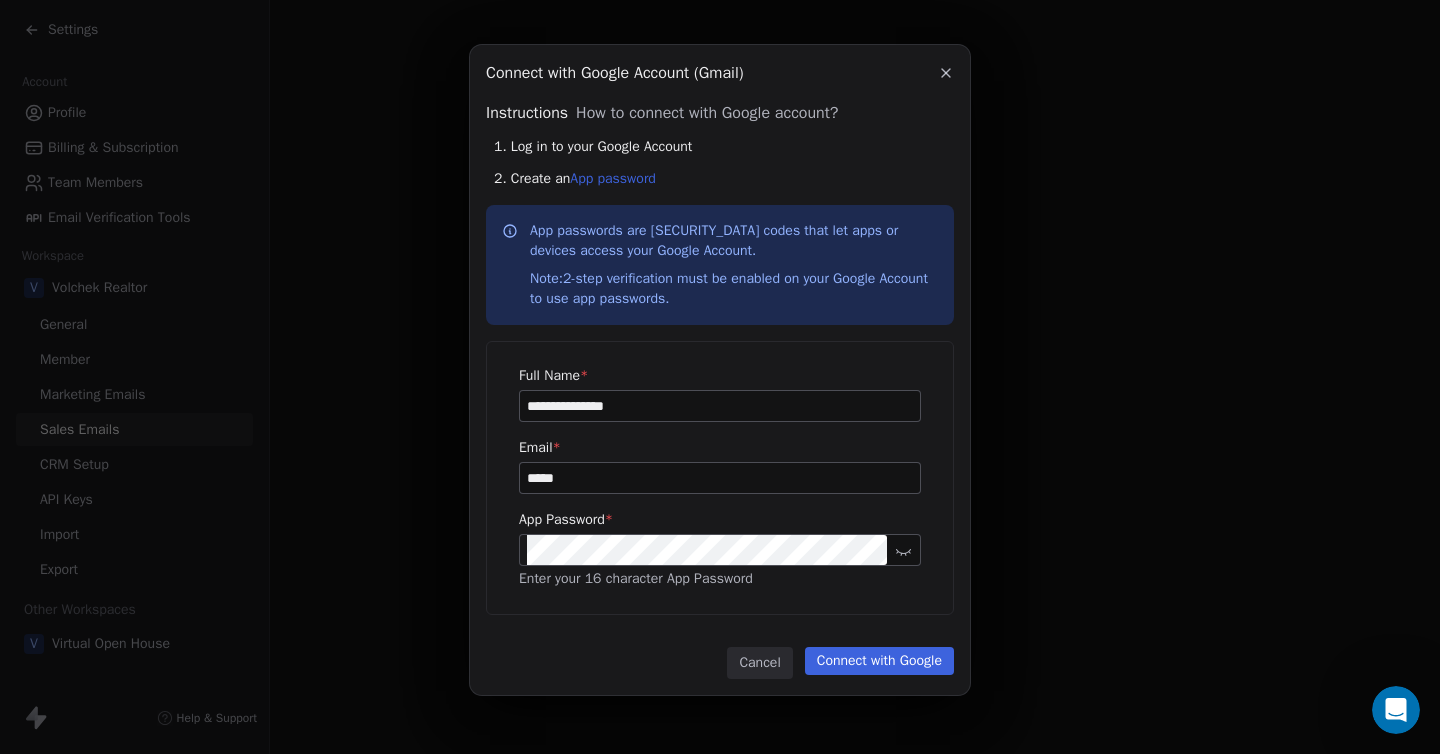 type on "**********" 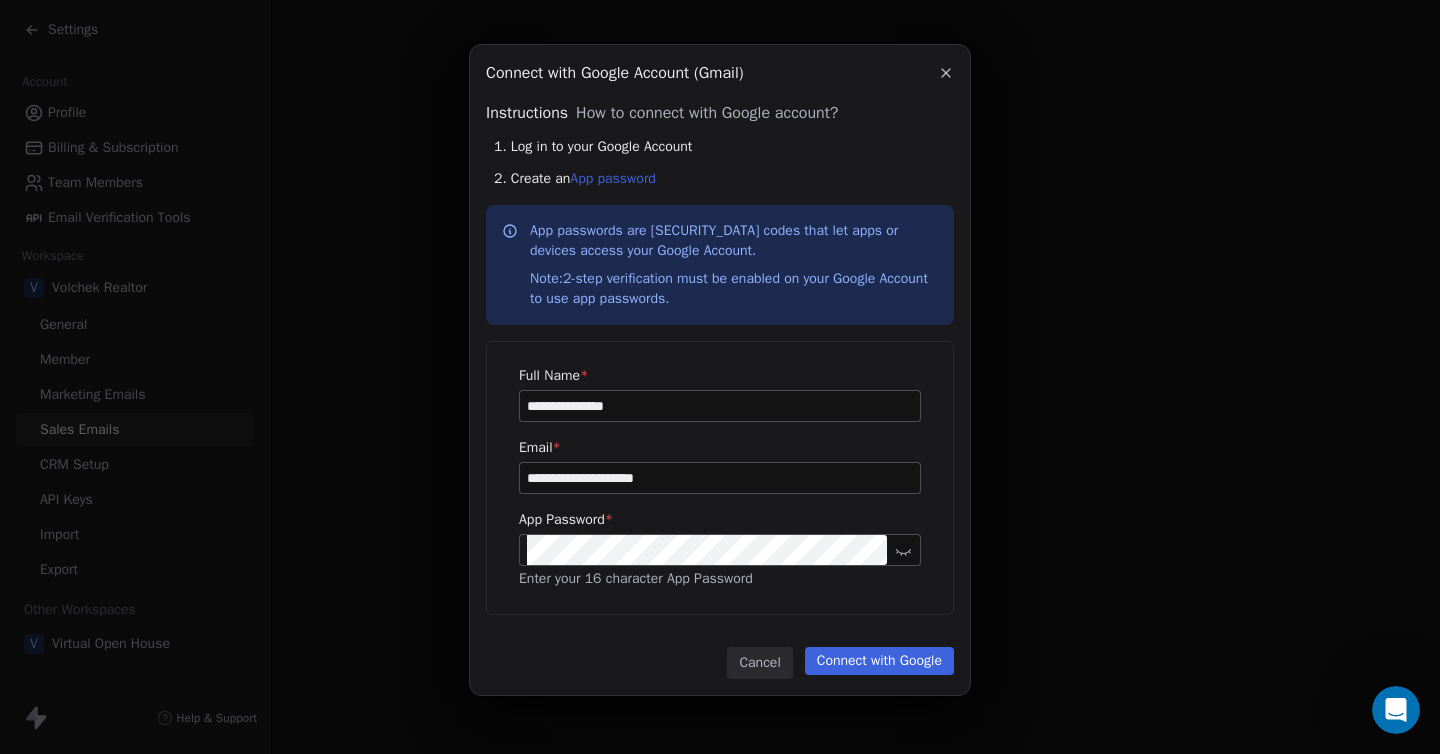 click on "Connect with Google" at bounding box center (879, 661) 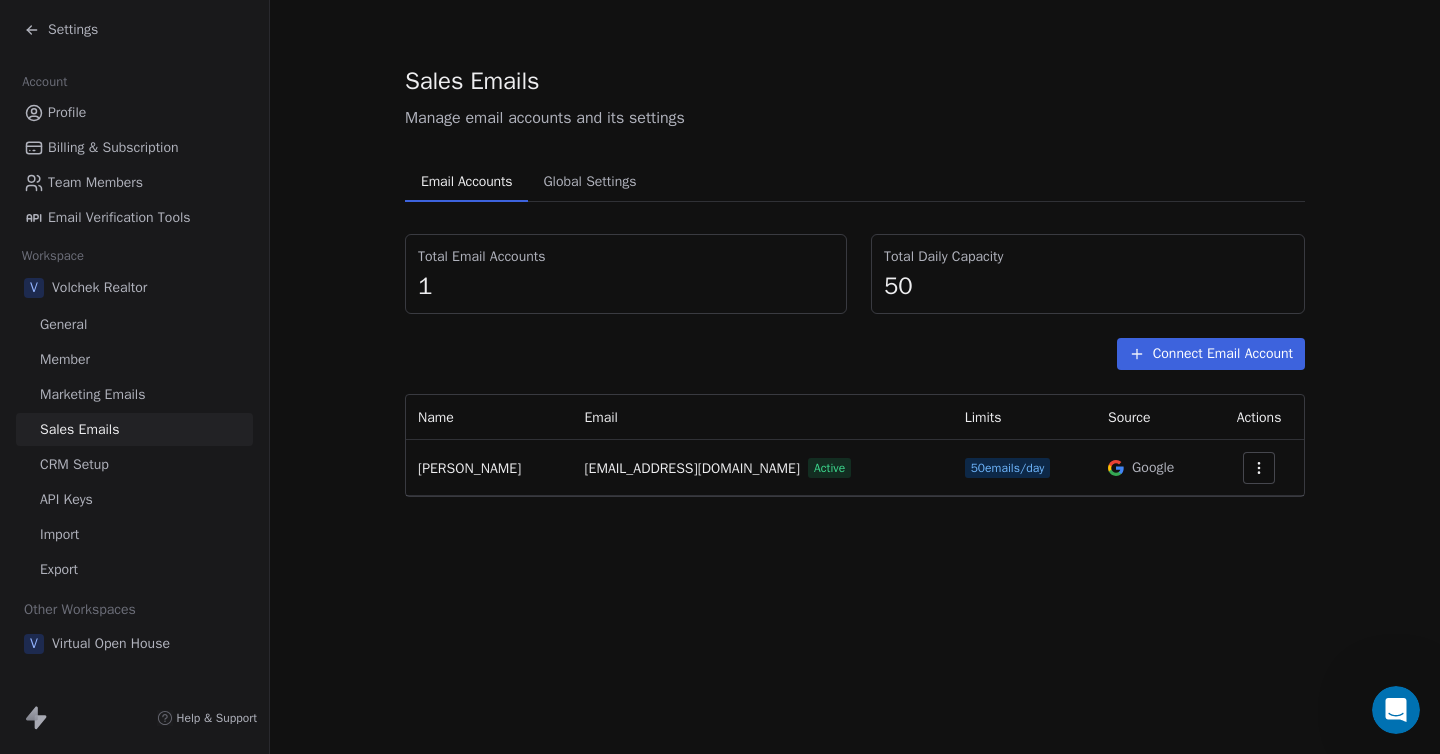 click on "Virtual Open House" at bounding box center [111, 644] 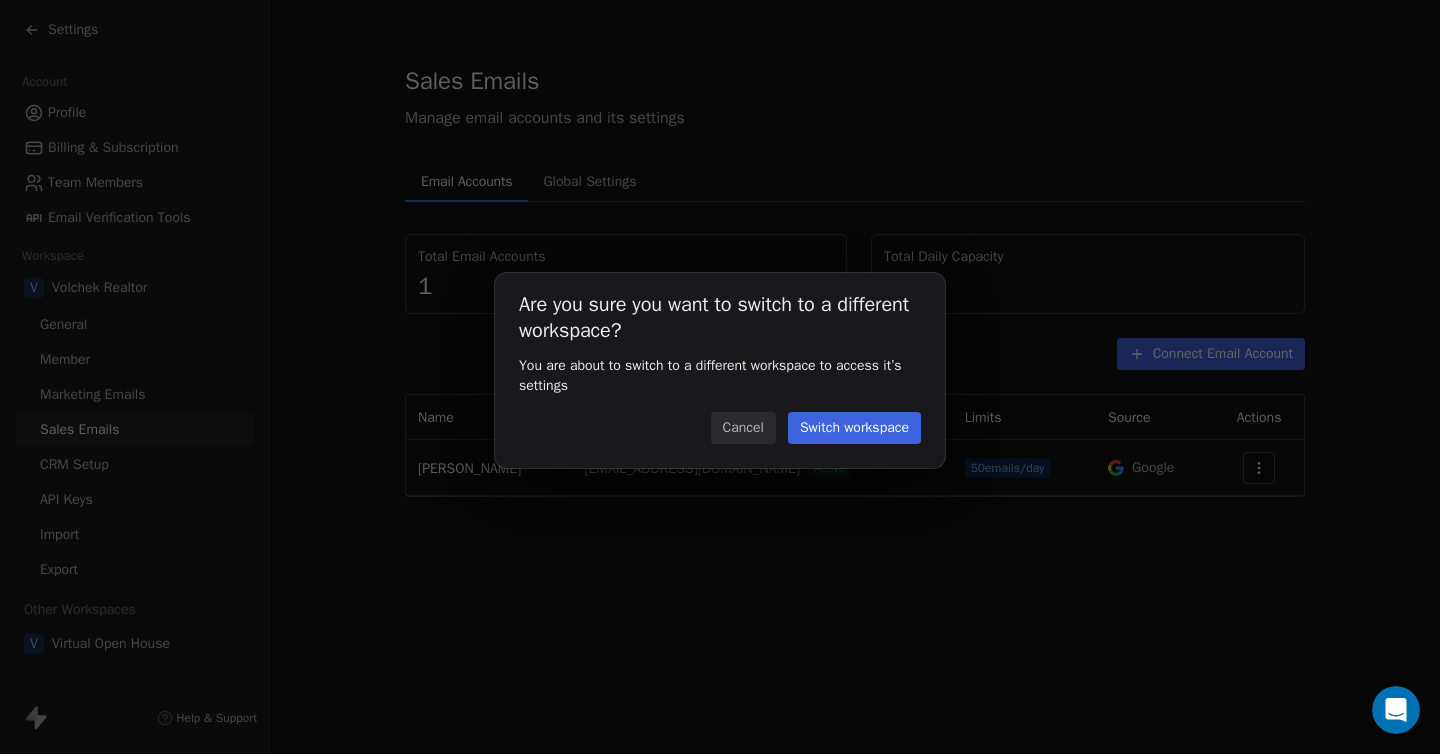 click on "Switch workspace" at bounding box center [854, 428] 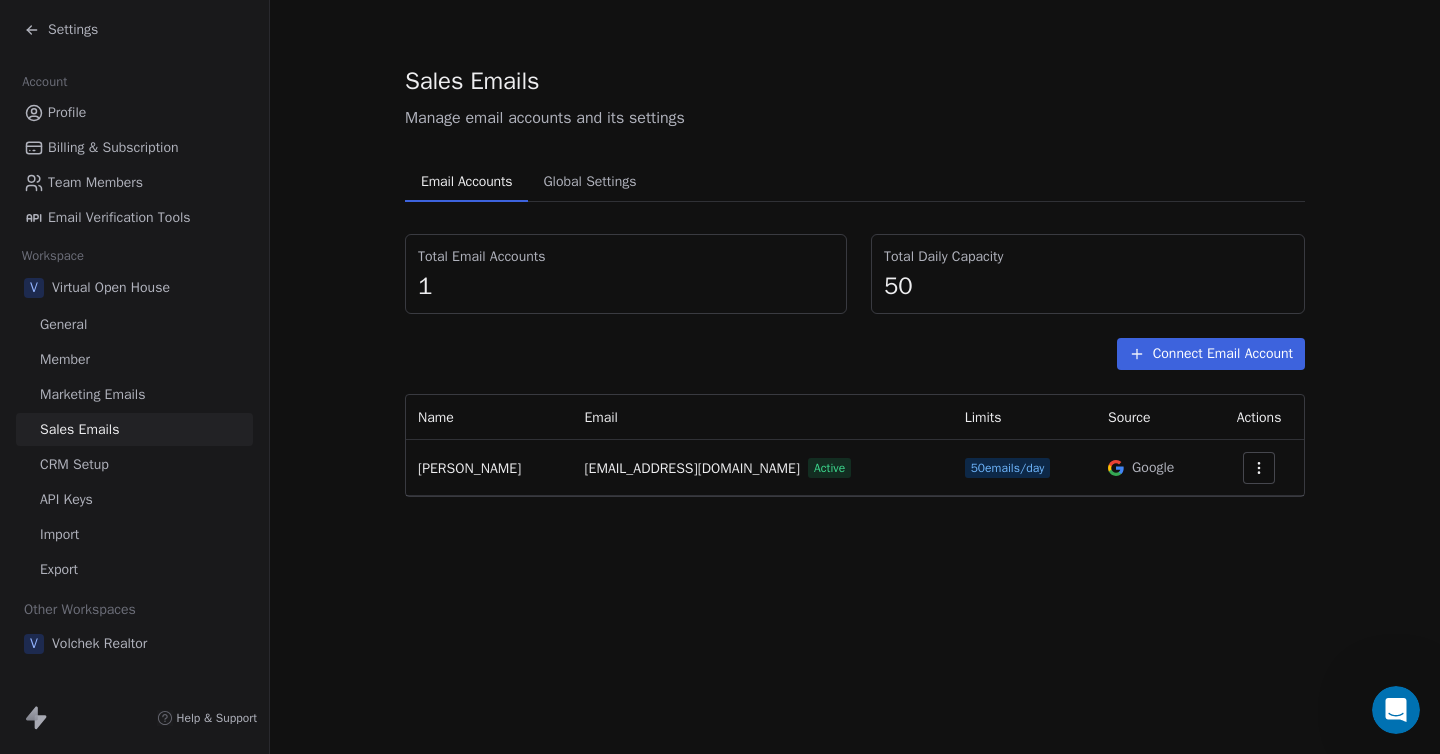 click on "Email Verification Tools" at bounding box center (119, 217) 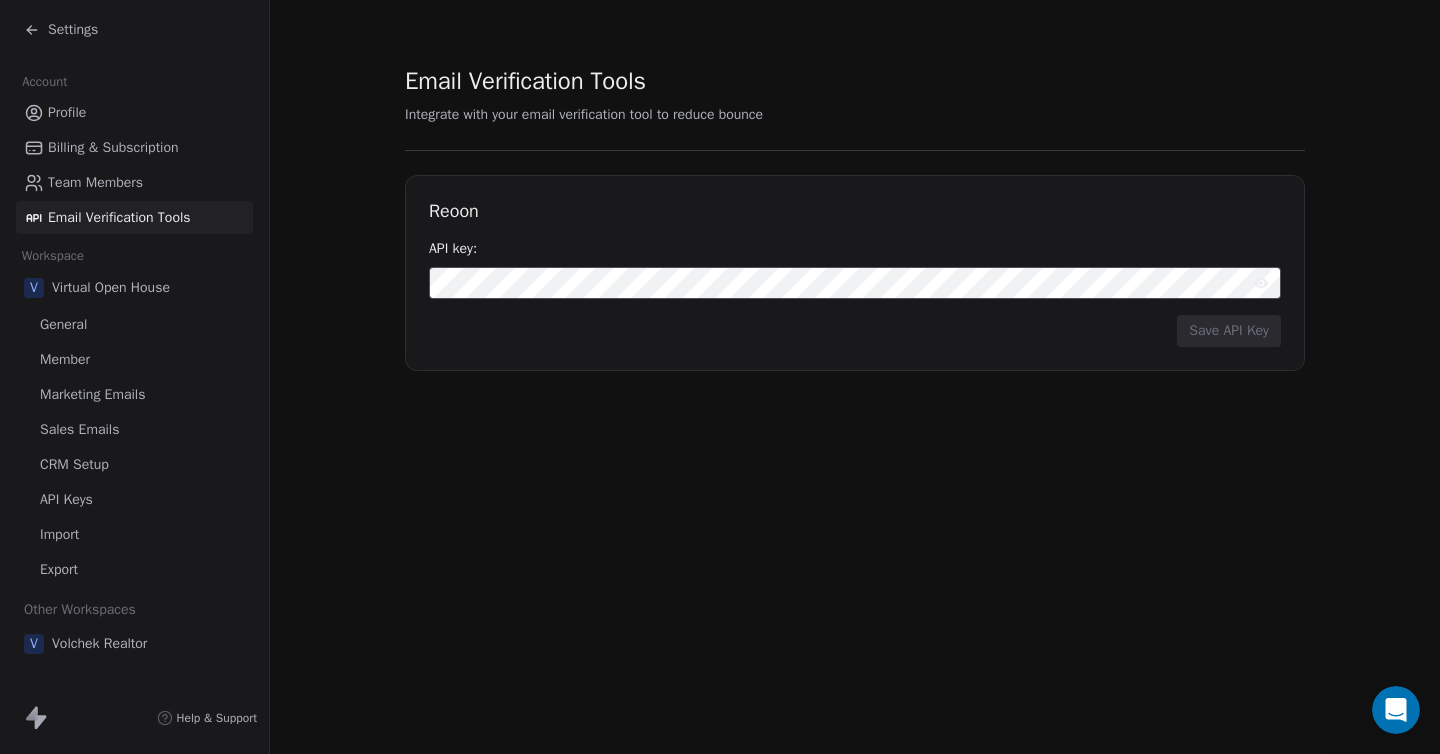 click on "Team Members" at bounding box center (95, 182) 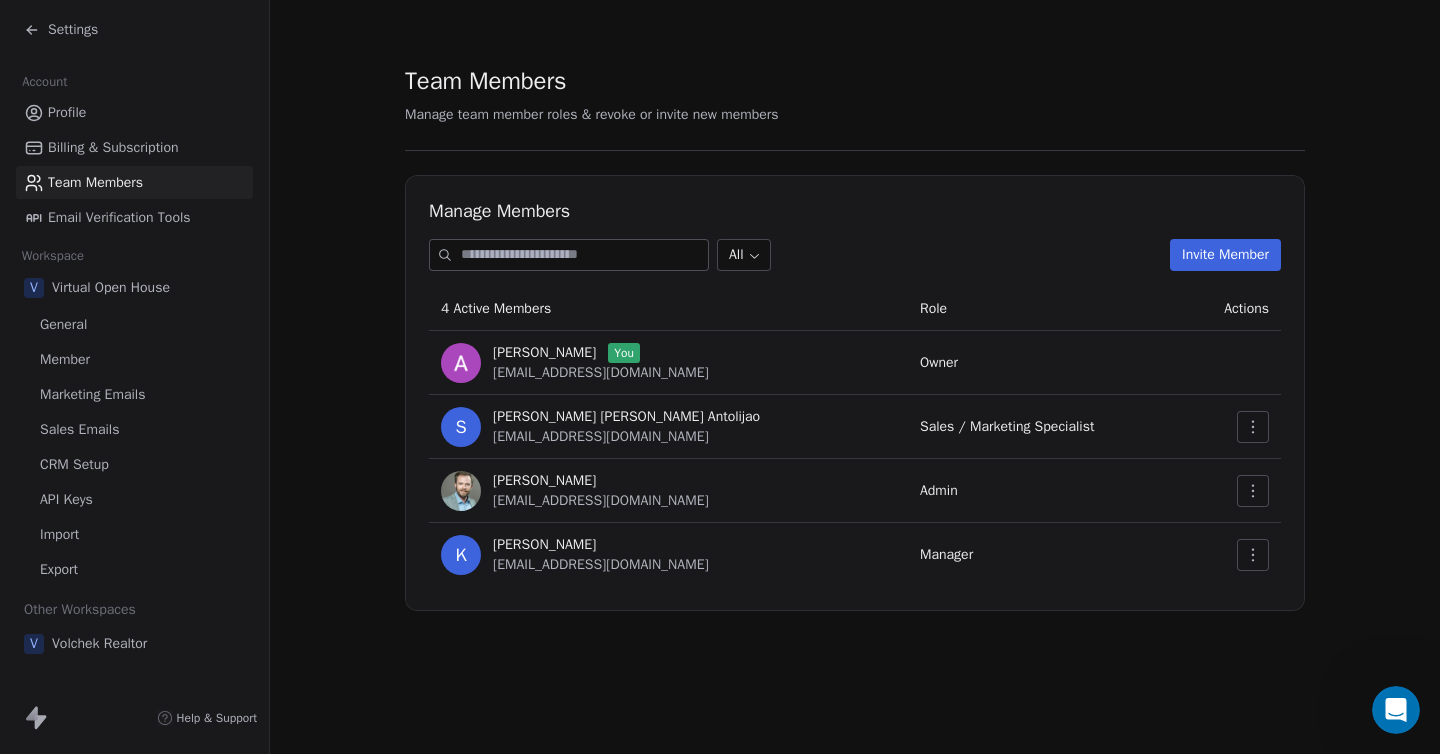 click on "Billing & Subscription" at bounding box center (113, 147) 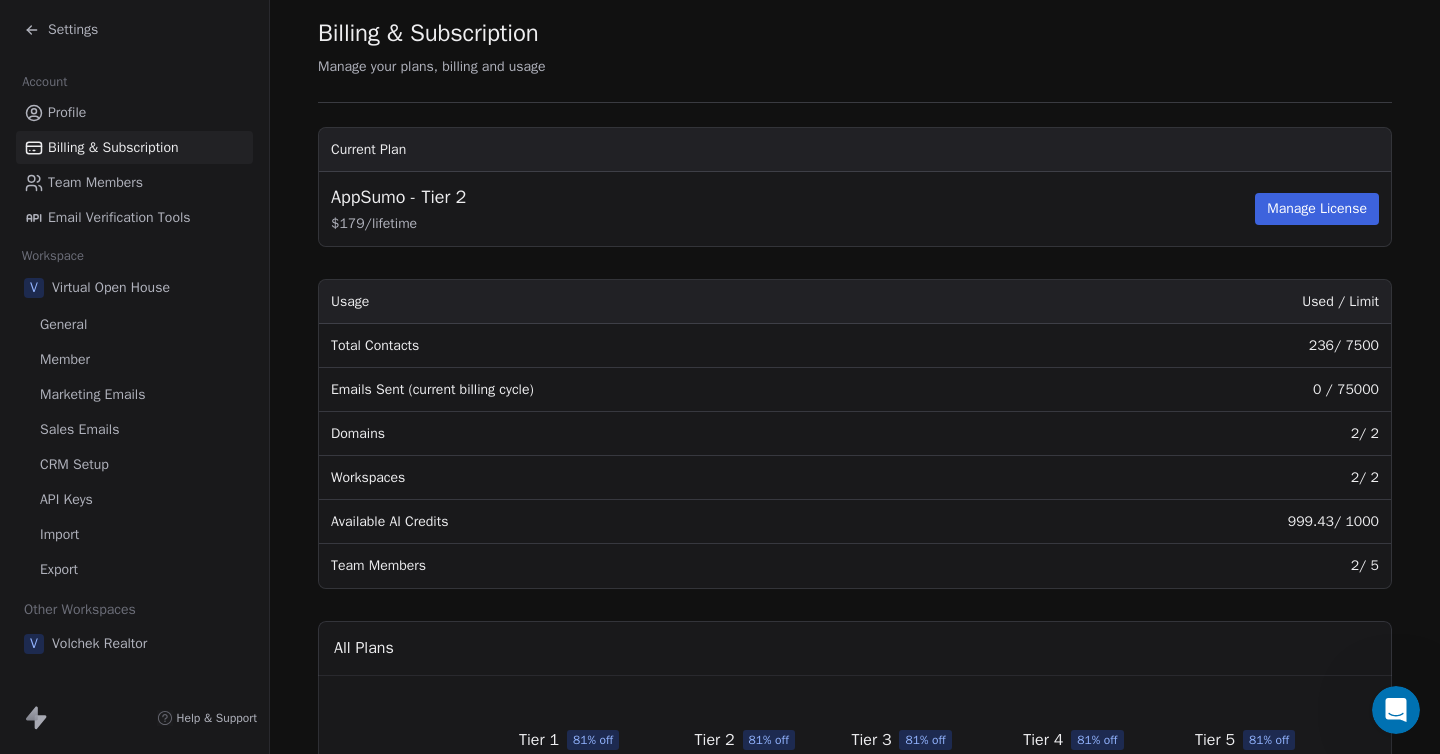 scroll, scrollTop: 0, scrollLeft: 0, axis: both 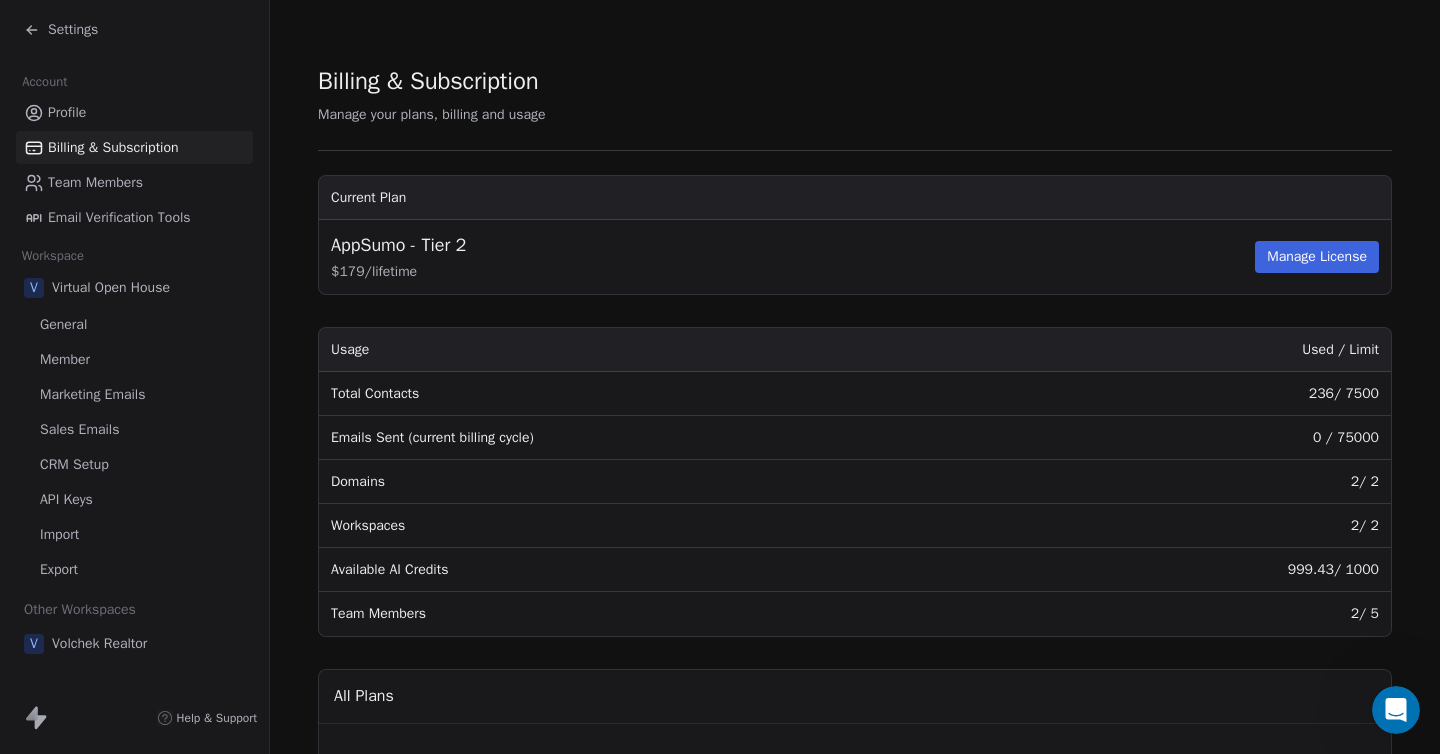 click 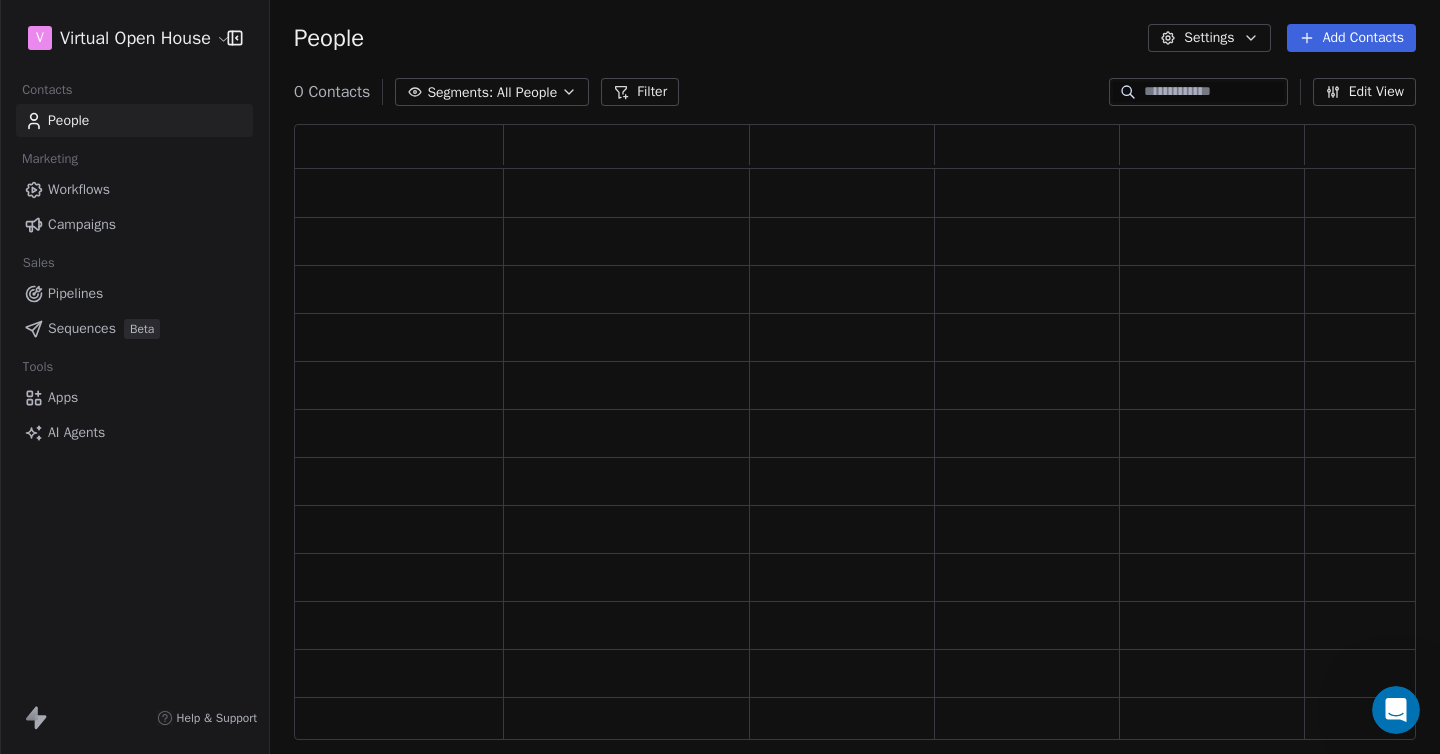 scroll, scrollTop: 1, scrollLeft: 1, axis: both 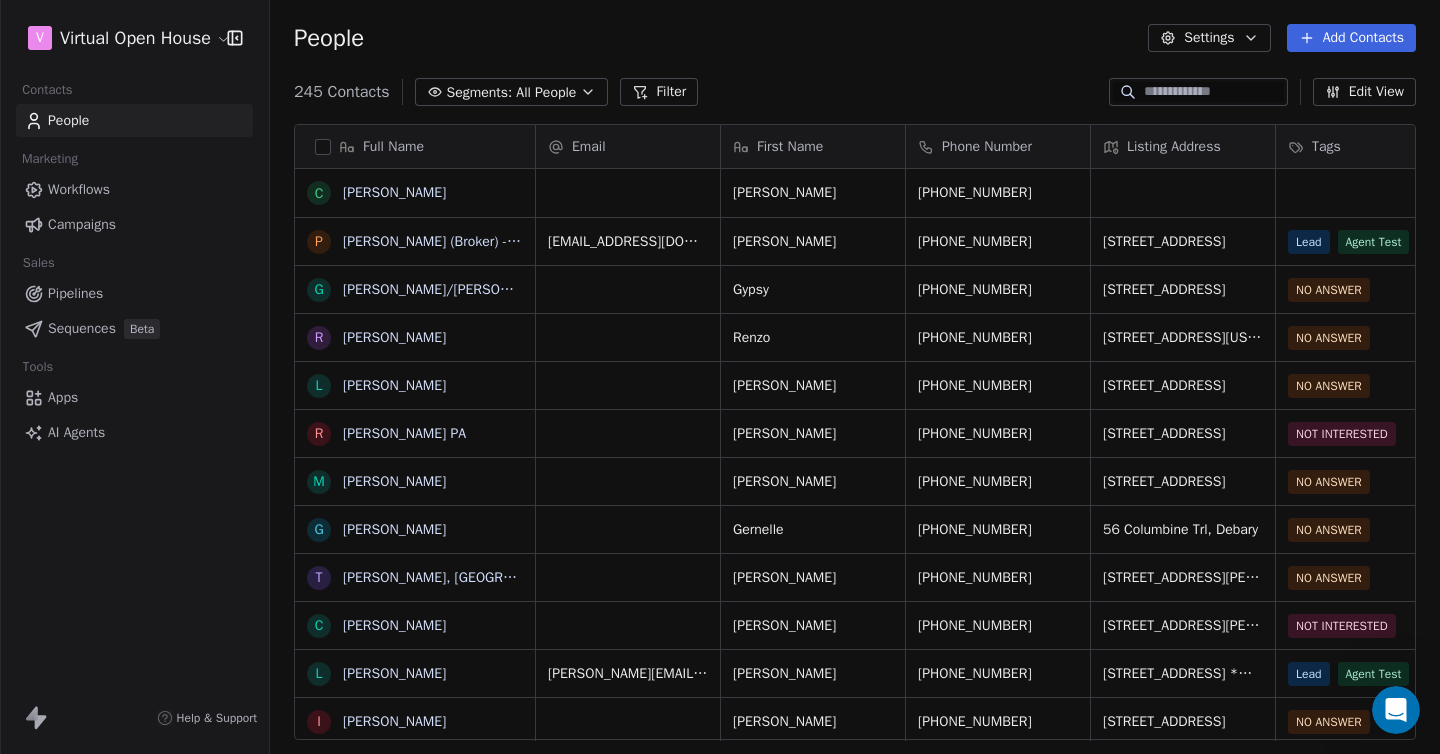click on "AI Agents" at bounding box center (76, 432) 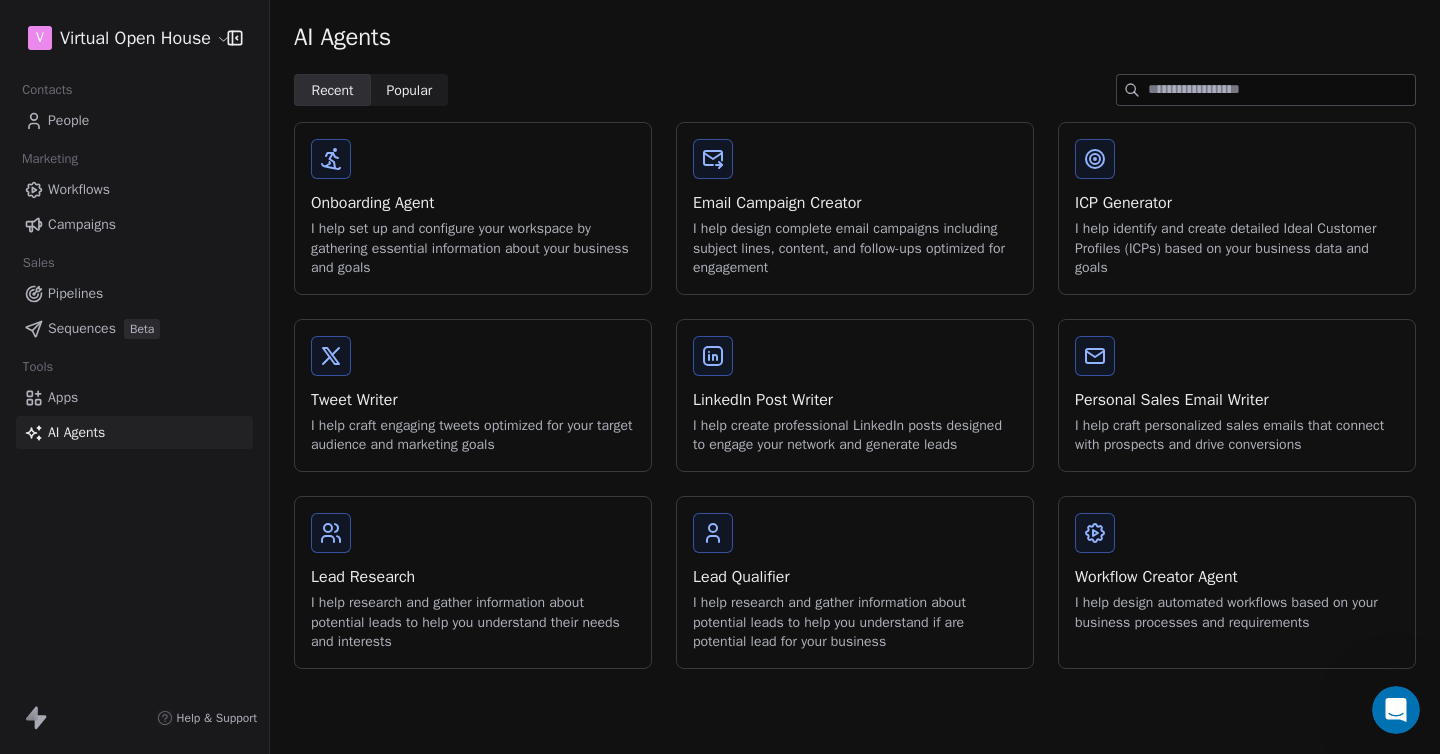 click on "Popular" at bounding box center [409, 90] 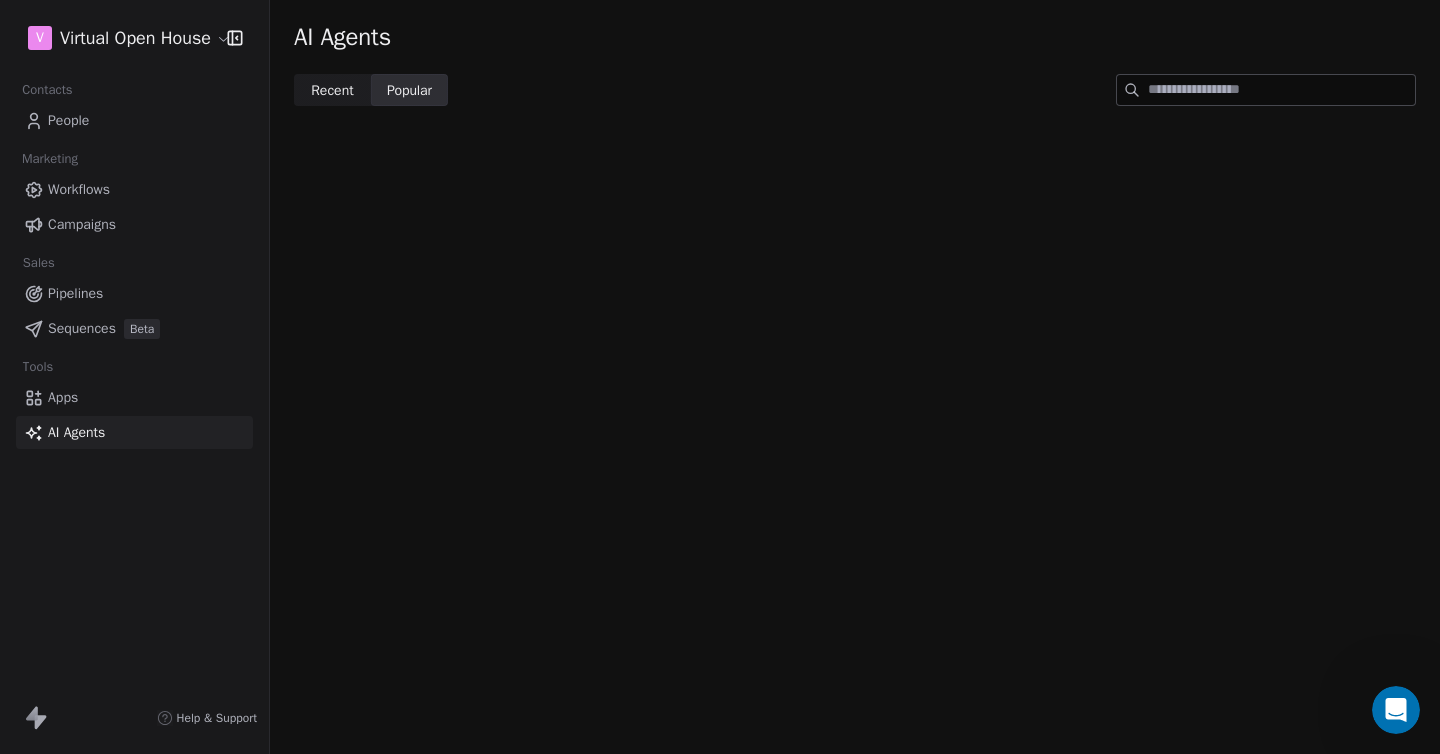 click on "Recent" at bounding box center [332, 90] 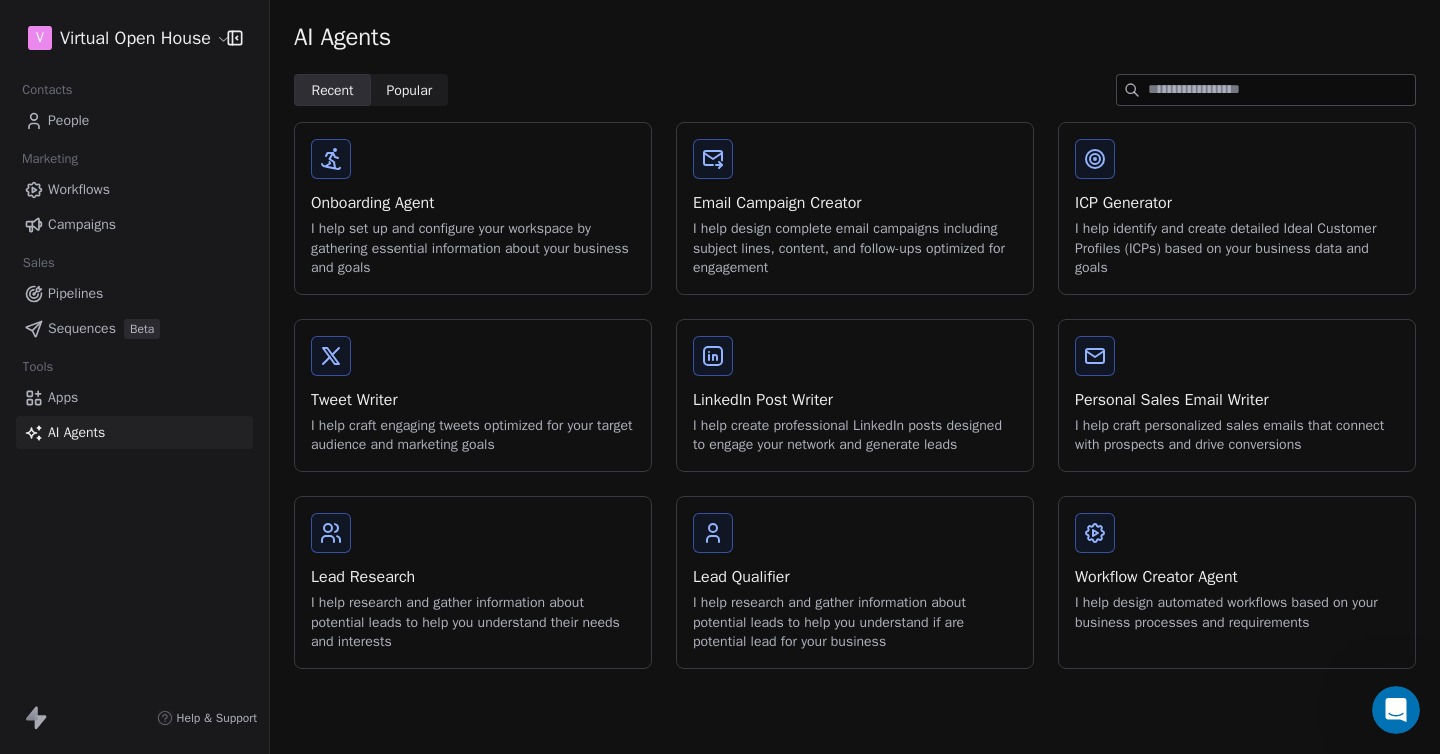 click on "I help set up and configure your workspace by gathering essential information about your business and goals" at bounding box center (473, 248) 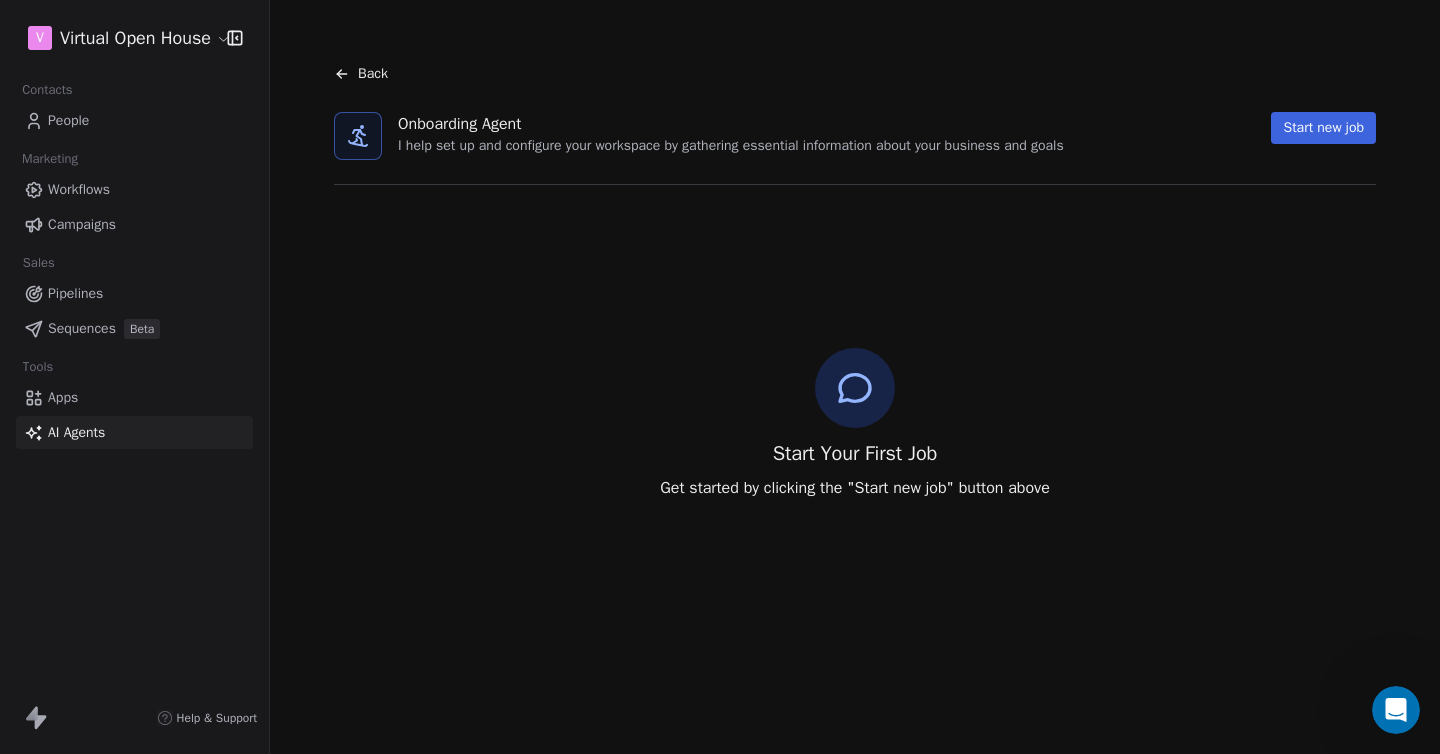 click 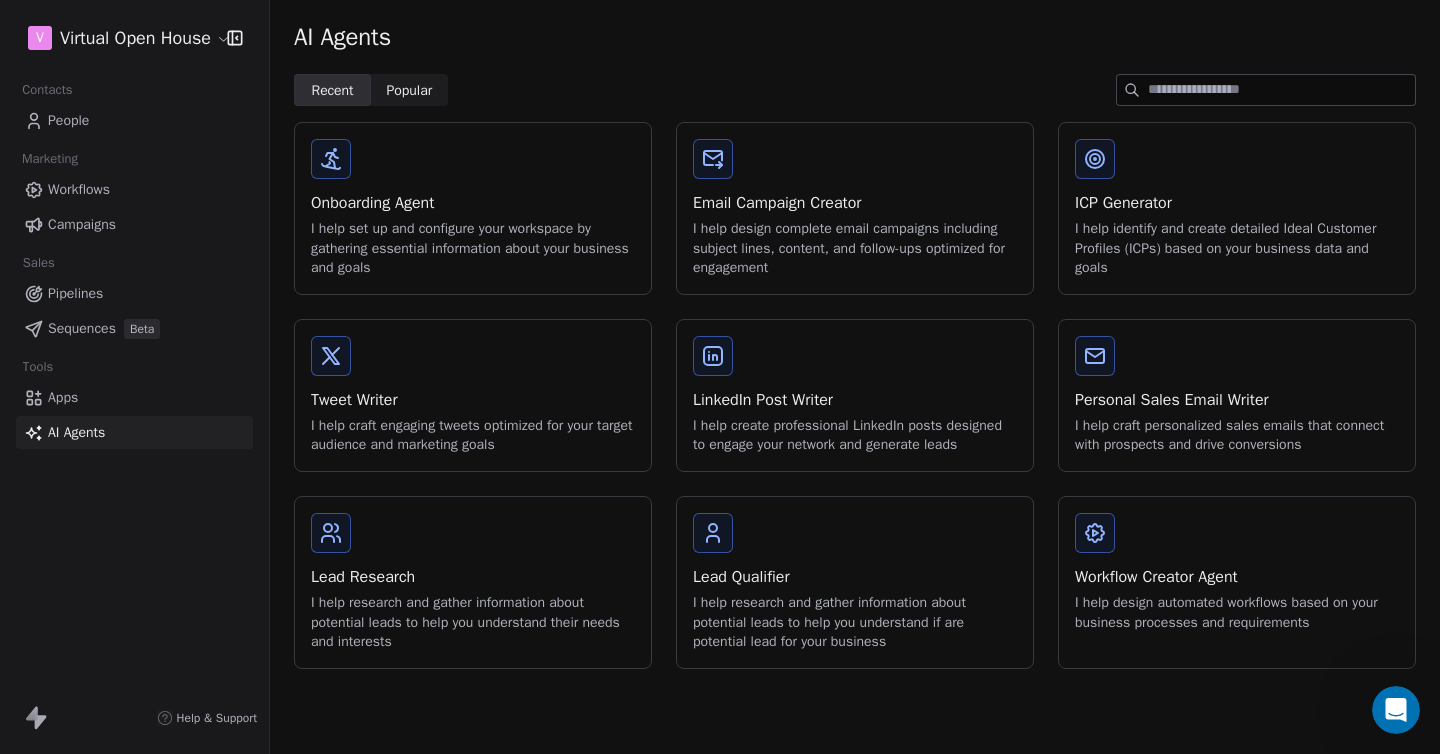 click on "Personal Sales Email Writer" at bounding box center (1237, 400) 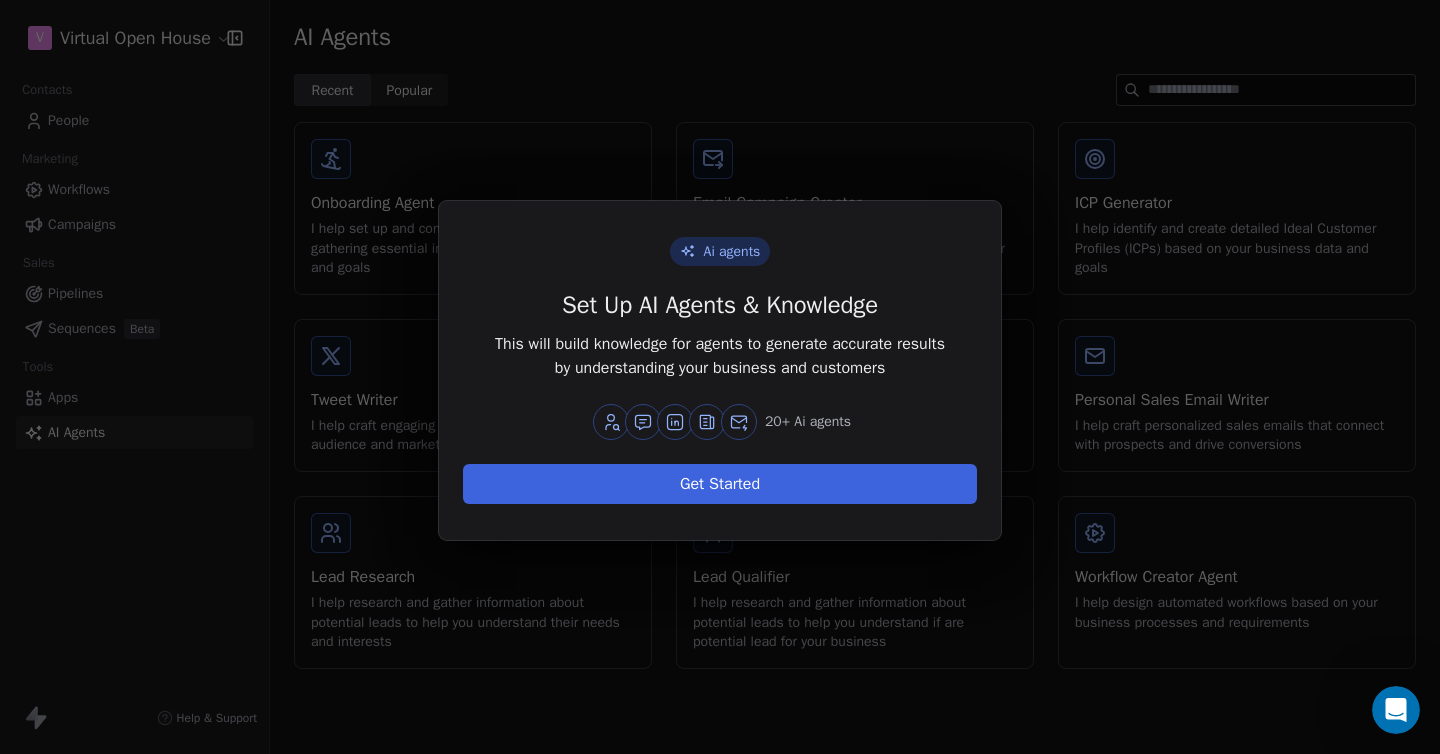 click on "Get Started" at bounding box center [720, 484] 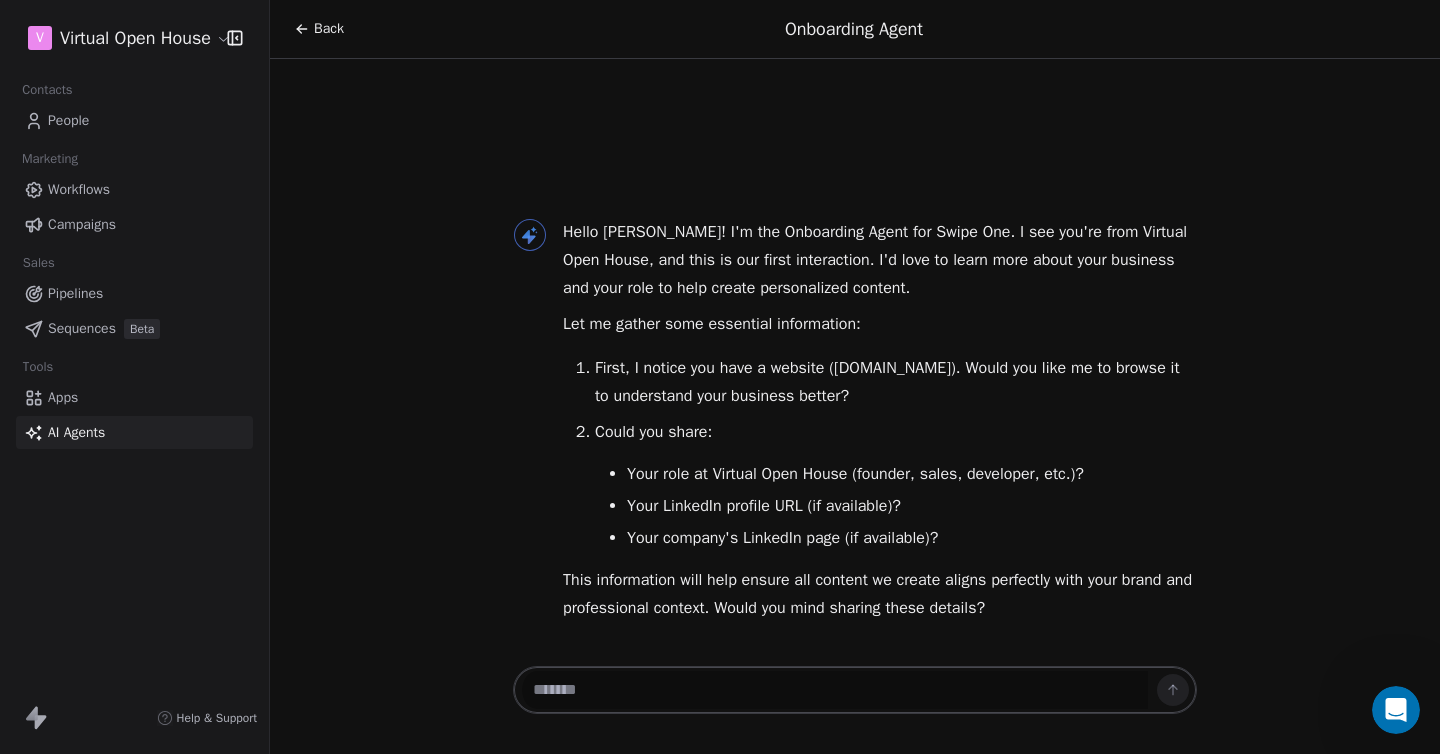 click on "Apps" at bounding box center [134, 397] 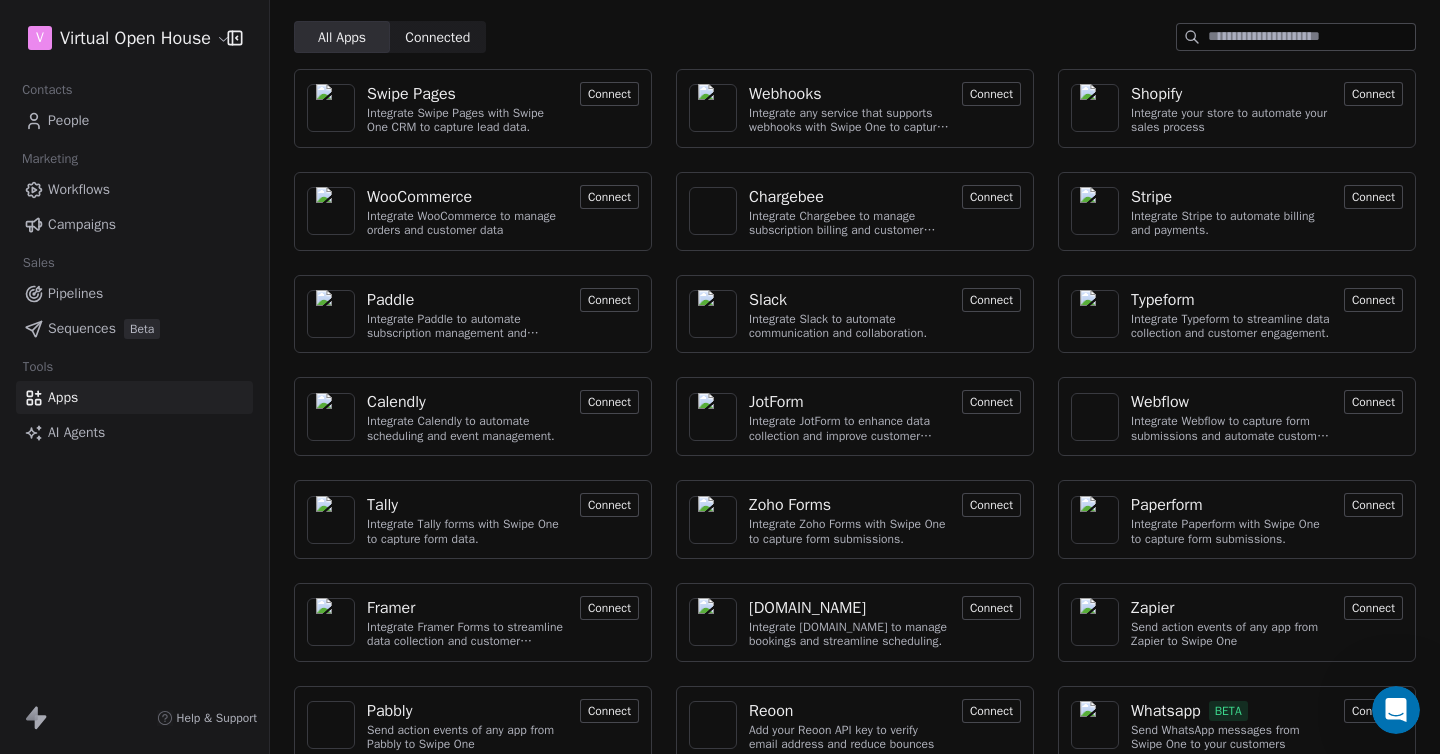 scroll, scrollTop: 81, scrollLeft: 0, axis: vertical 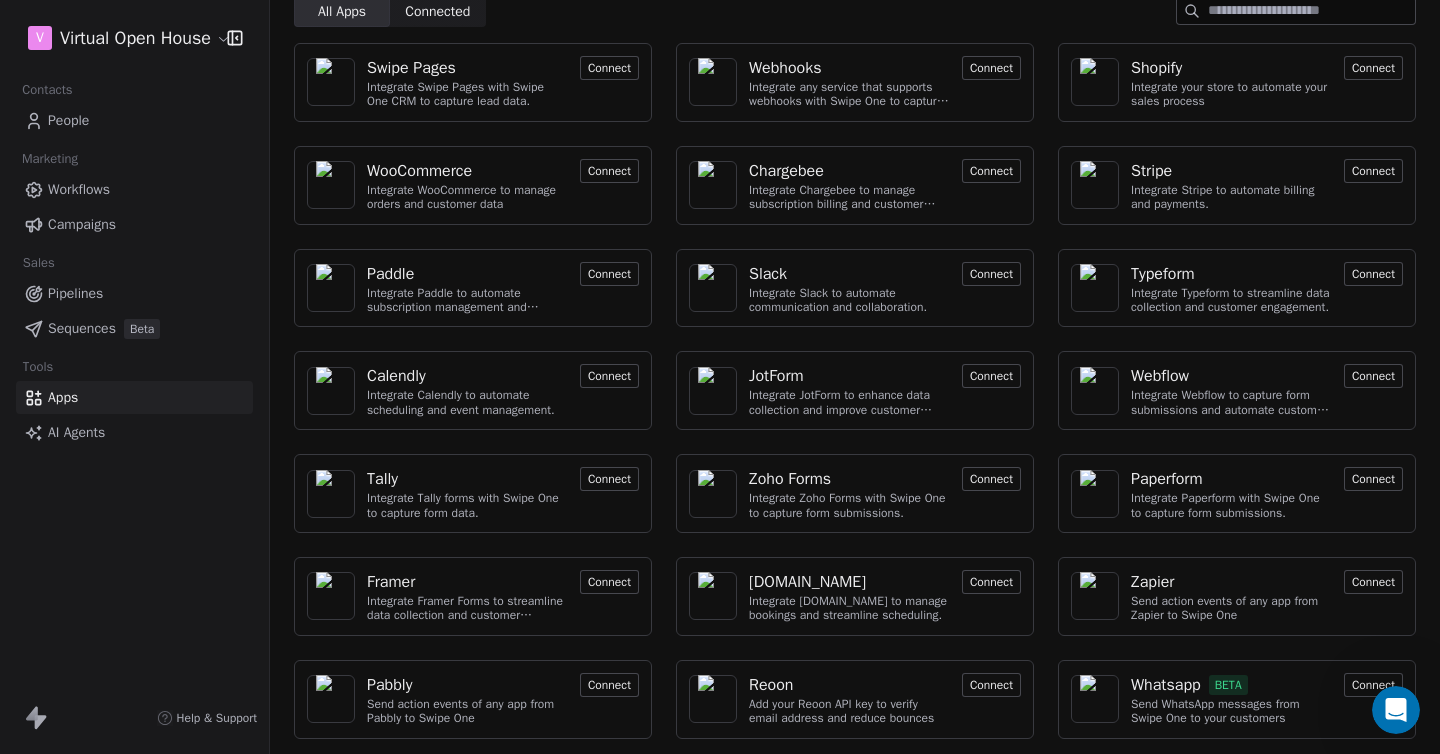 click on "People" at bounding box center [68, 120] 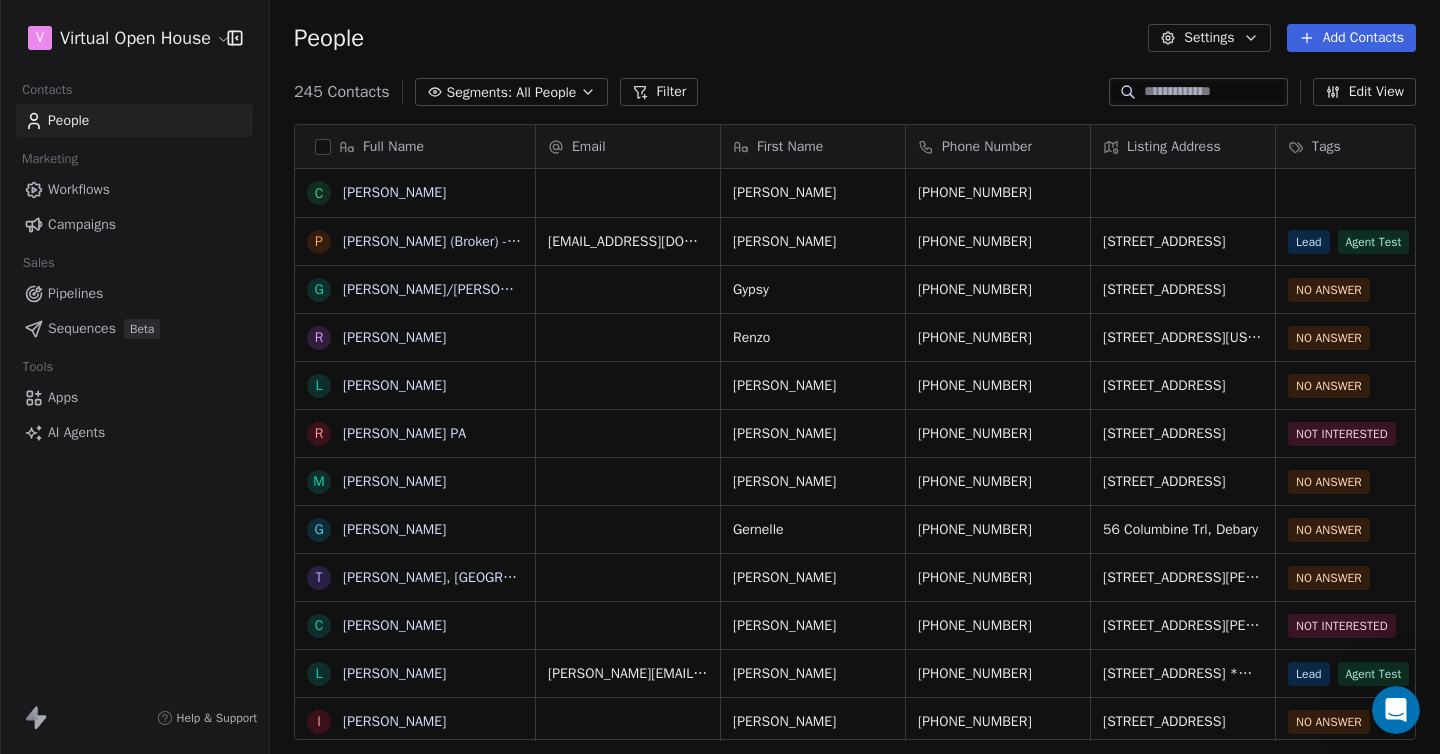 scroll, scrollTop: 0, scrollLeft: 0, axis: both 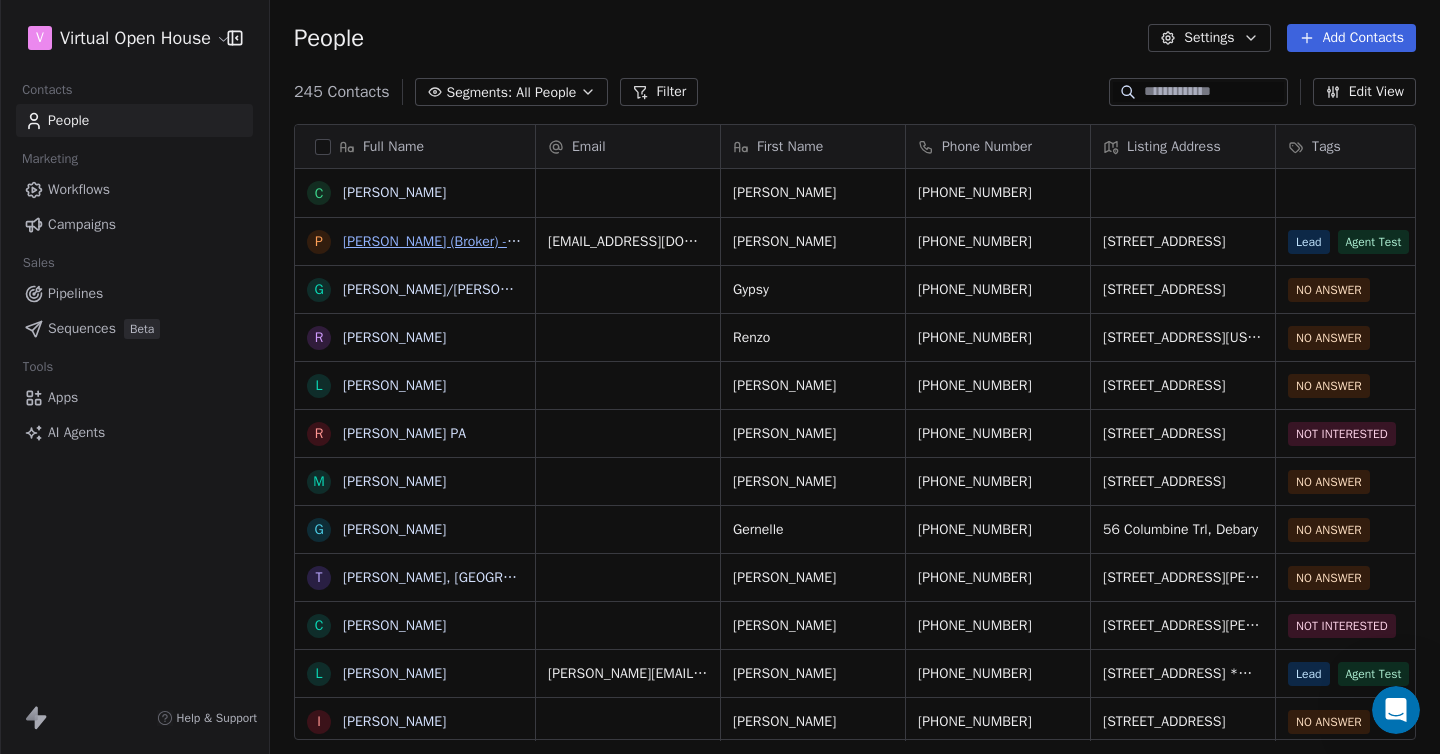 click on "[PERSON_NAME] (Broker) - Marketing Dept E-mail" at bounding box center [494, 241] 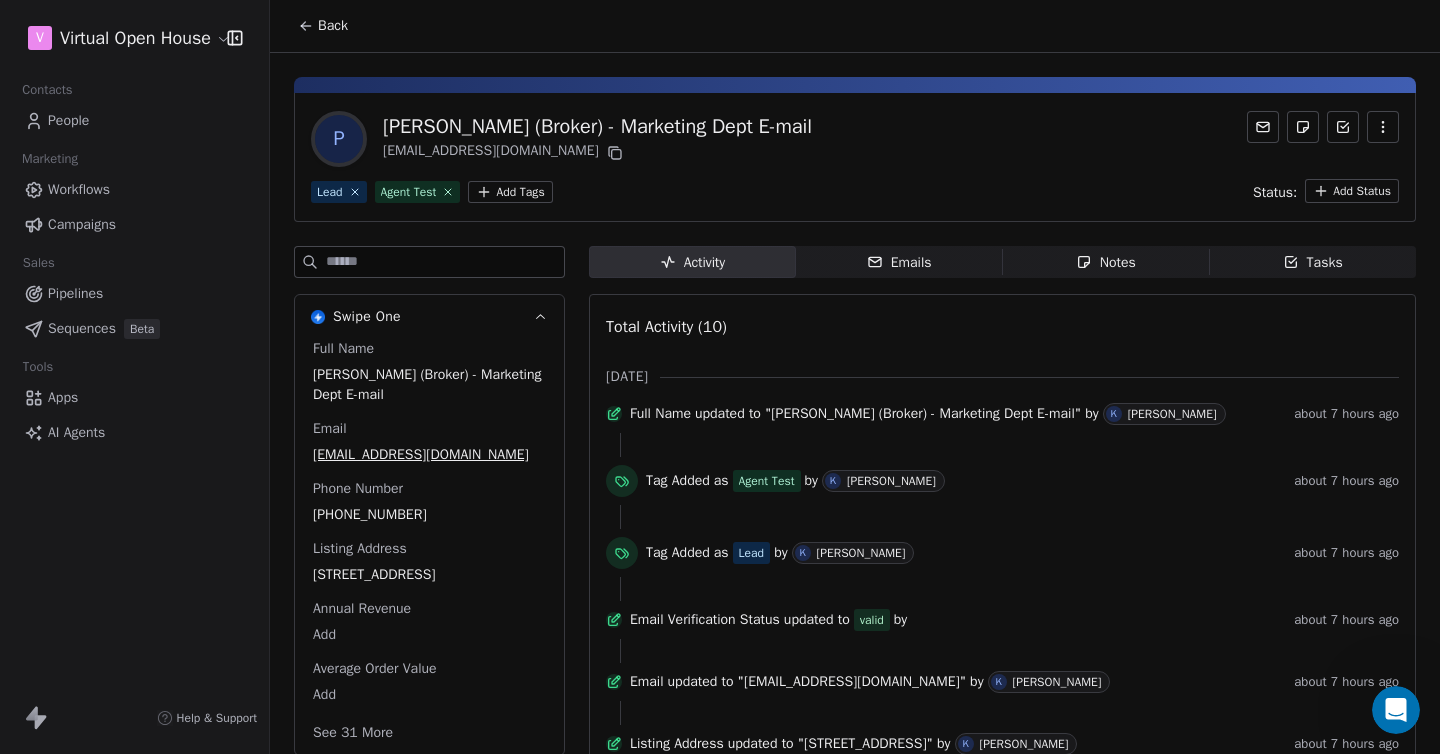 click on "Emails" at bounding box center (899, 262) 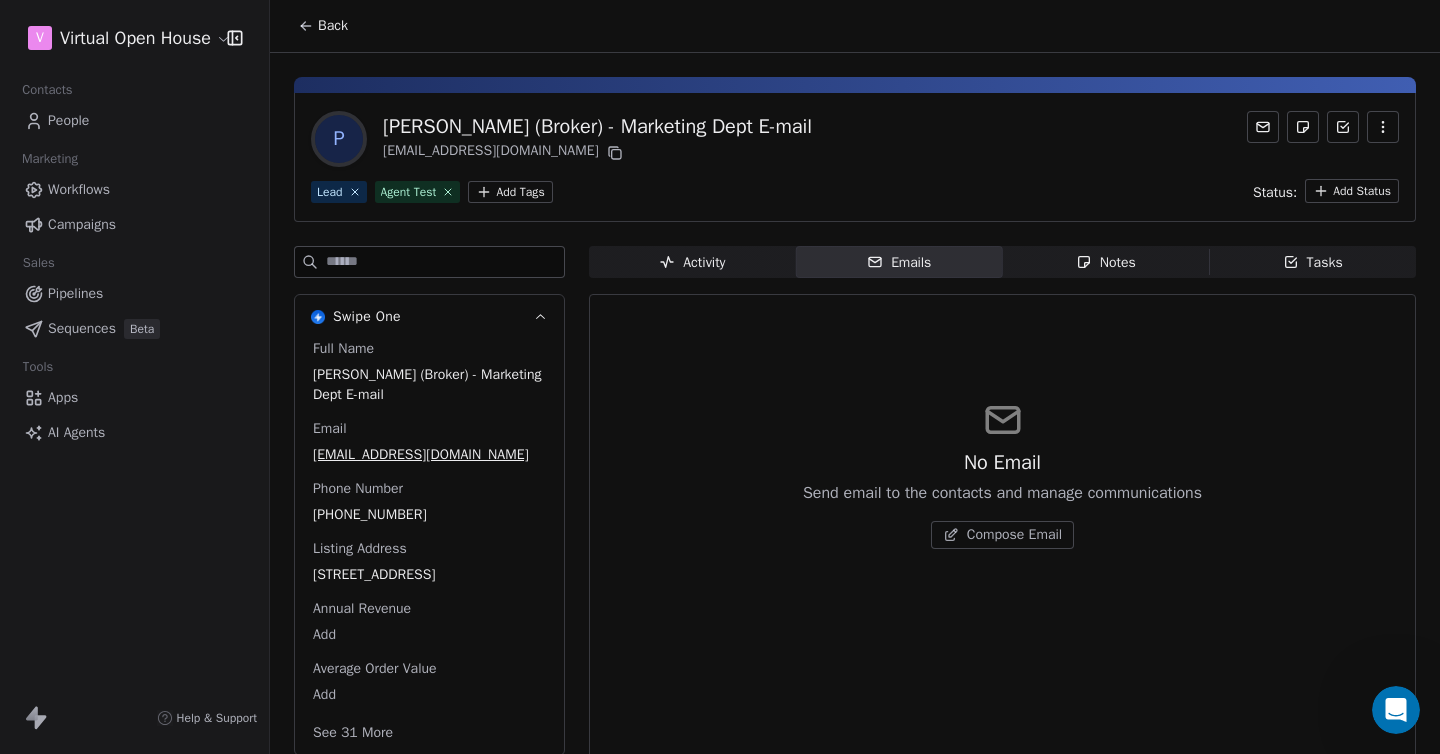 click on "Compose Email" at bounding box center [1014, 535] 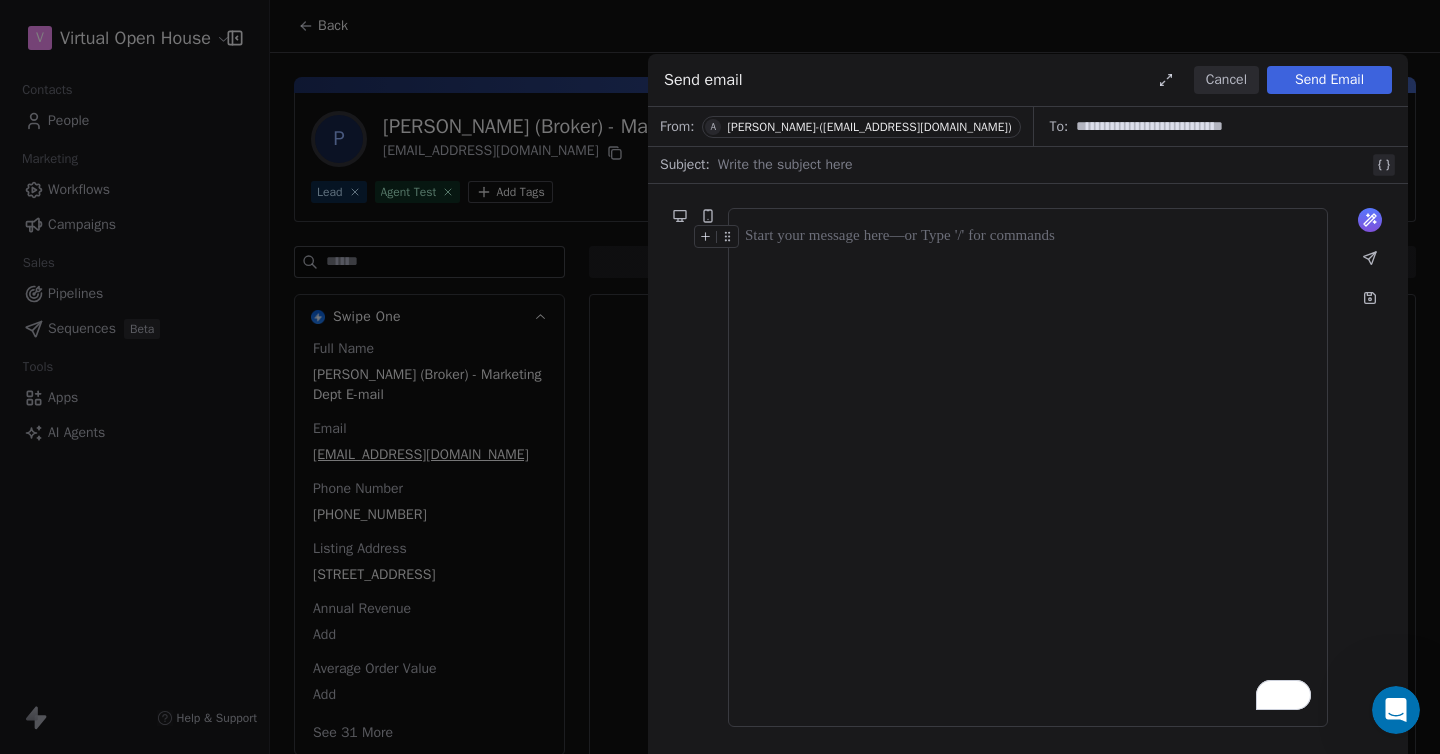 click on "Cancel" at bounding box center [1226, 80] 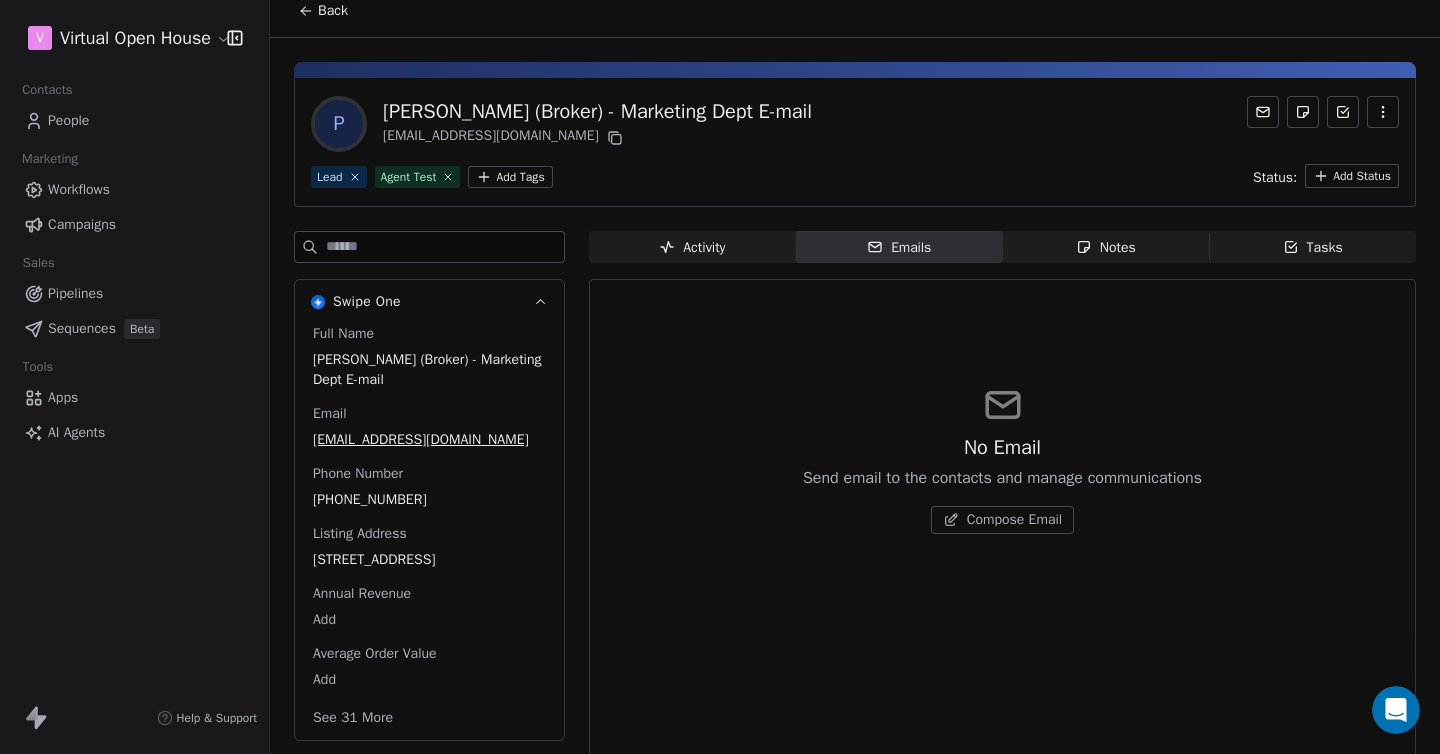 scroll, scrollTop: 0, scrollLeft: 0, axis: both 